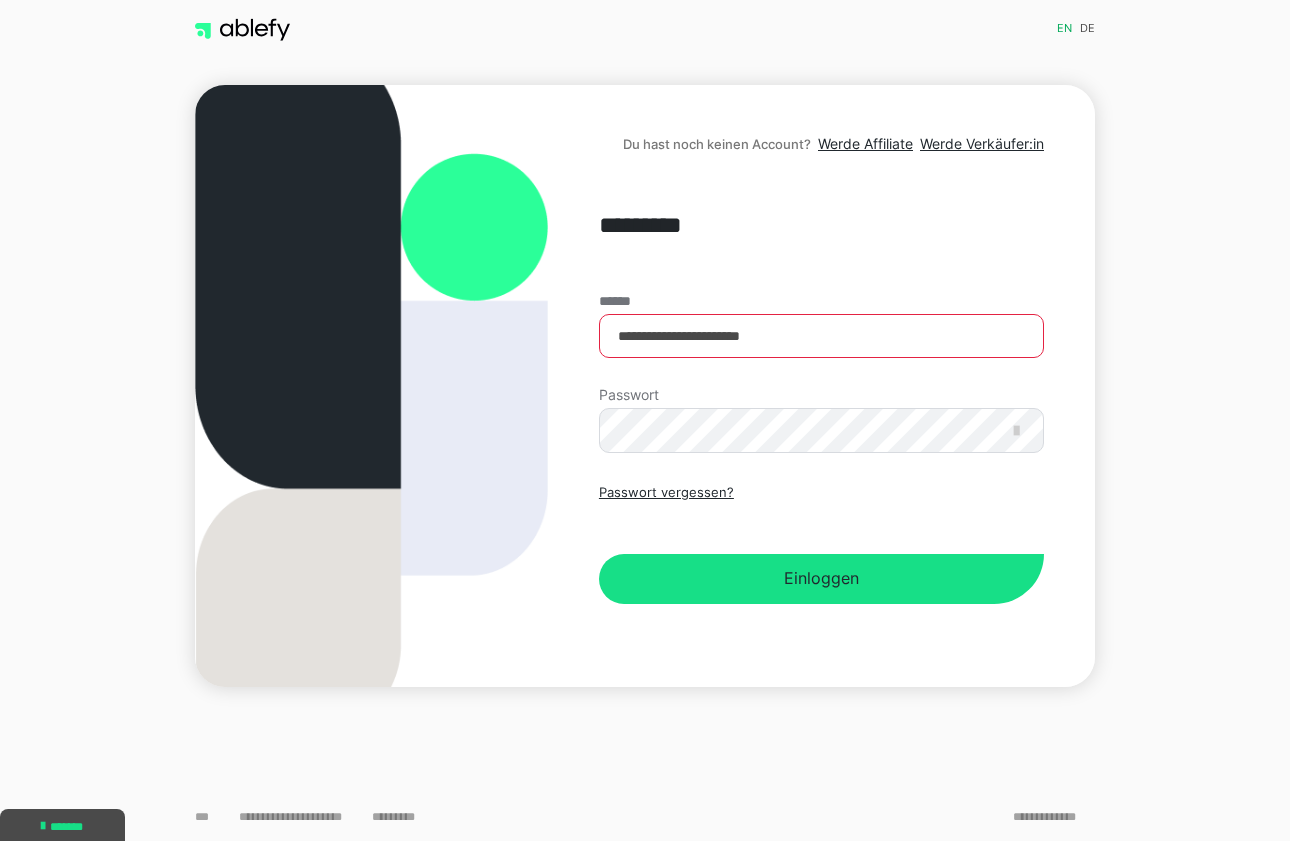scroll, scrollTop: 0, scrollLeft: 0, axis: both 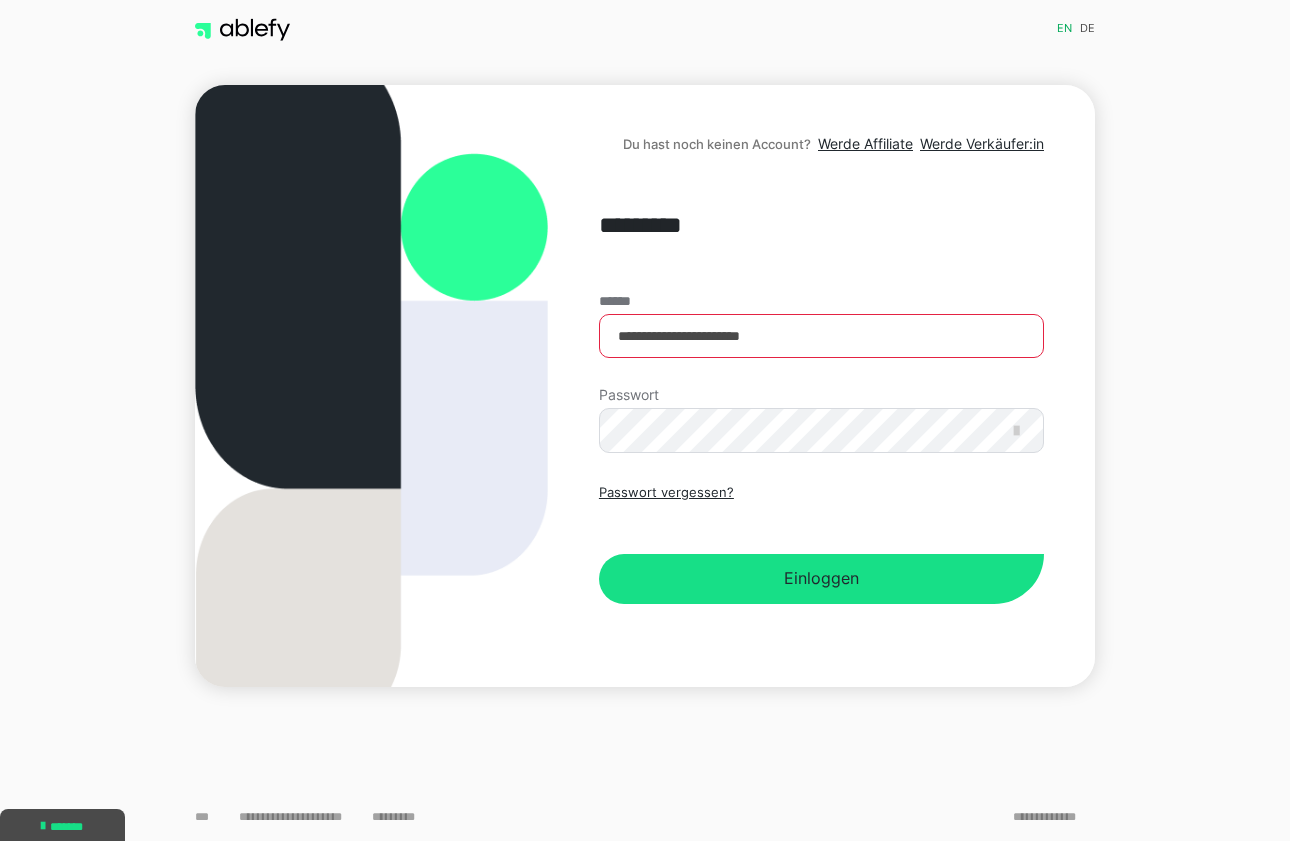 click on "**********" at bounding box center (821, 449) 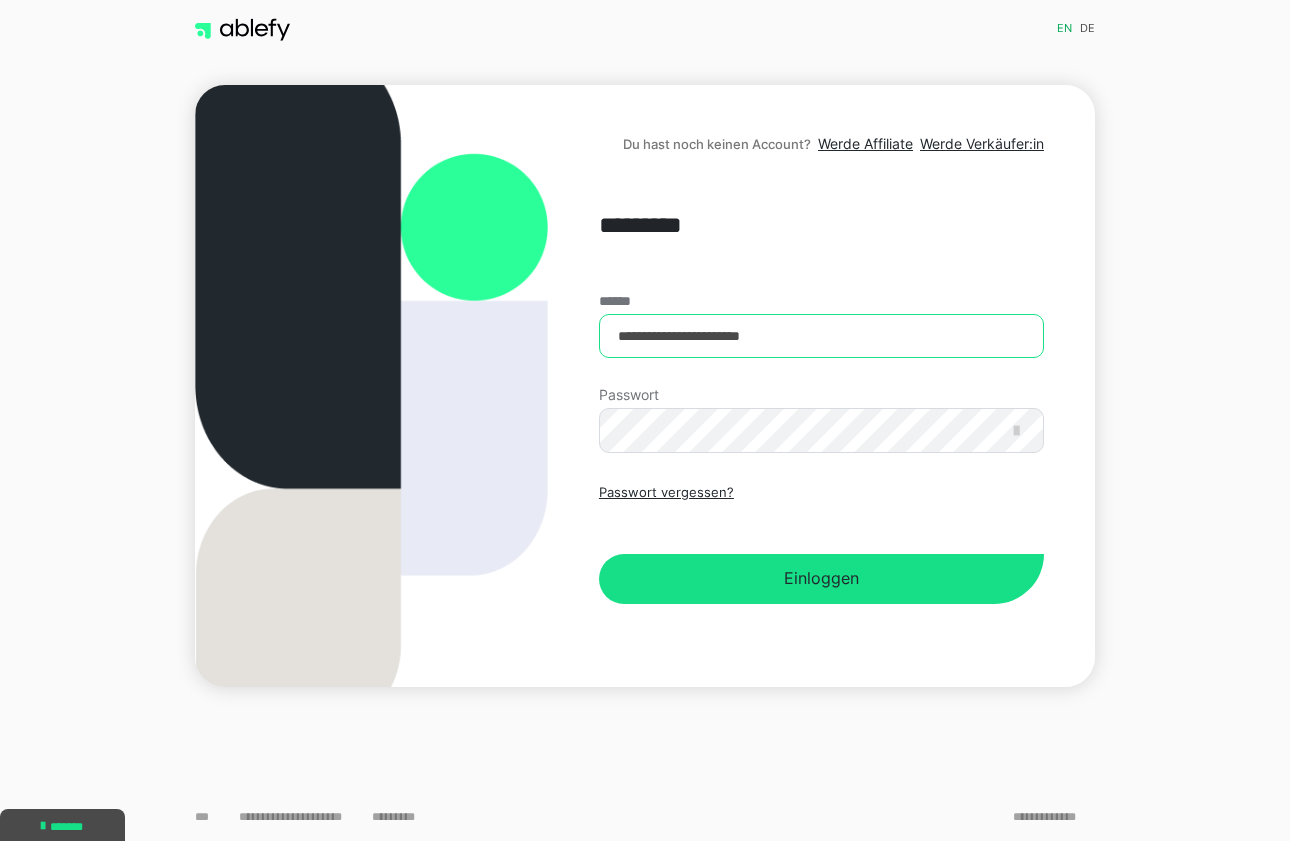 click on "**********" at bounding box center [821, 336] 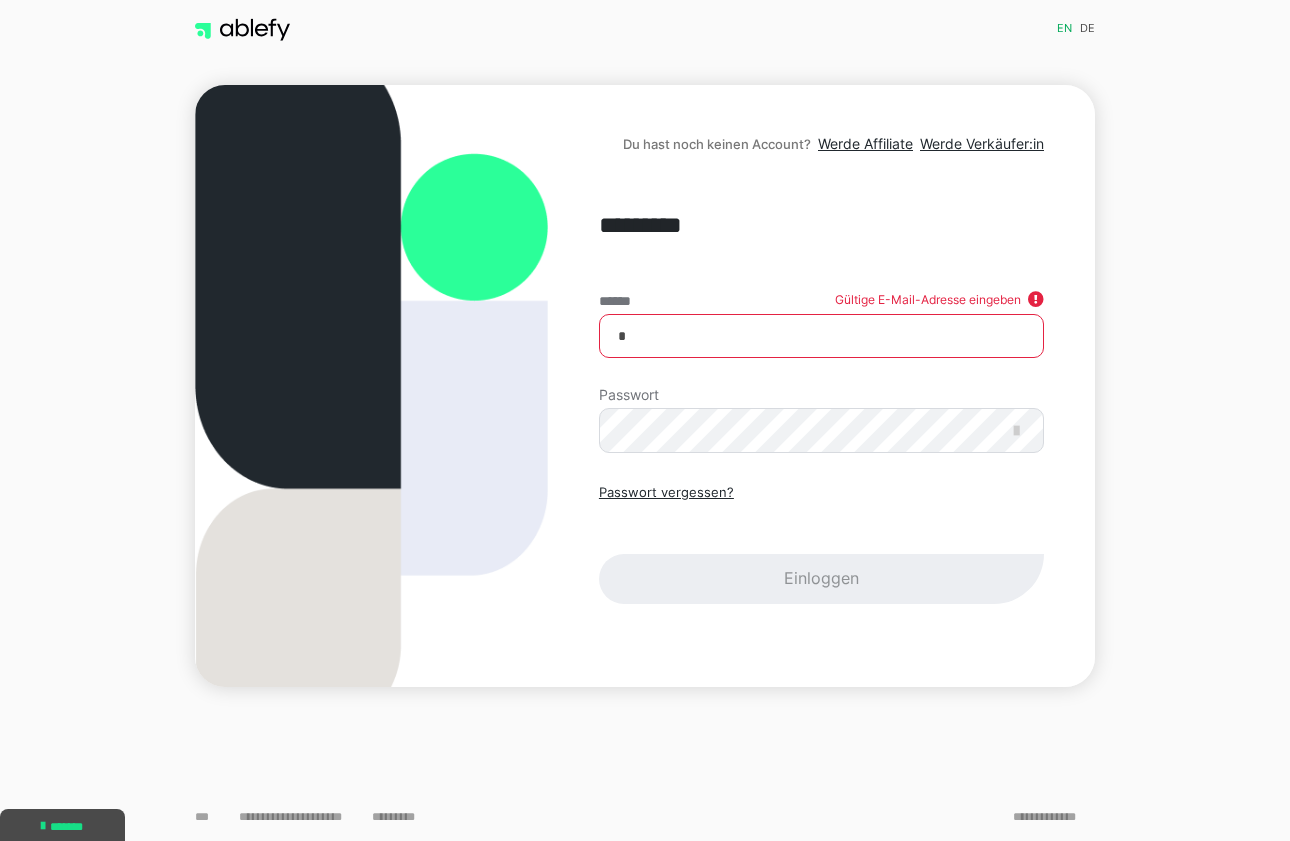 type on "**********" 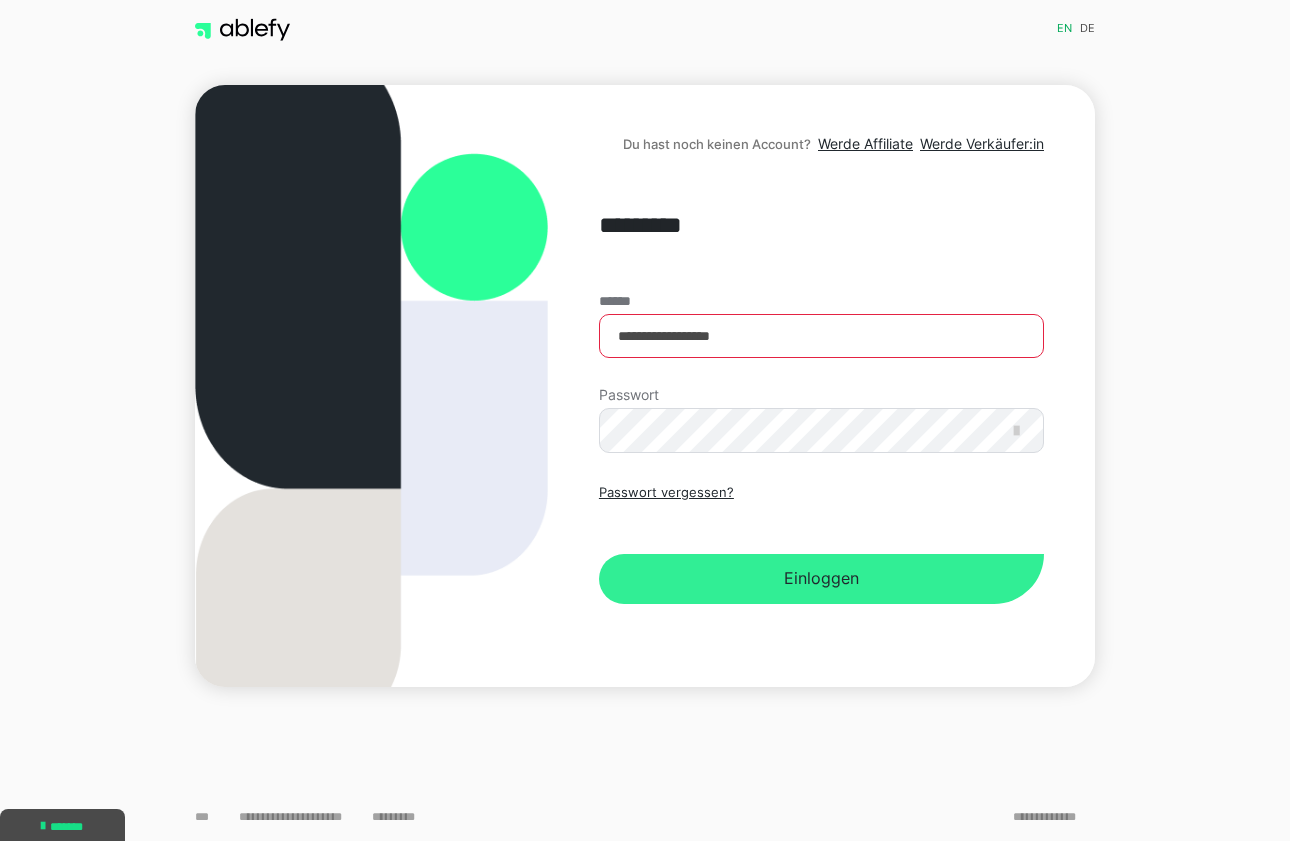 click on "Einloggen" at bounding box center (821, 579) 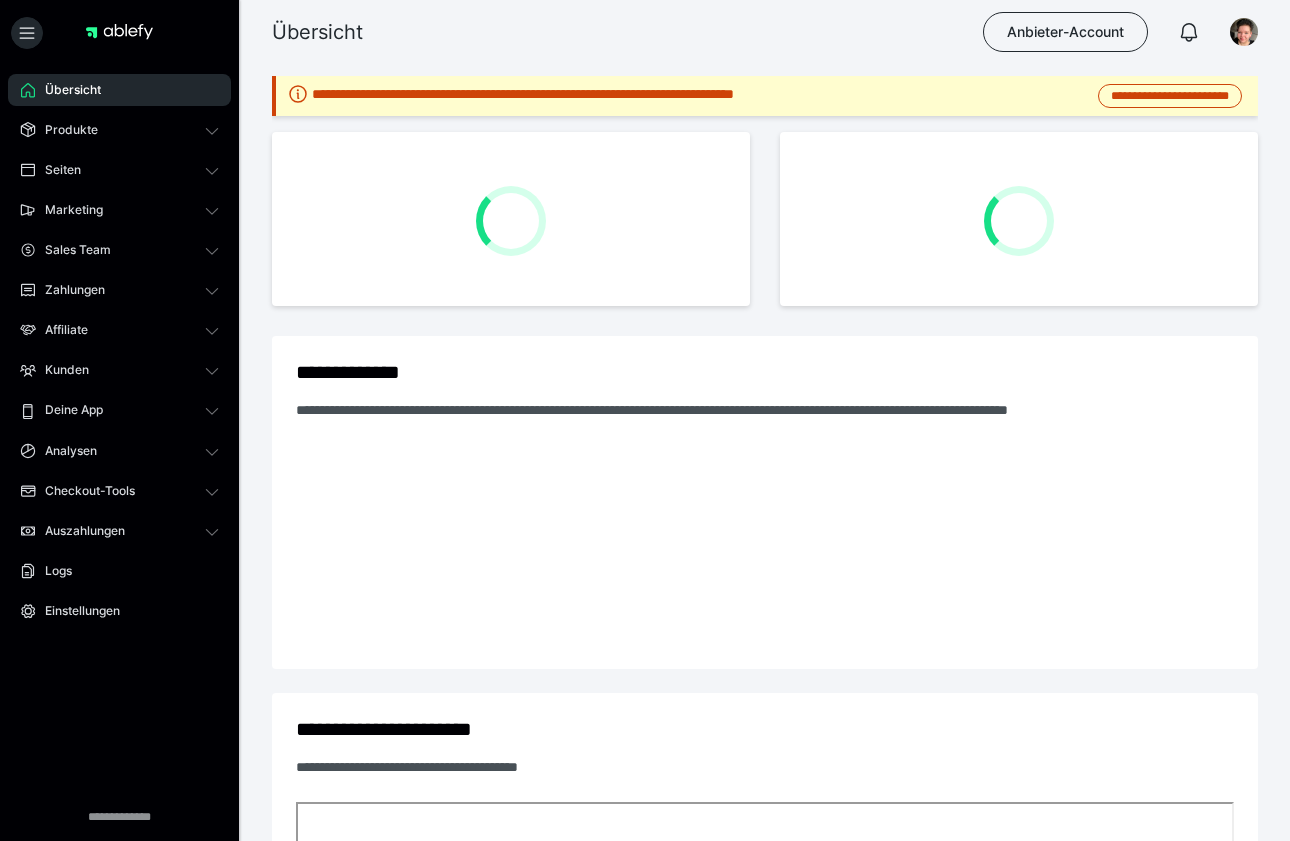 scroll, scrollTop: 0, scrollLeft: 0, axis: both 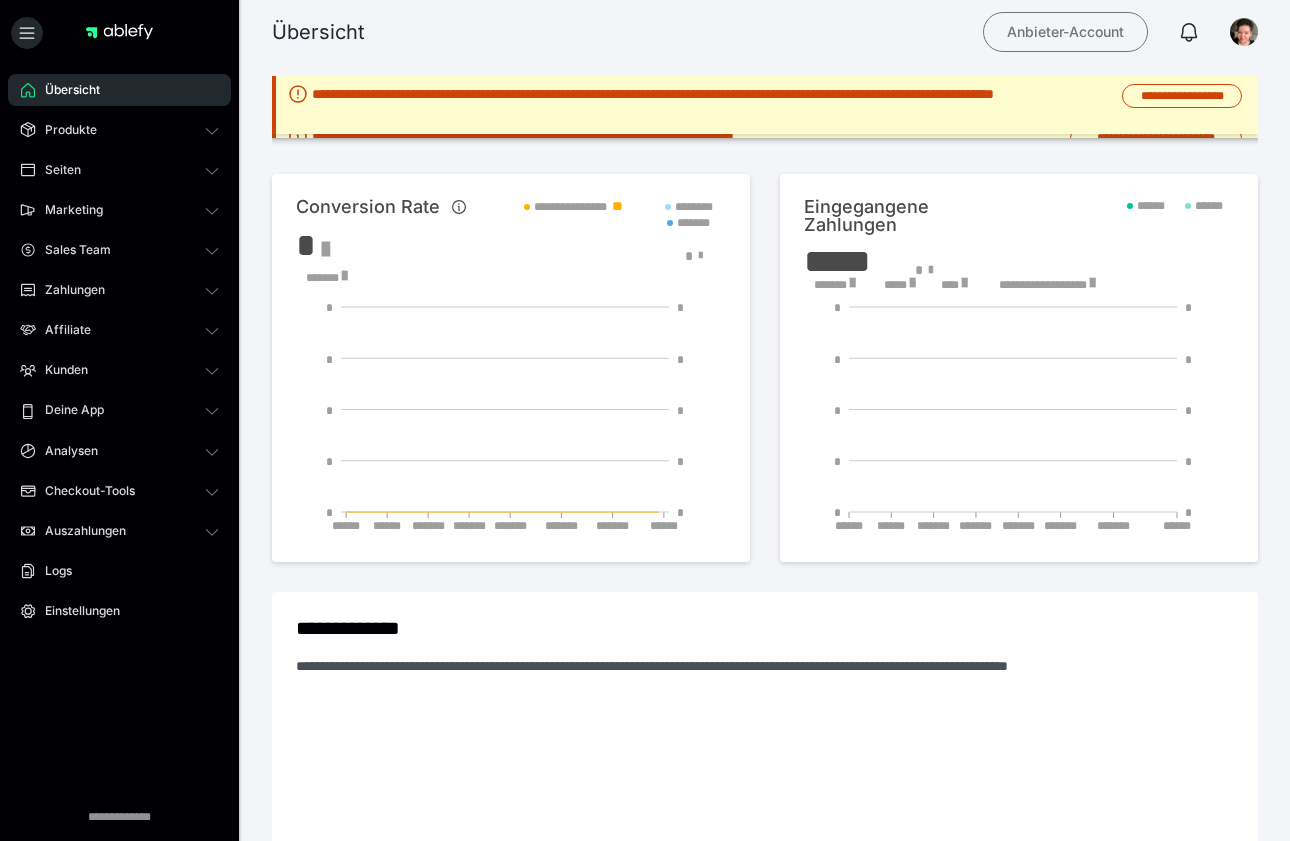 click on "Anbieter-Account" at bounding box center [1065, 32] 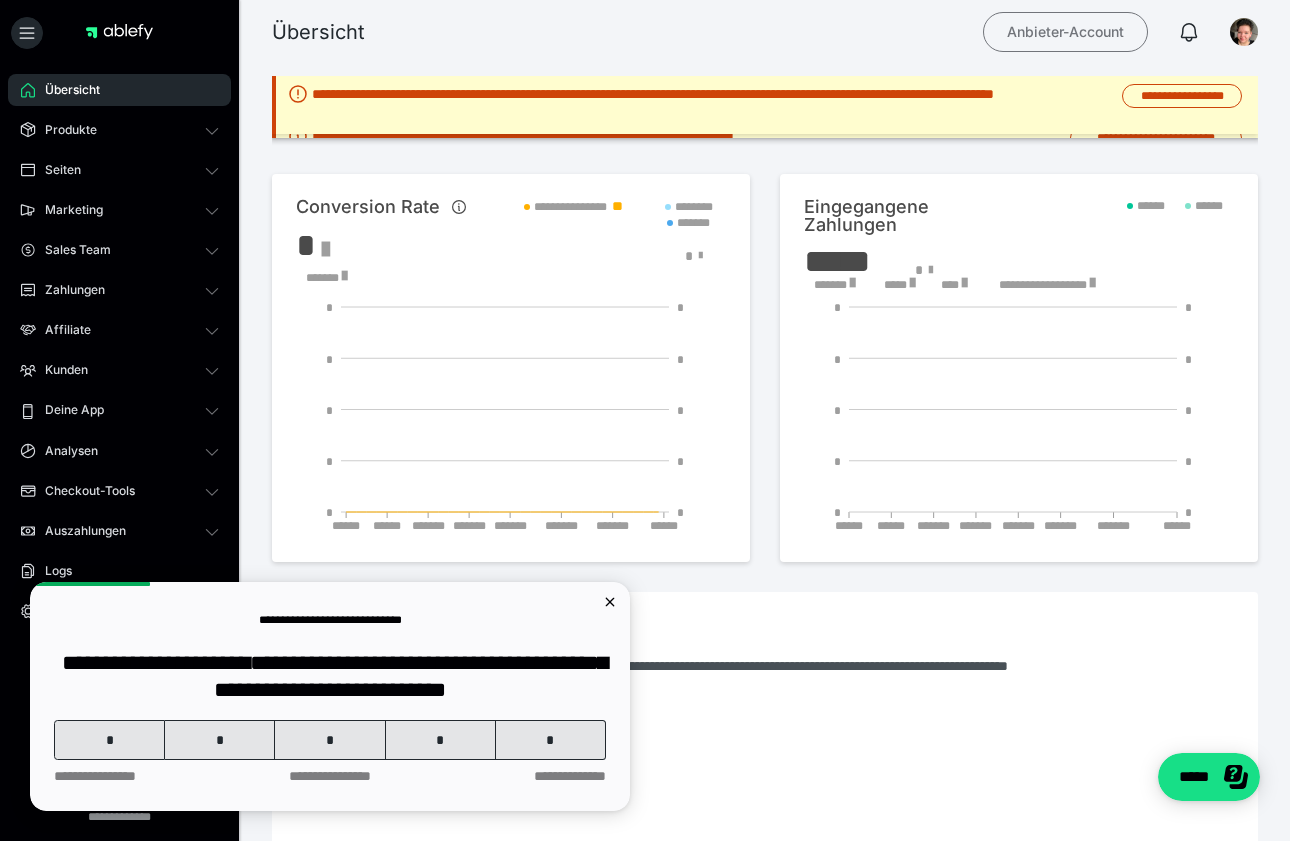 scroll, scrollTop: 0, scrollLeft: 0, axis: both 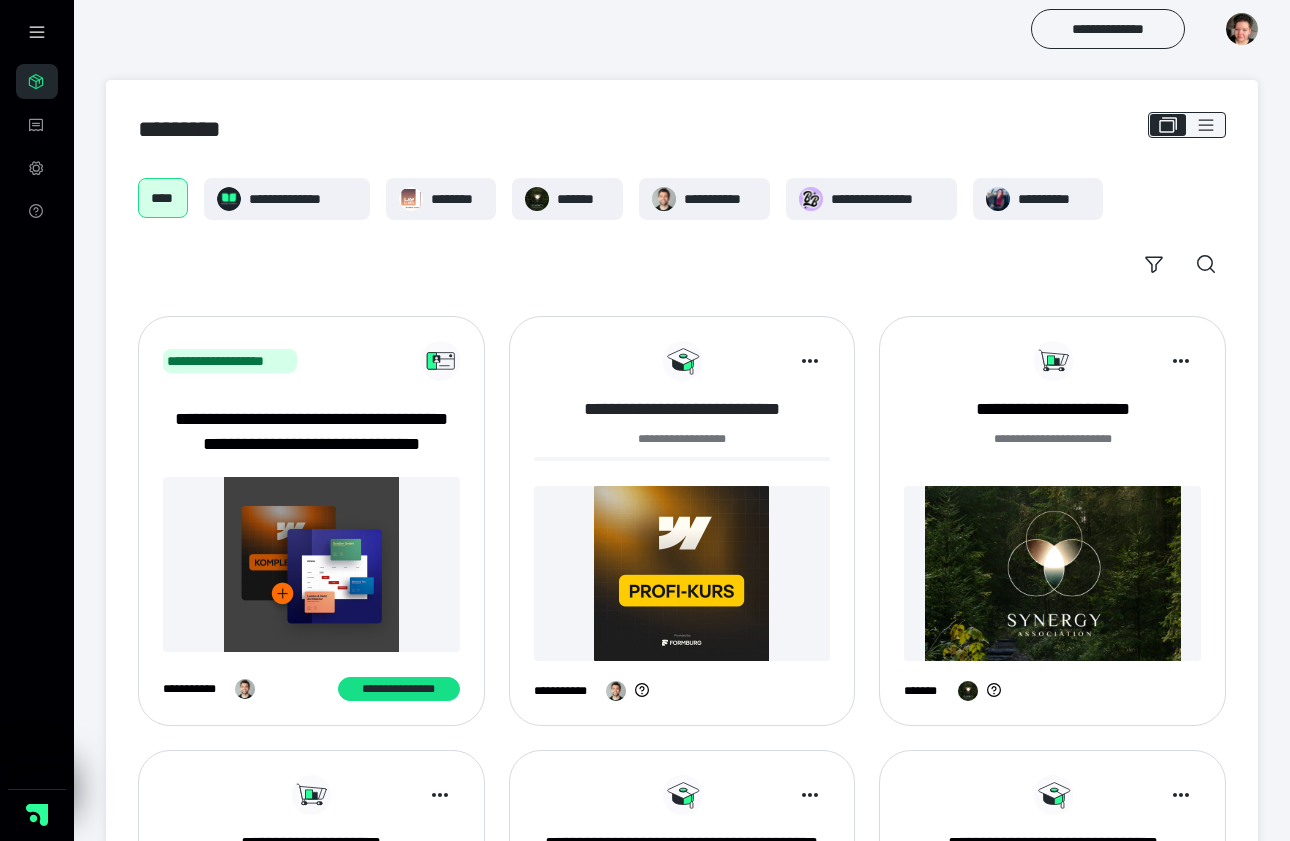 click on "**********" at bounding box center (682, 409) 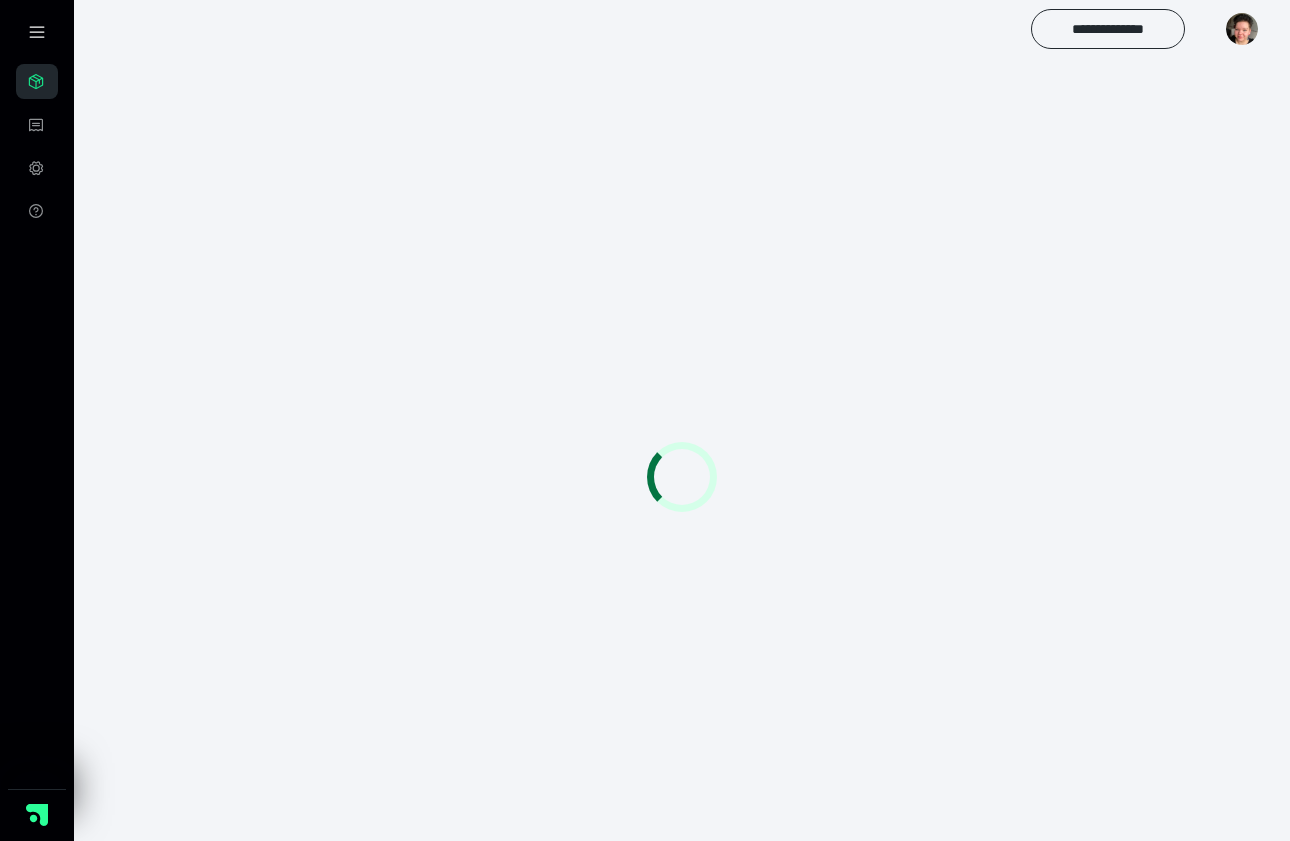scroll, scrollTop: 0, scrollLeft: 0, axis: both 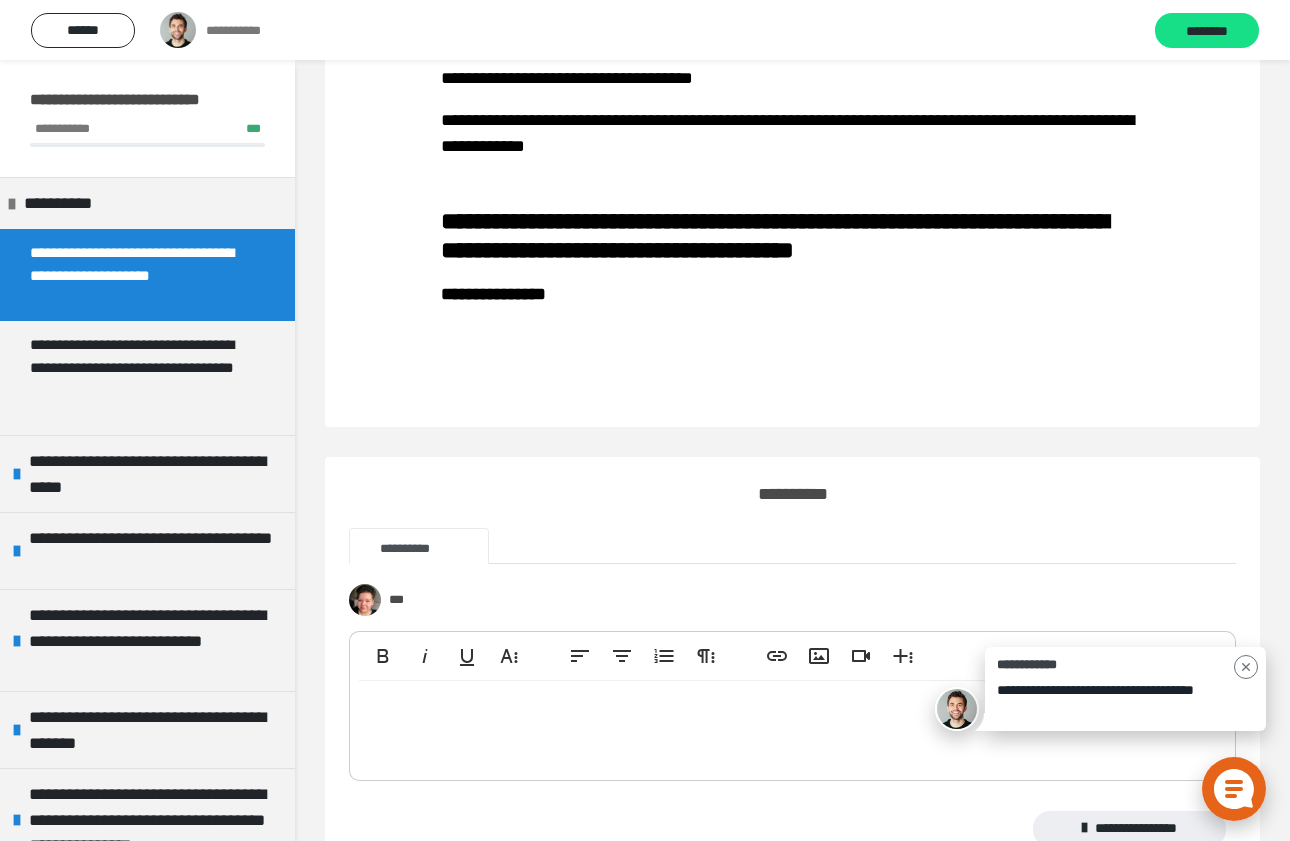 click on "**********" at bounding box center (493, 294) 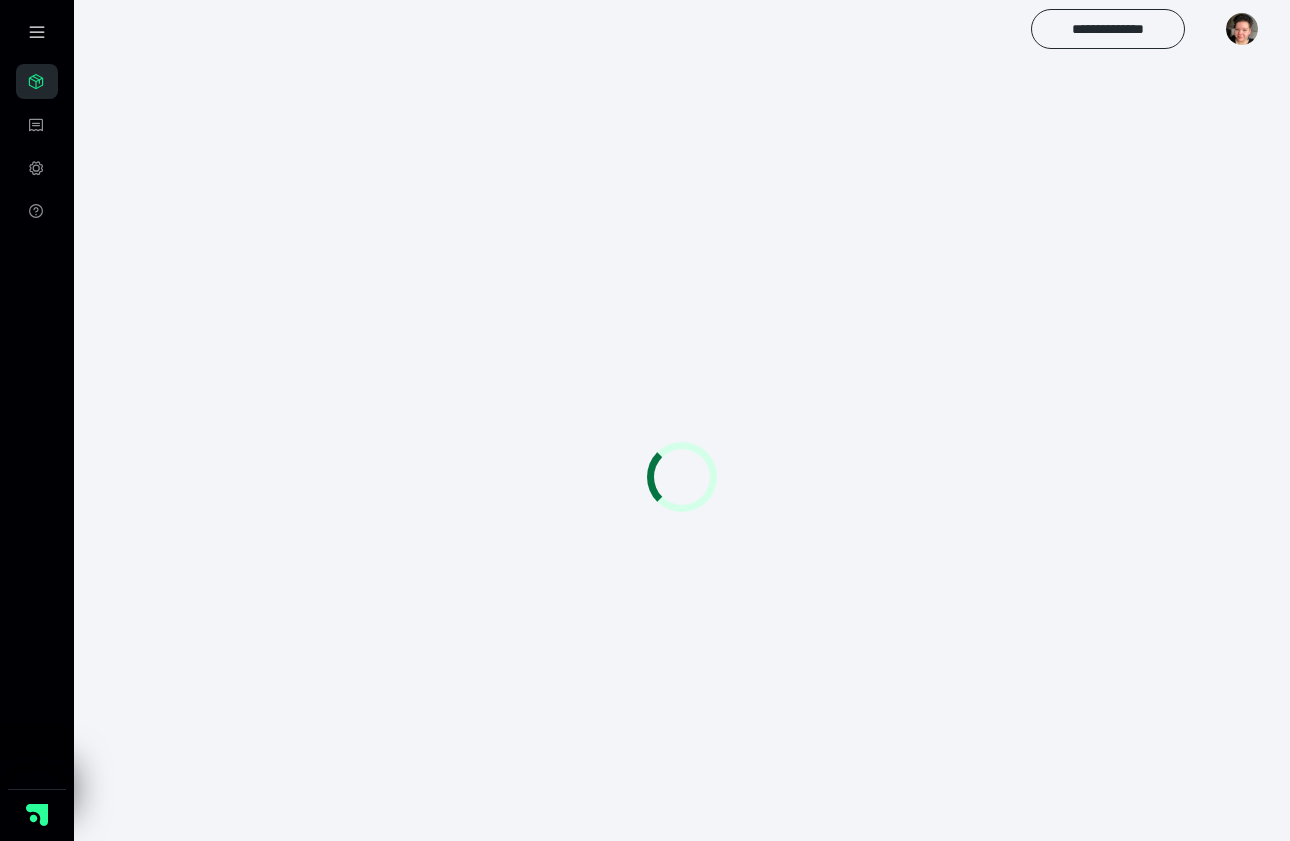 scroll, scrollTop: 0, scrollLeft: 0, axis: both 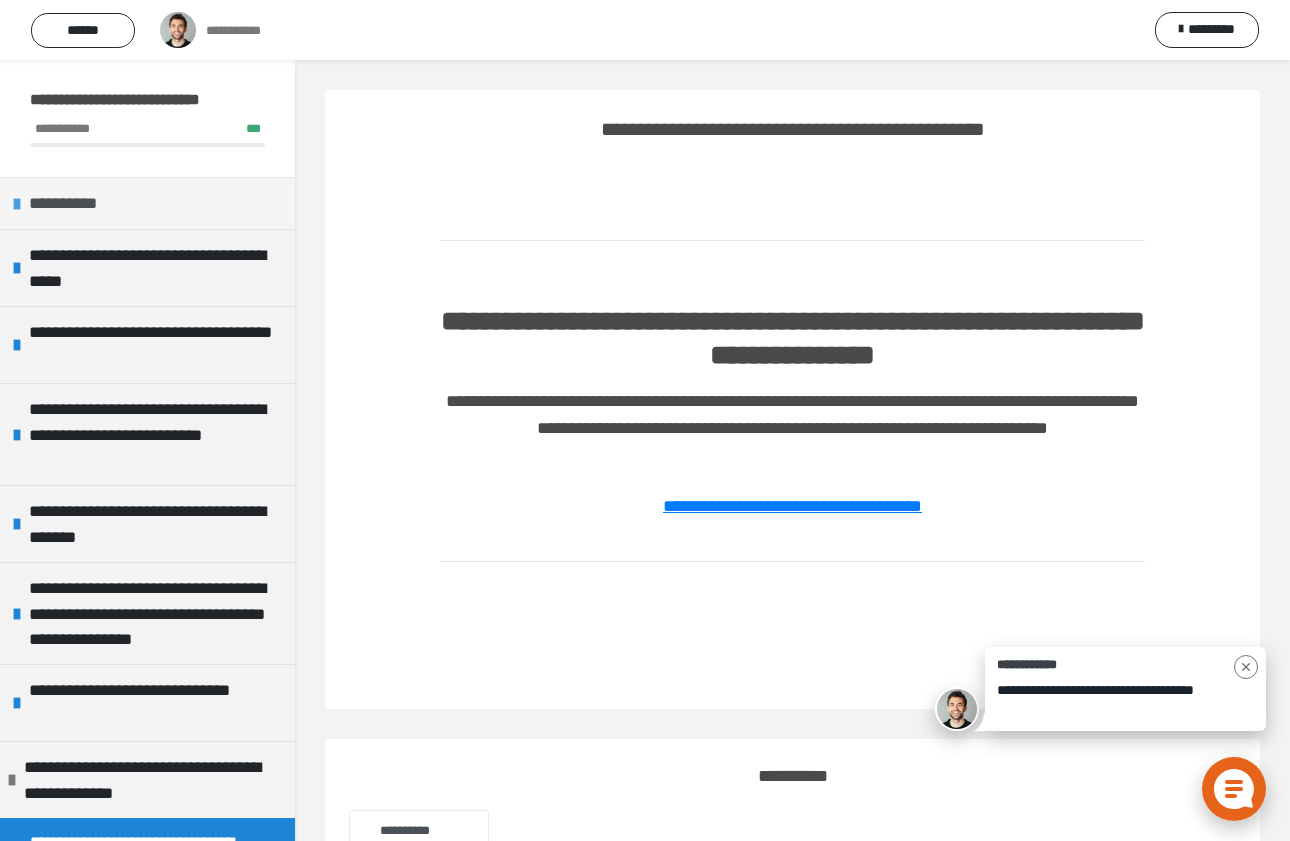 click on "**********" at bounding box center (69, 203) 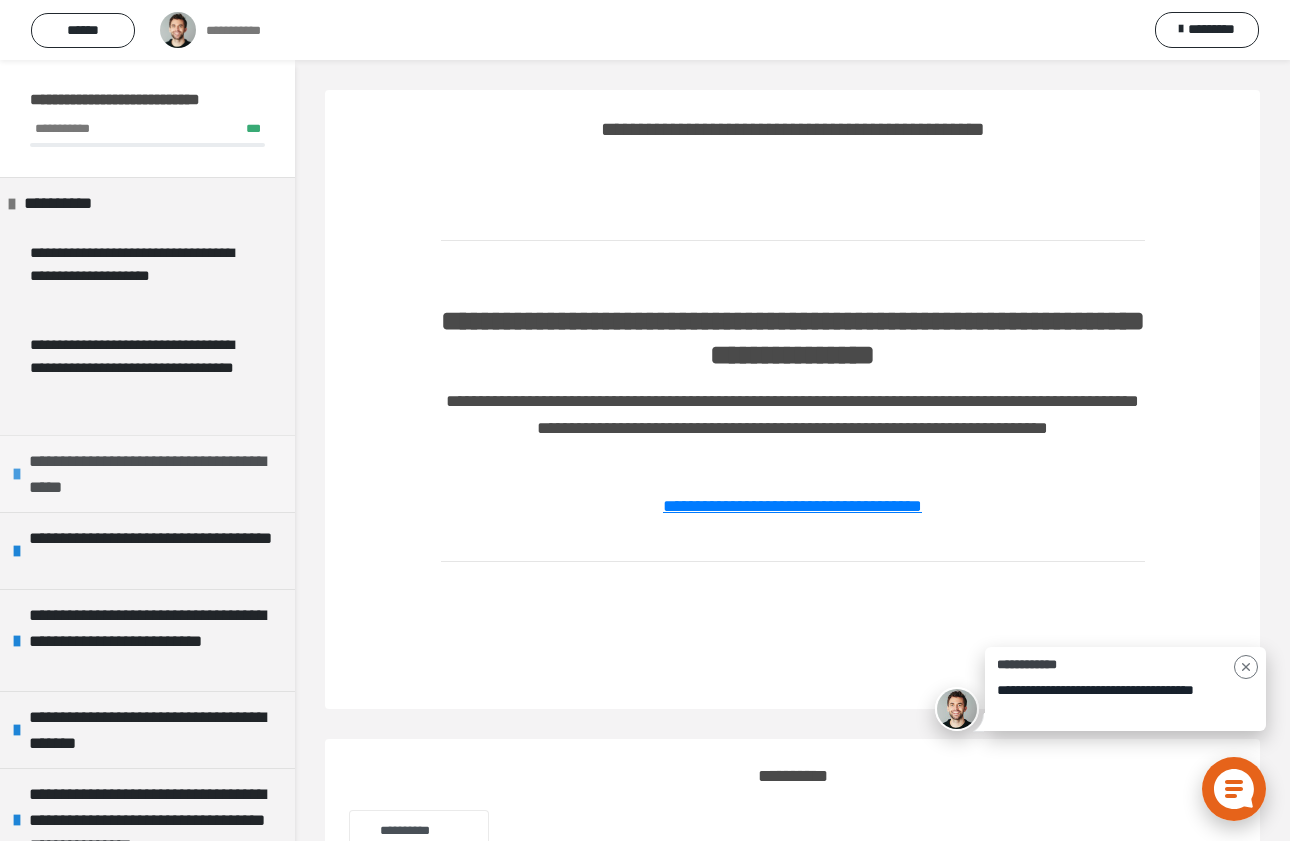 click on "**********" at bounding box center [157, 474] 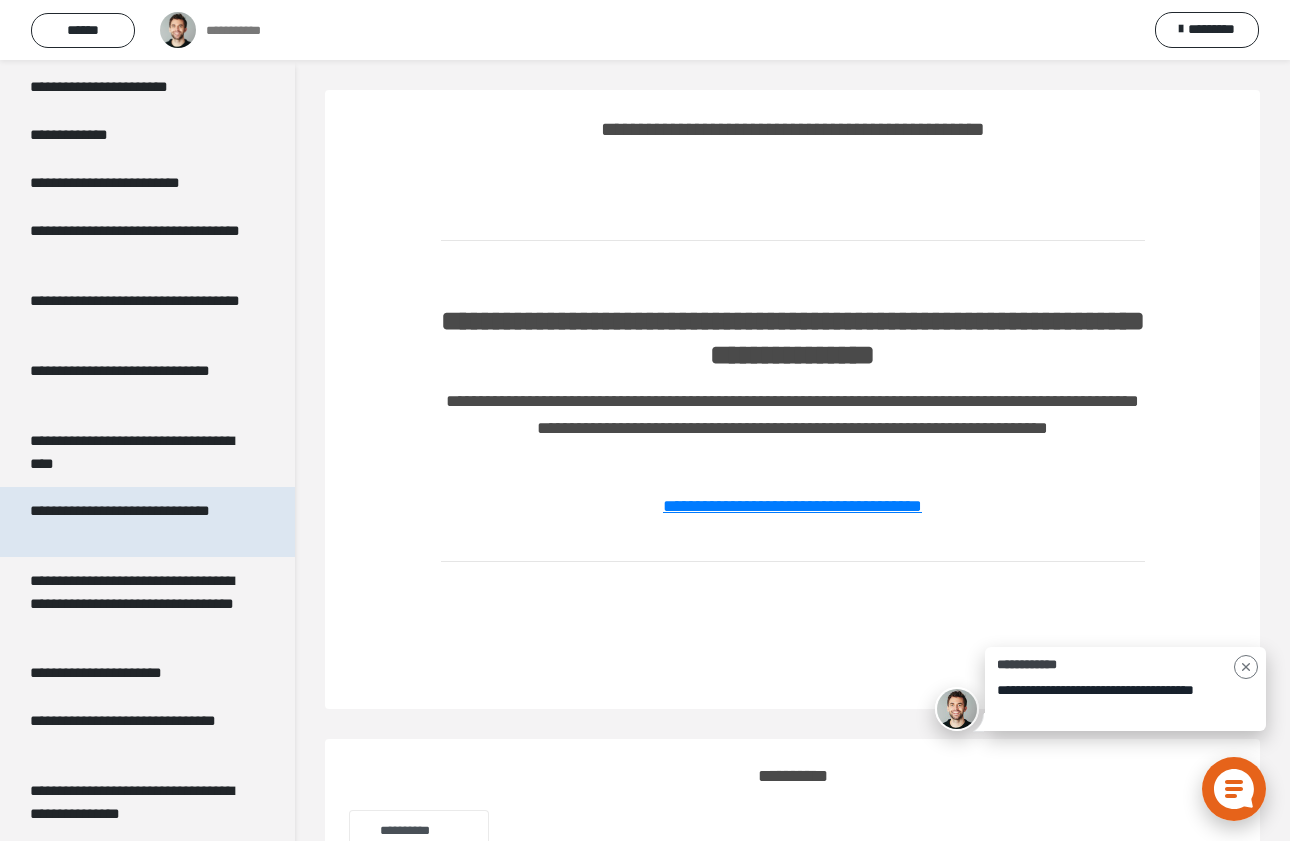 scroll, scrollTop: 1329, scrollLeft: 0, axis: vertical 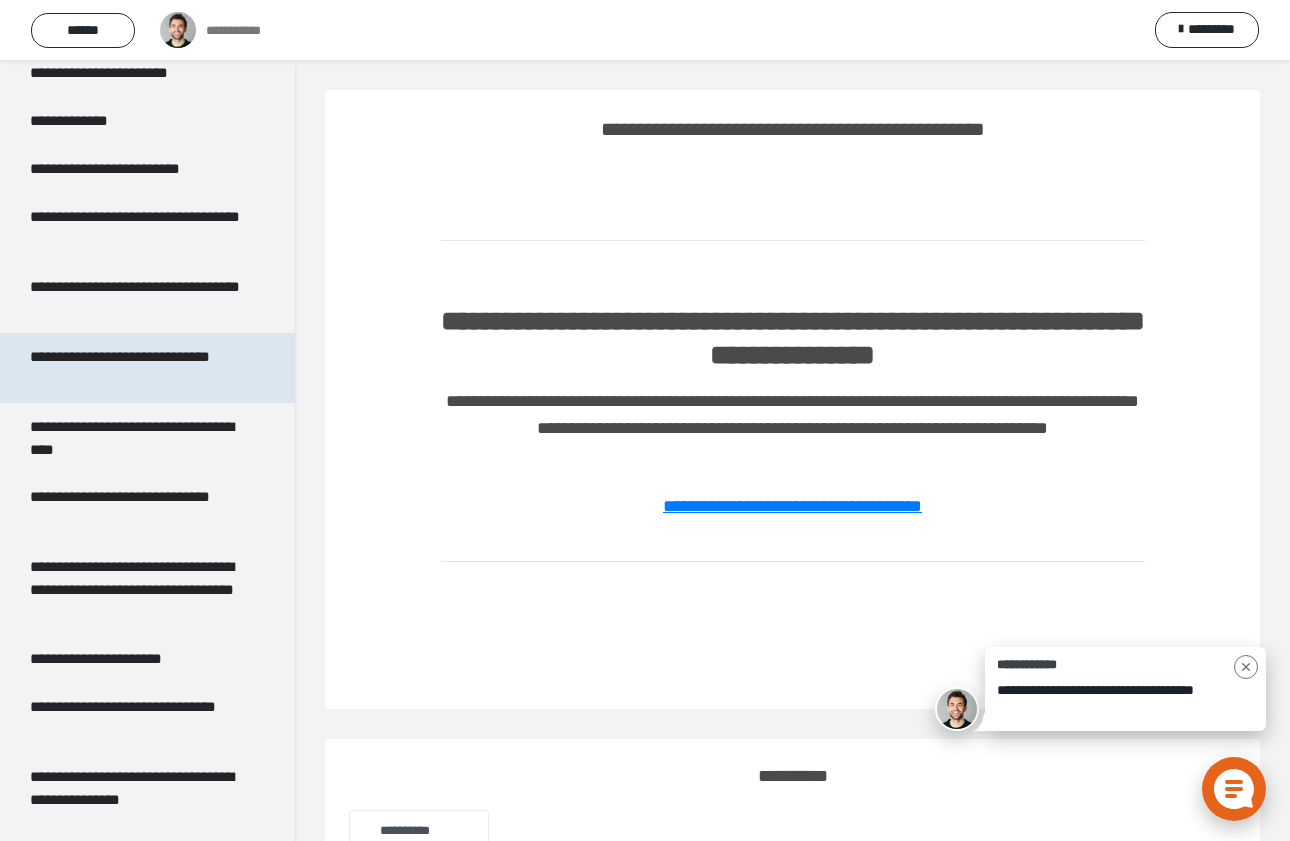 click on "**********" at bounding box center [139, 368] 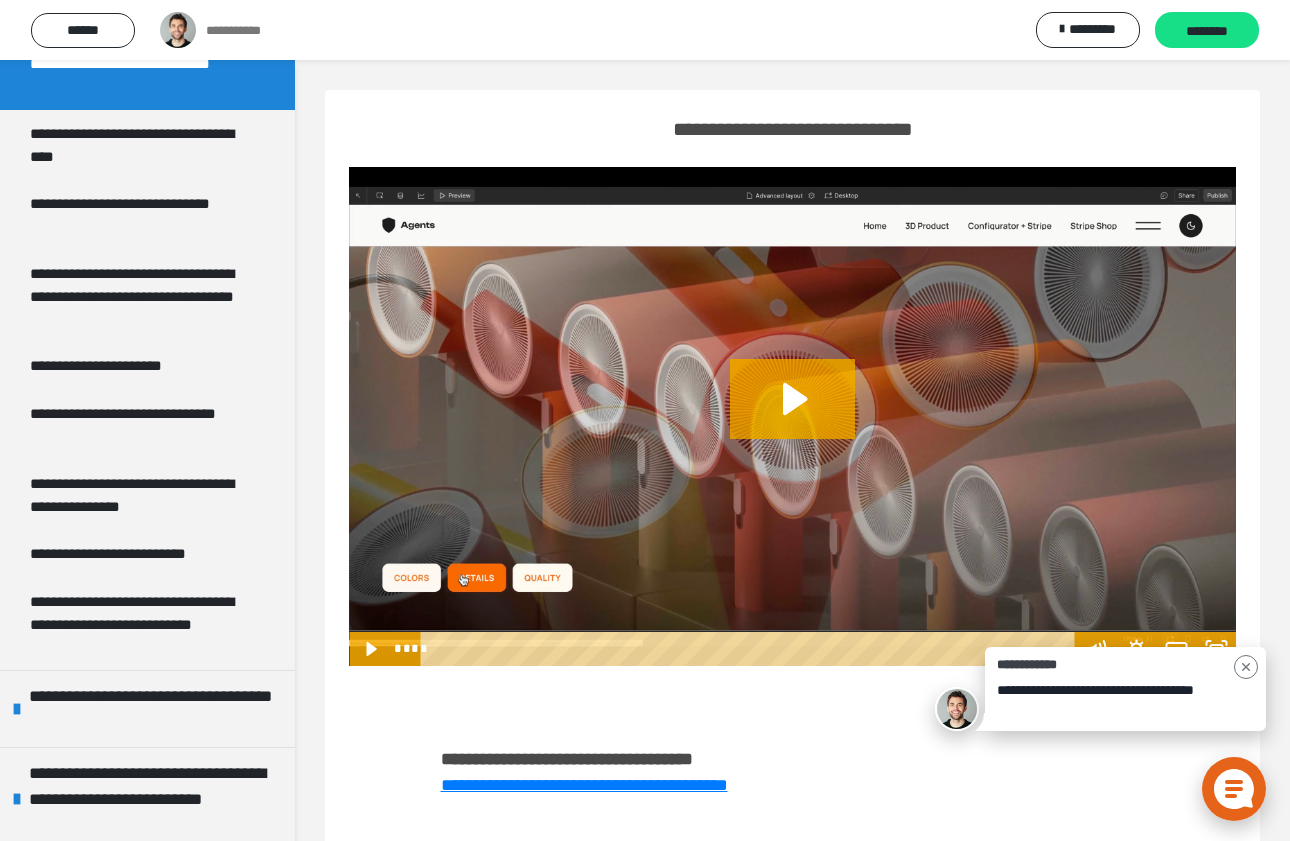 scroll, scrollTop: 1636, scrollLeft: 0, axis: vertical 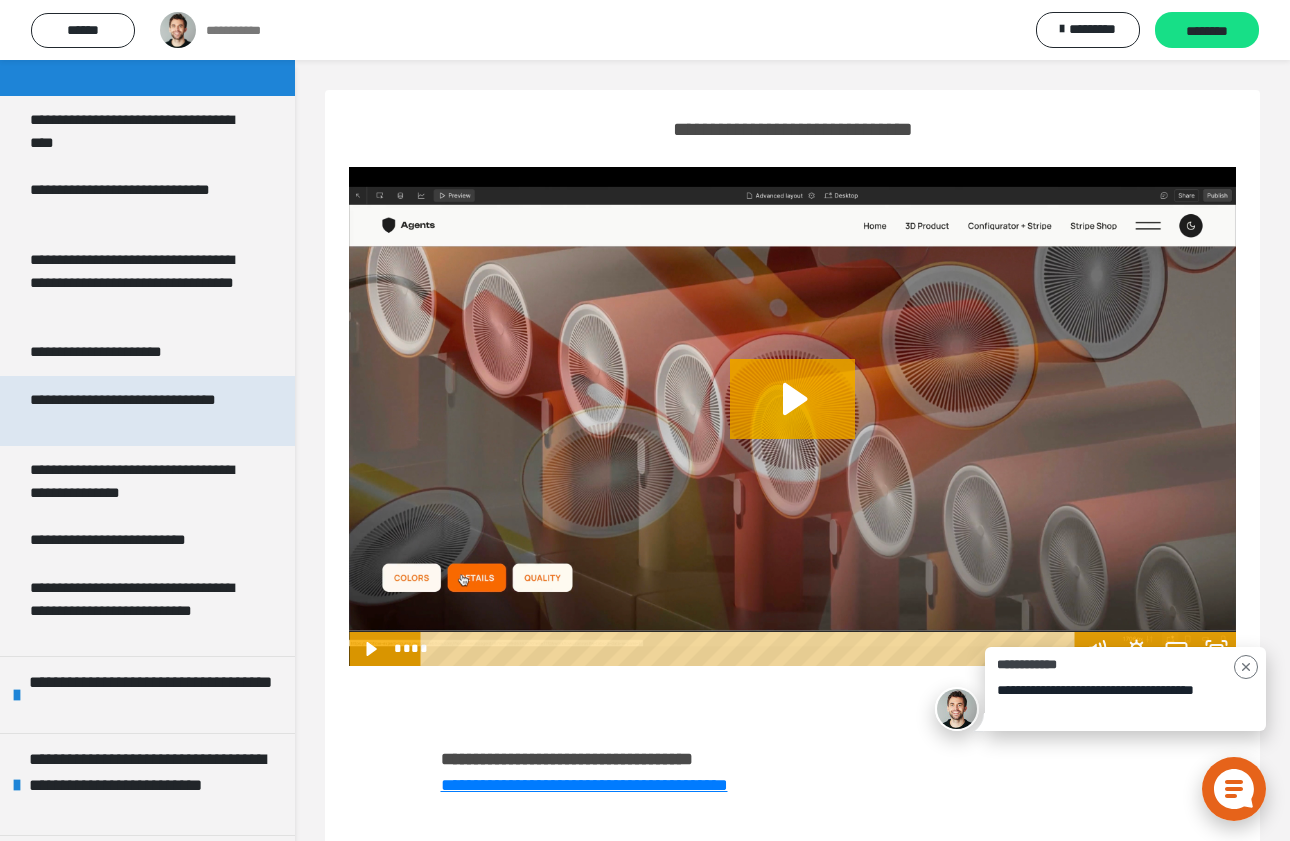click on "**********" at bounding box center [139, 411] 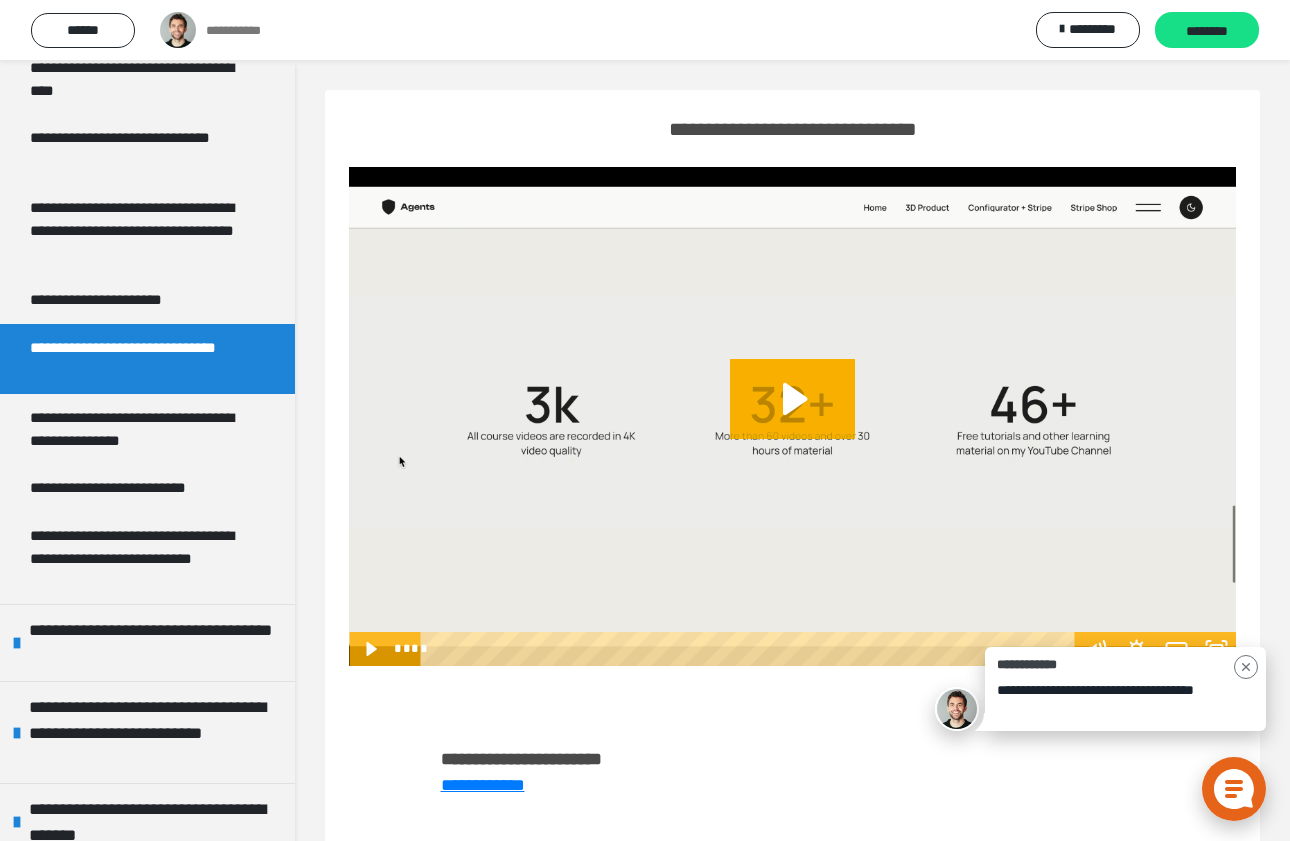 scroll, scrollTop: 1692, scrollLeft: 0, axis: vertical 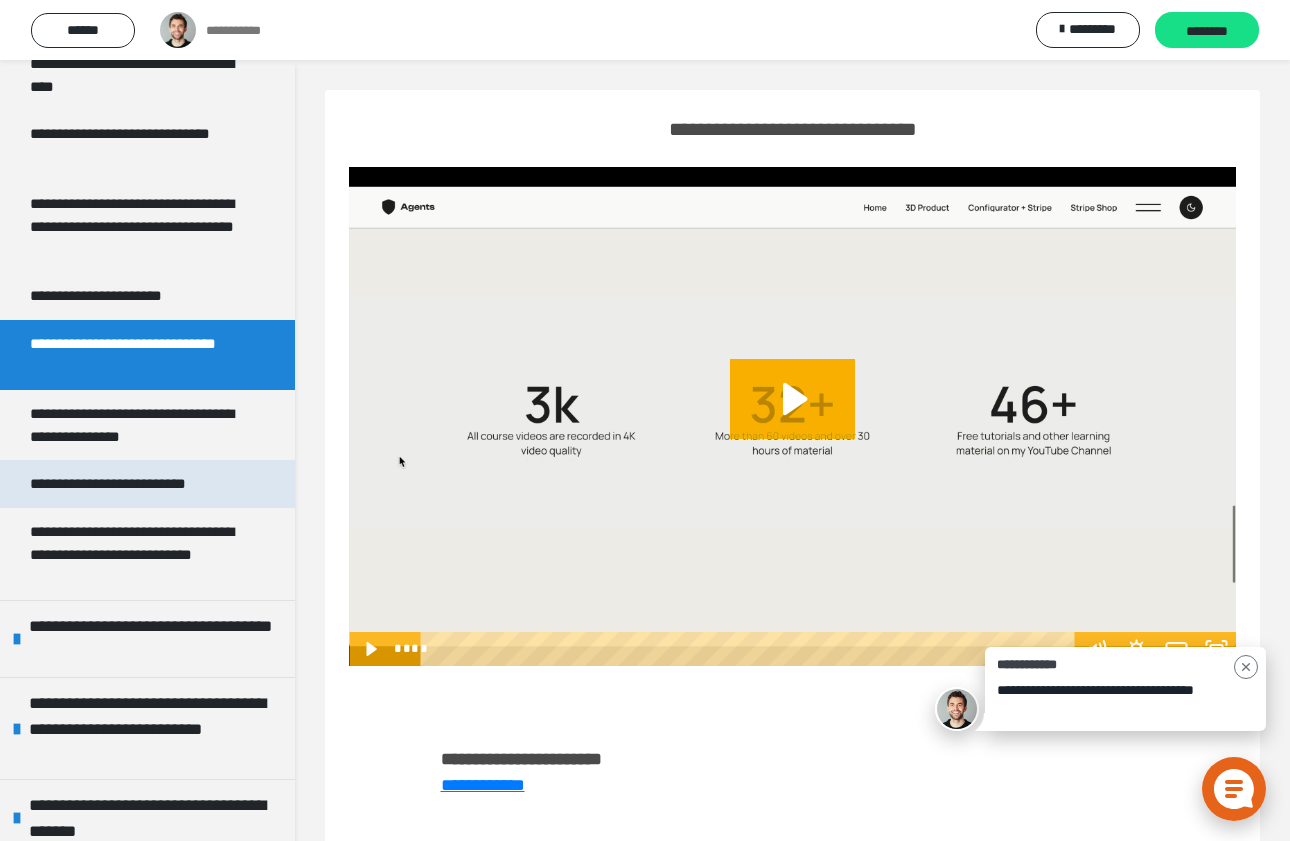 click on "**********" at bounding box center [126, 484] 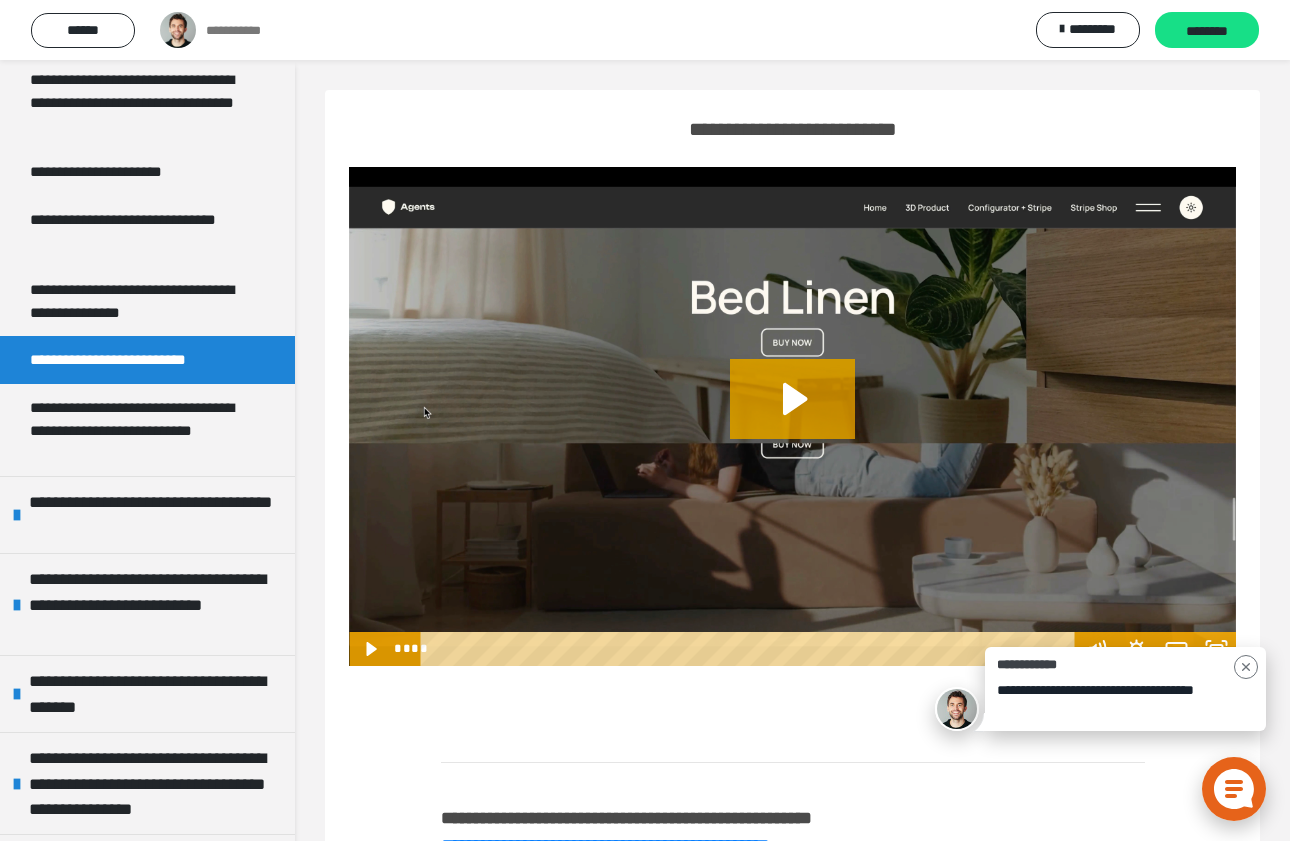 scroll, scrollTop: 1827, scrollLeft: 0, axis: vertical 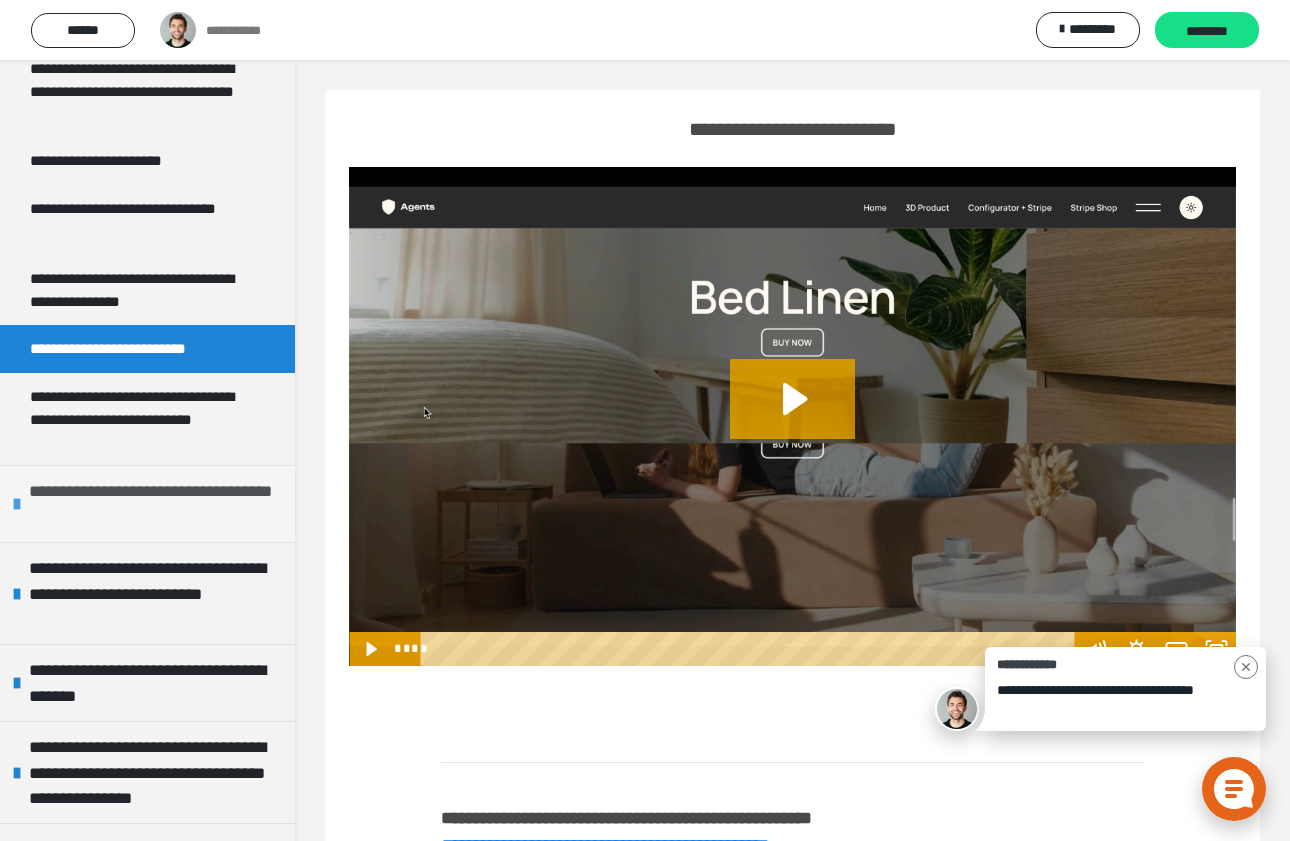 click on "**********" at bounding box center [157, 504] 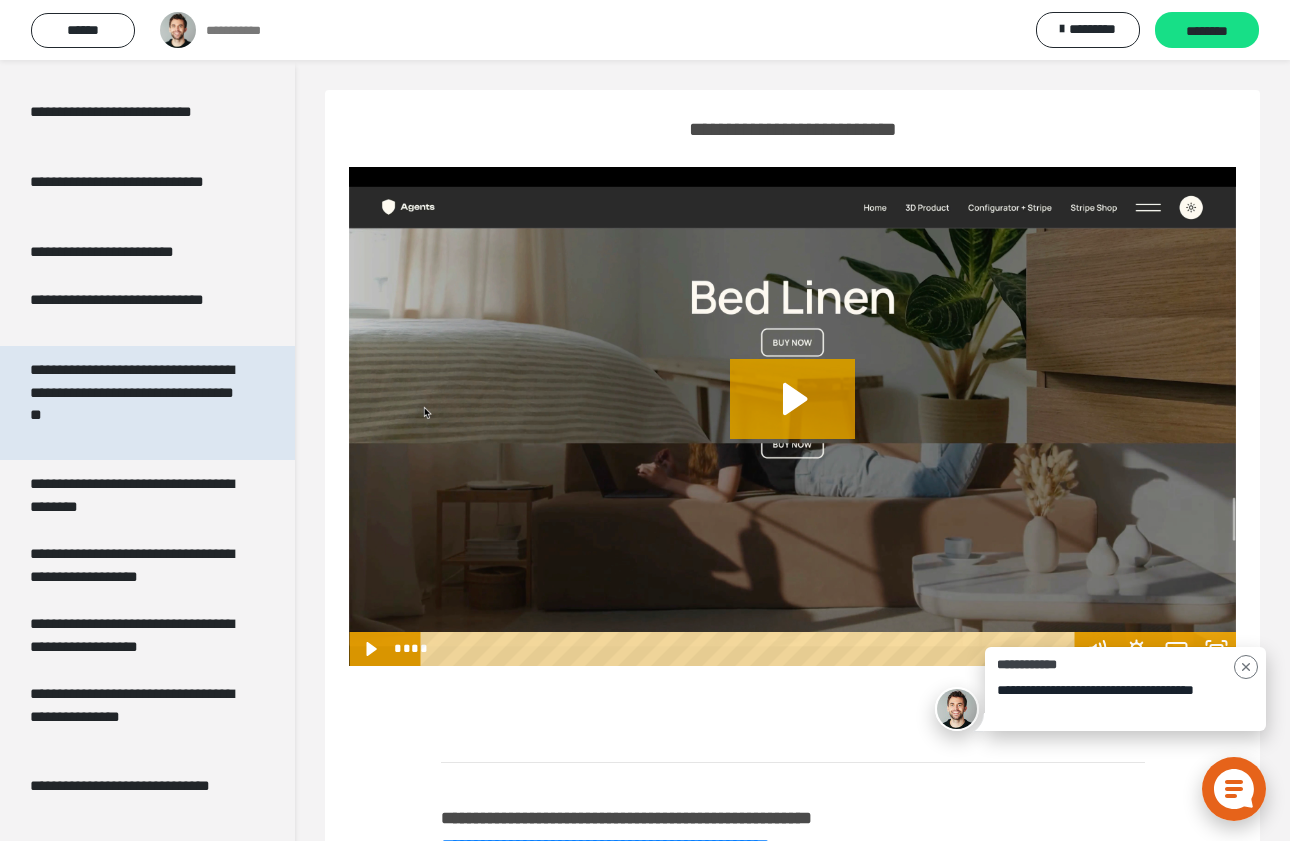 scroll, scrollTop: 2283, scrollLeft: 0, axis: vertical 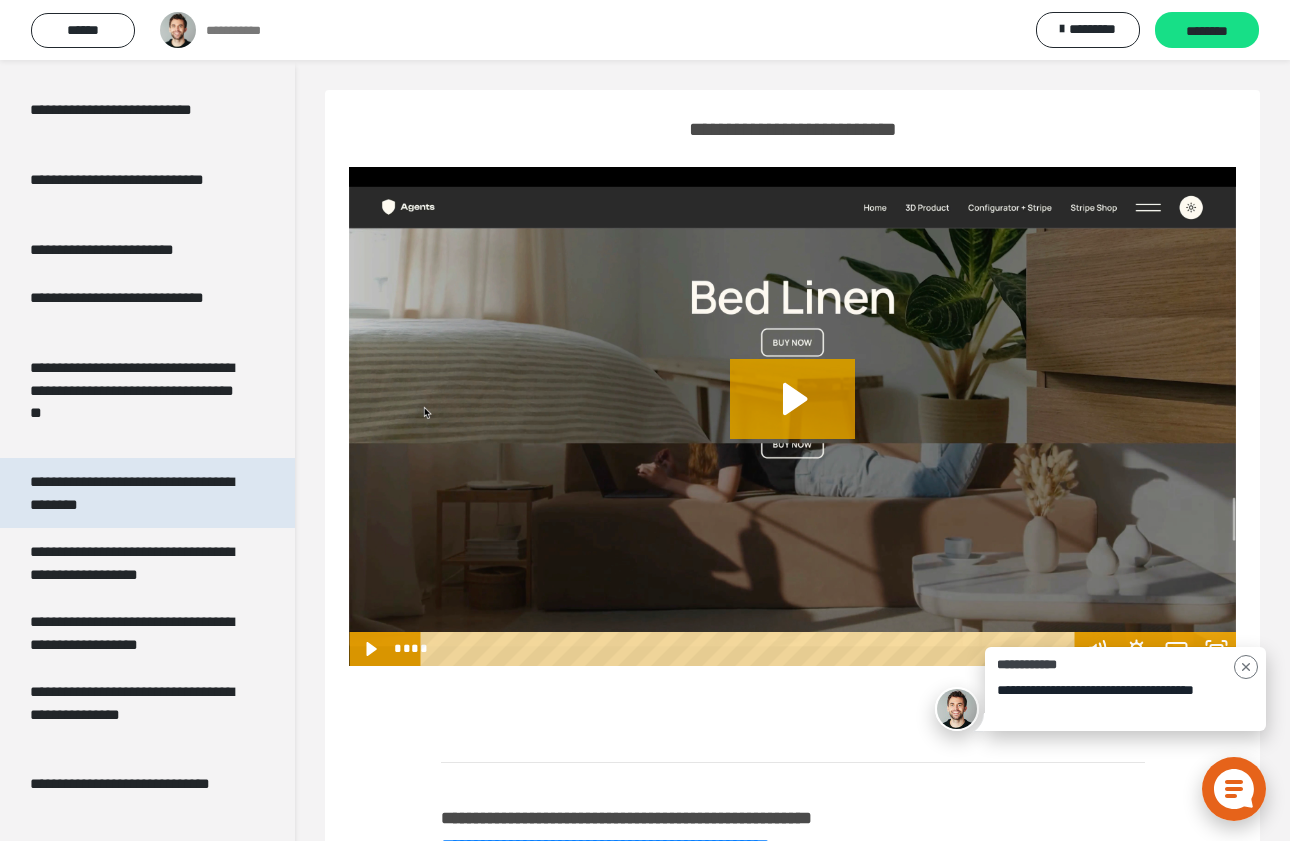click on "**********" at bounding box center (139, 493) 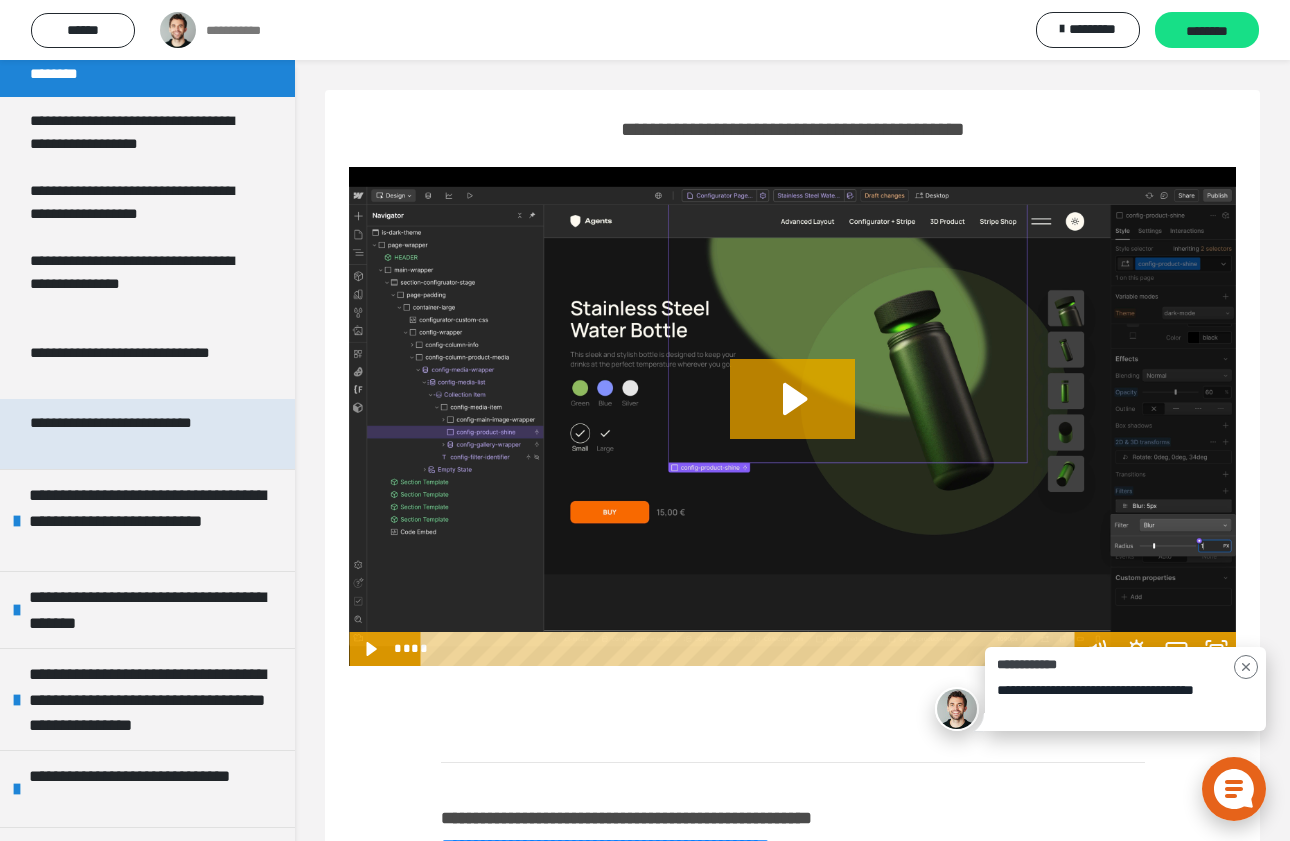 scroll, scrollTop: 2766, scrollLeft: 0, axis: vertical 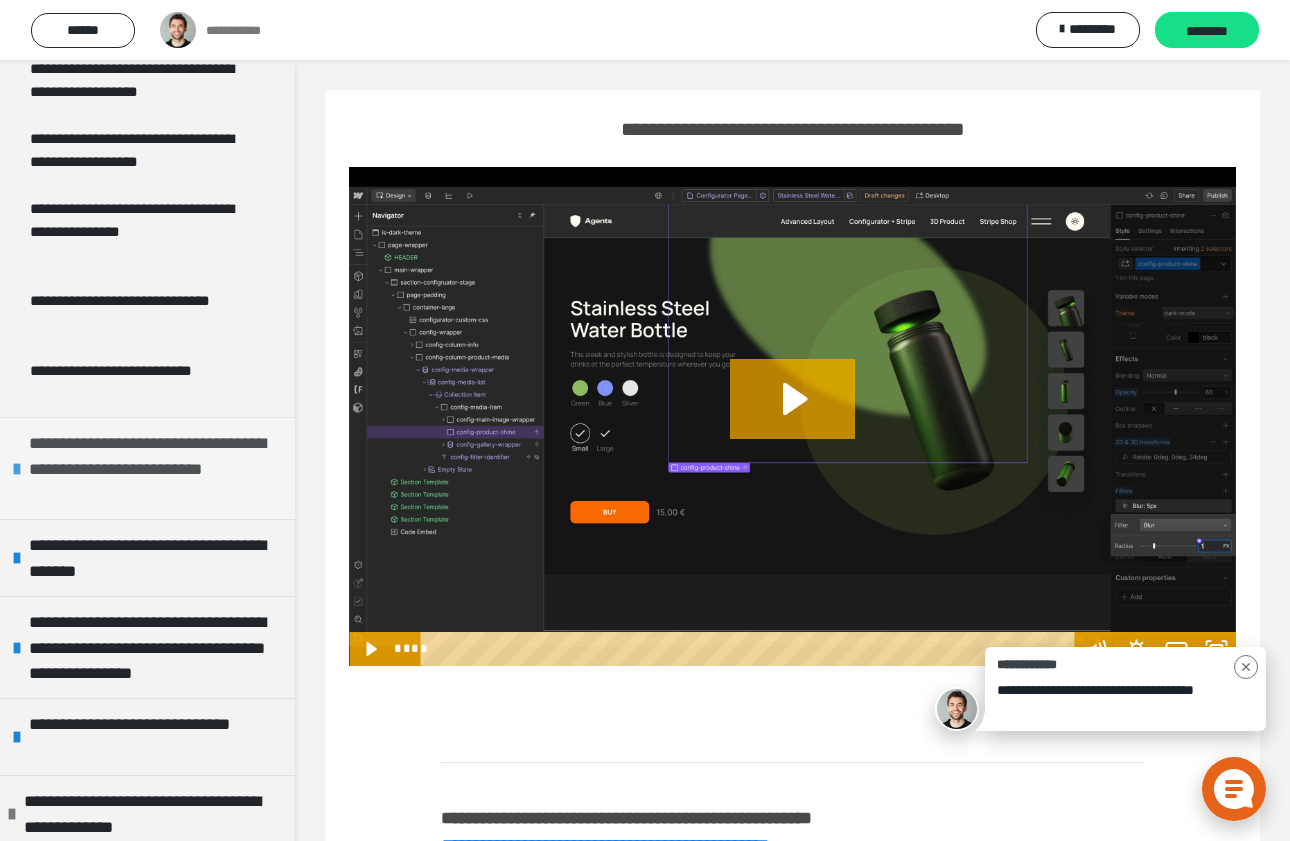 click on "**********" at bounding box center [157, 468] 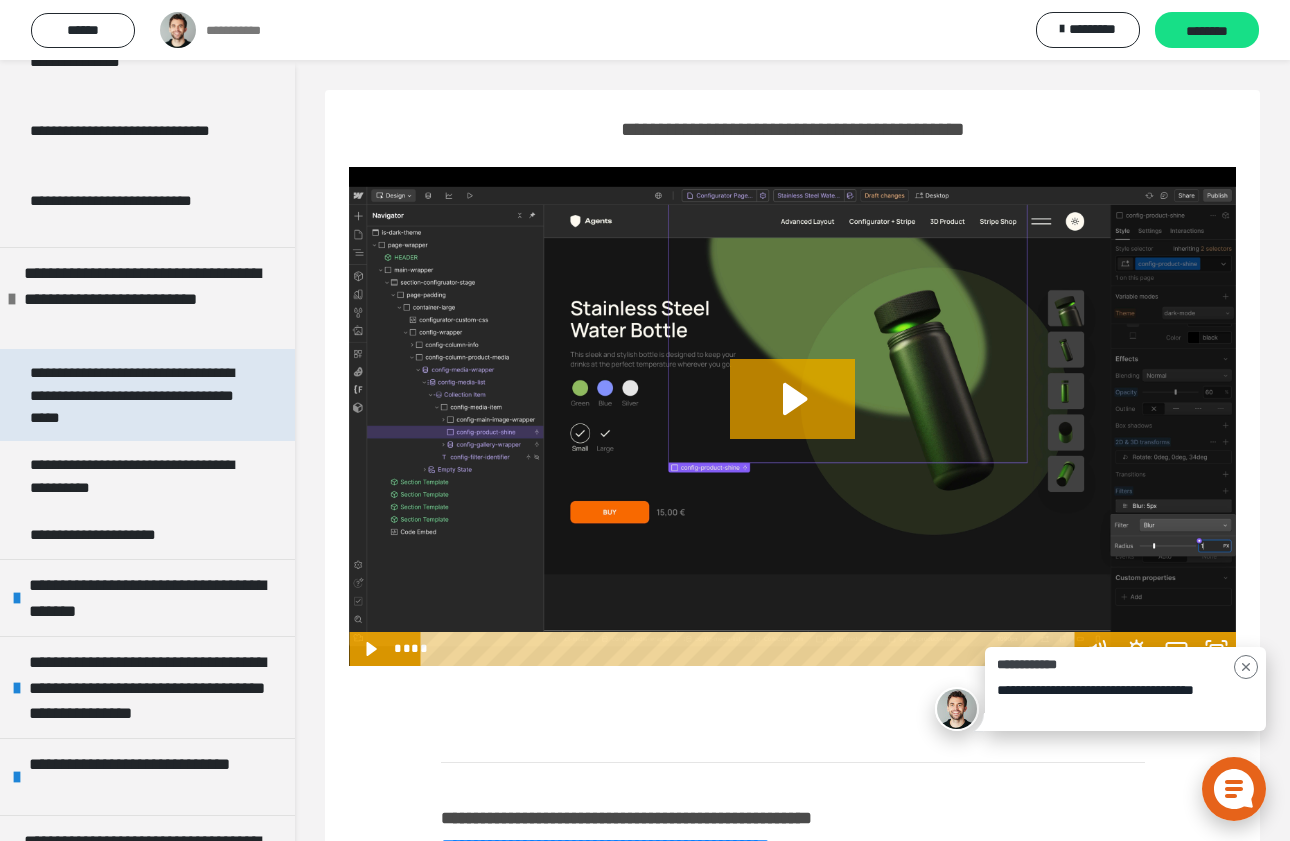 scroll, scrollTop: 2932, scrollLeft: 0, axis: vertical 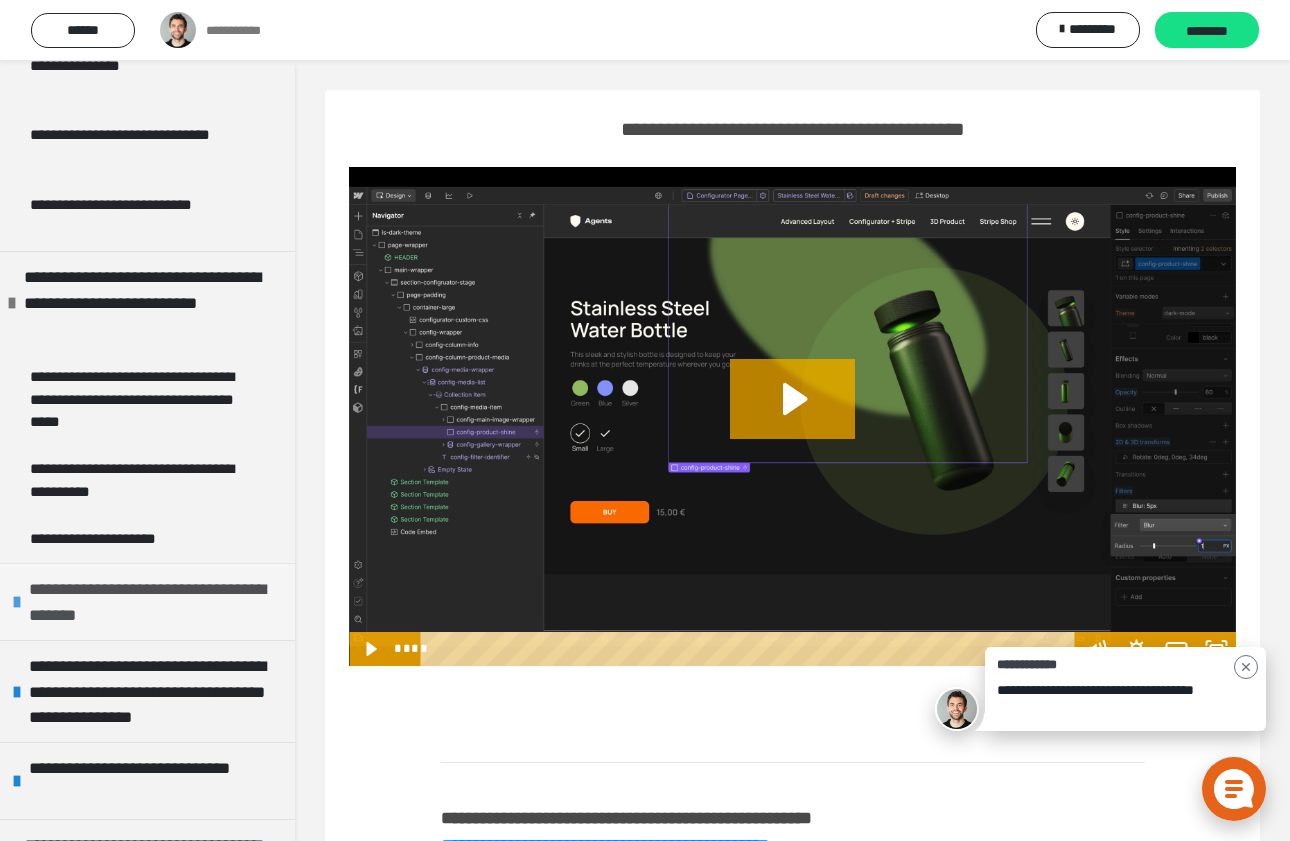 click on "**********" at bounding box center [157, 602] 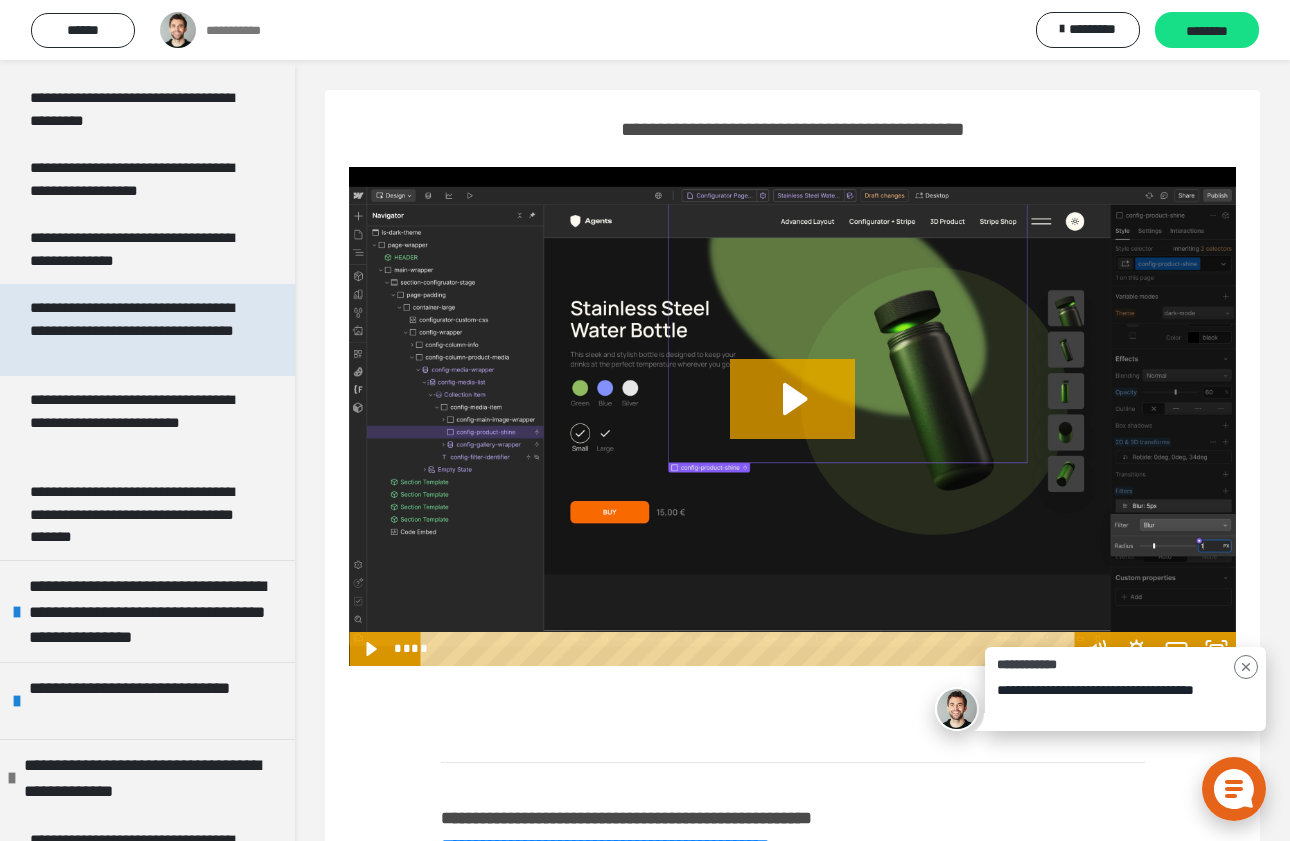 scroll, scrollTop: 3541, scrollLeft: 0, axis: vertical 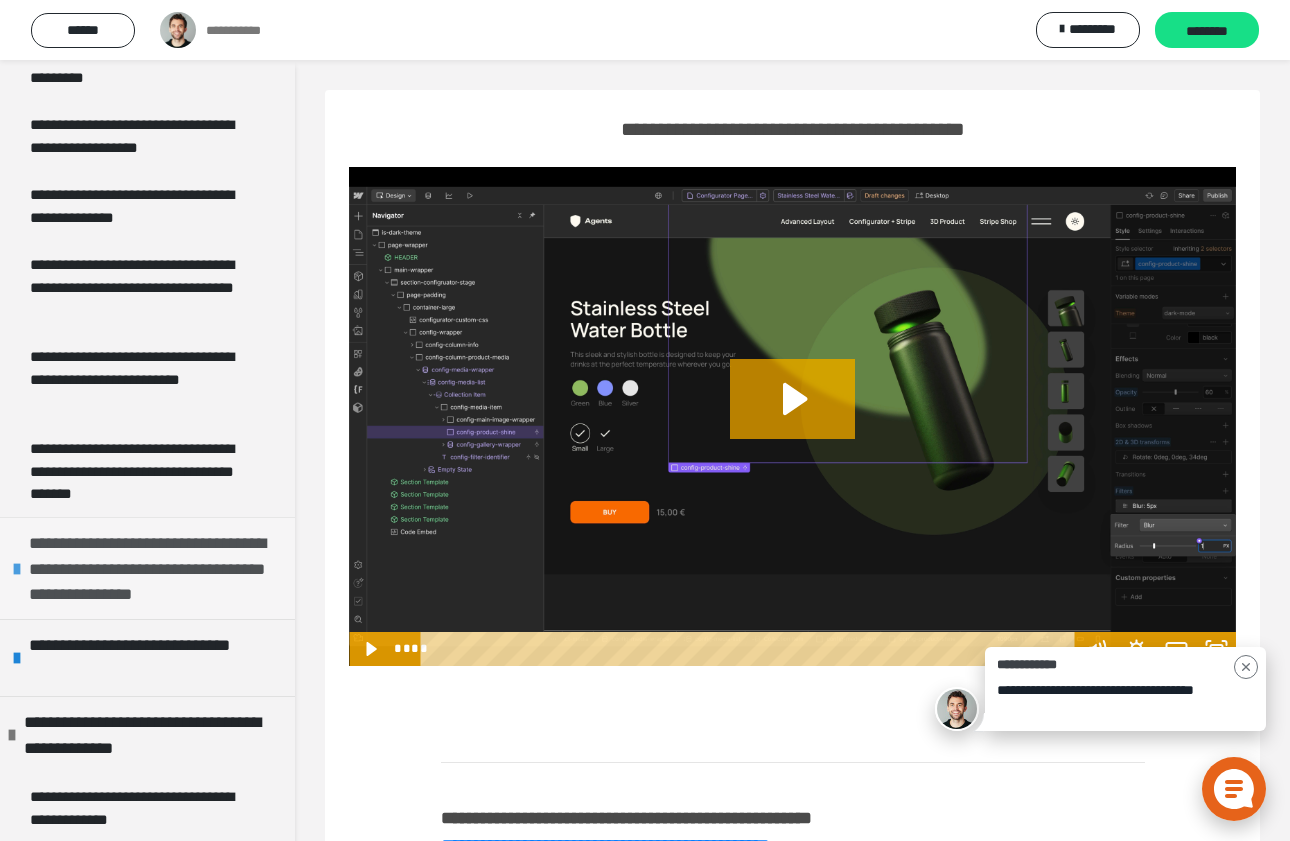 click on "**********" at bounding box center [157, 568] 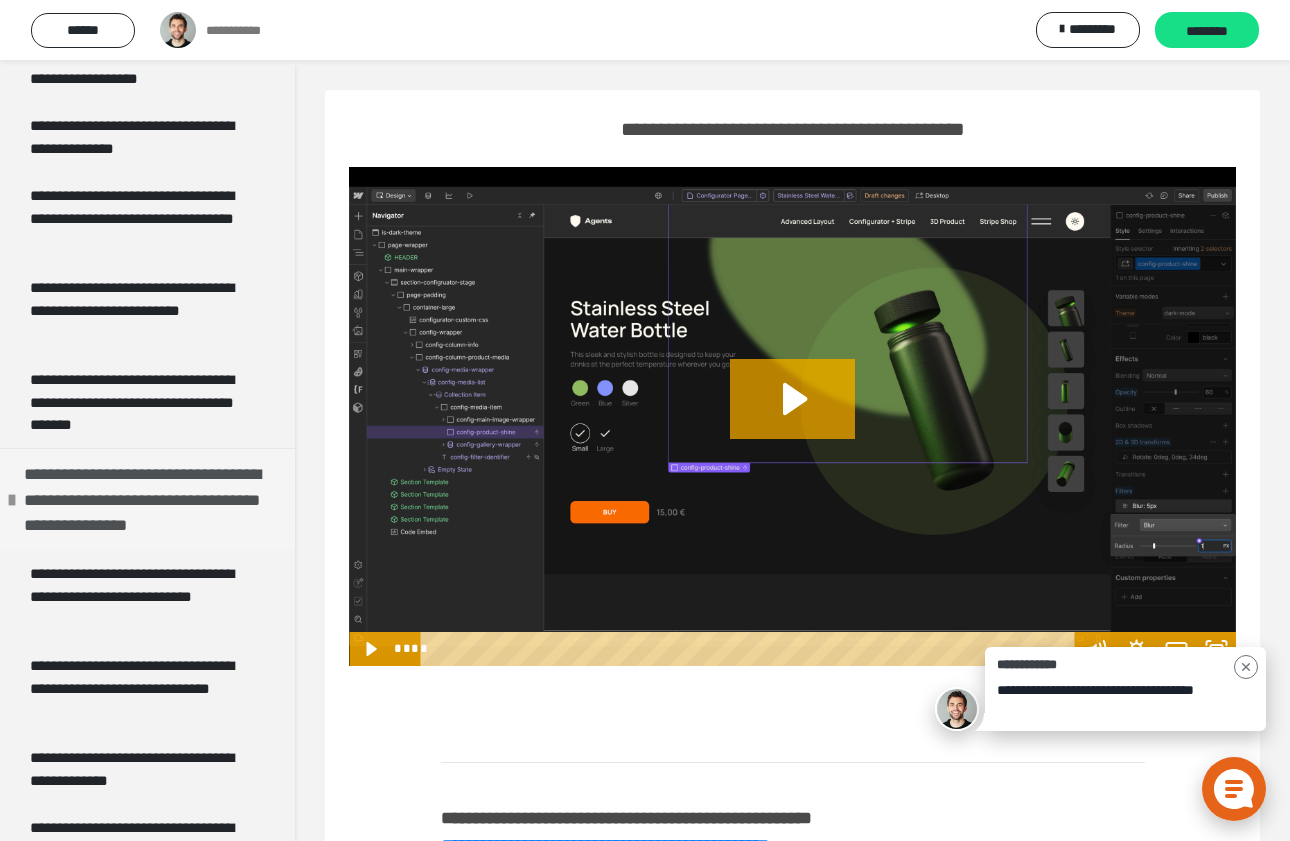 scroll, scrollTop: 3634, scrollLeft: 0, axis: vertical 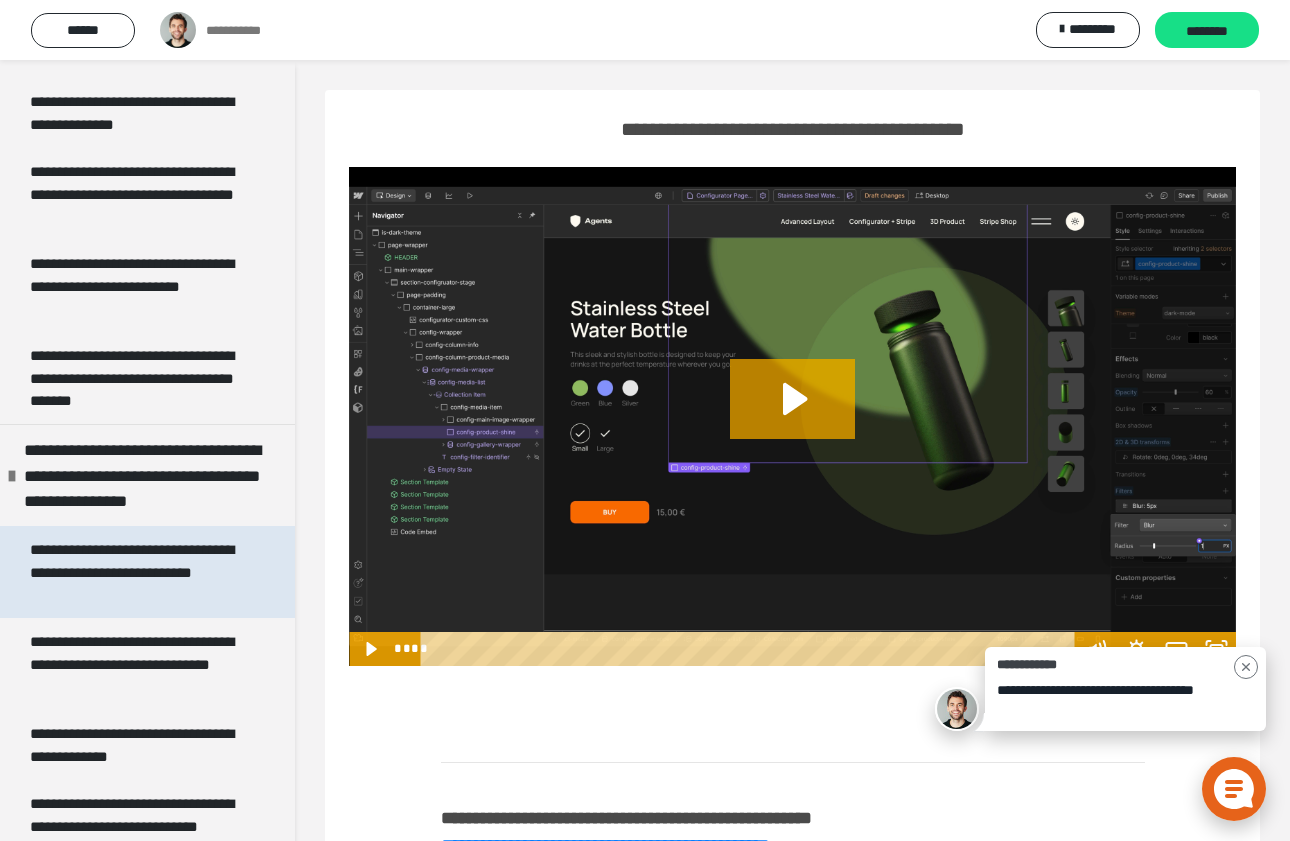 click on "**********" at bounding box center [139, 572] 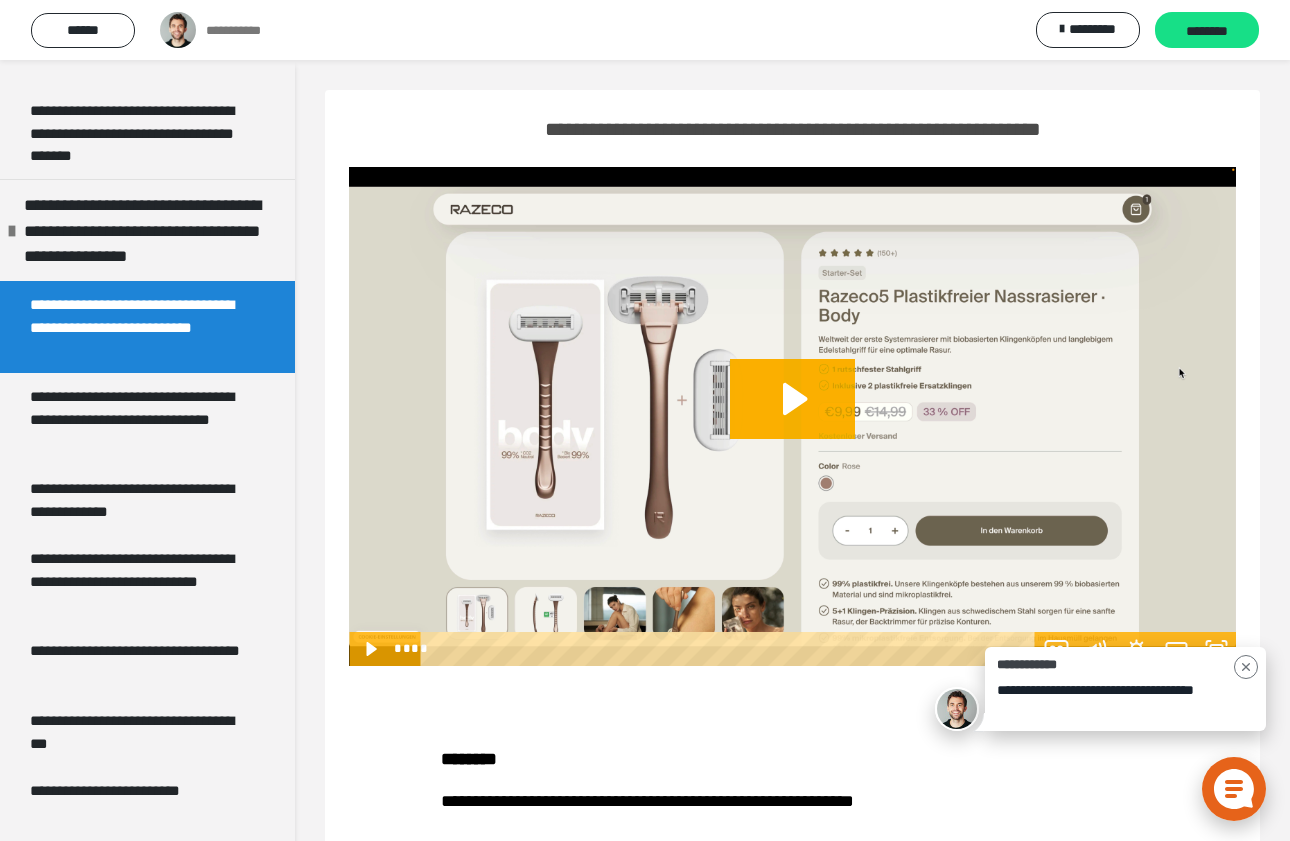 scroll, scrollTop: 3890, scrollLeft: 0, axis: vertical 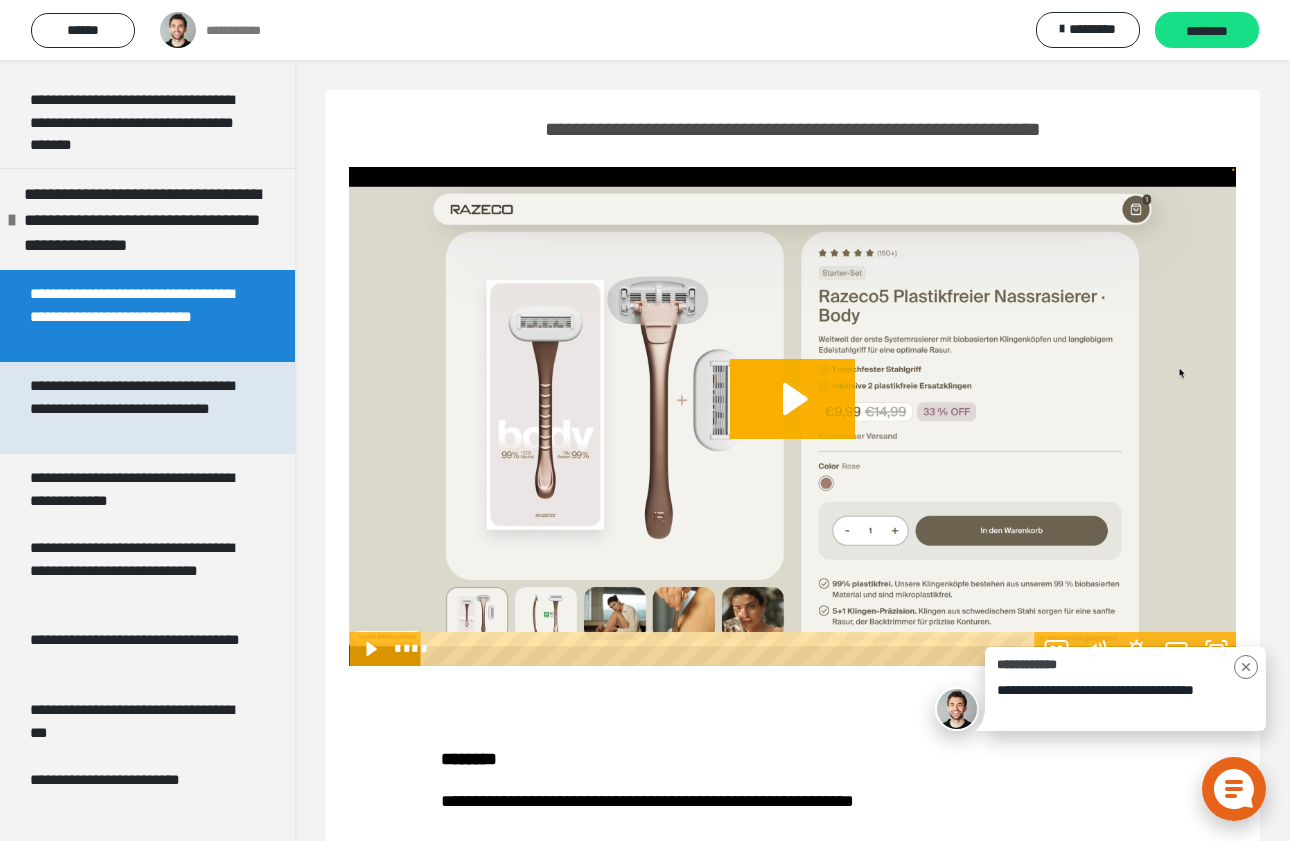 click on "**********" at bounding box center (139, 408) 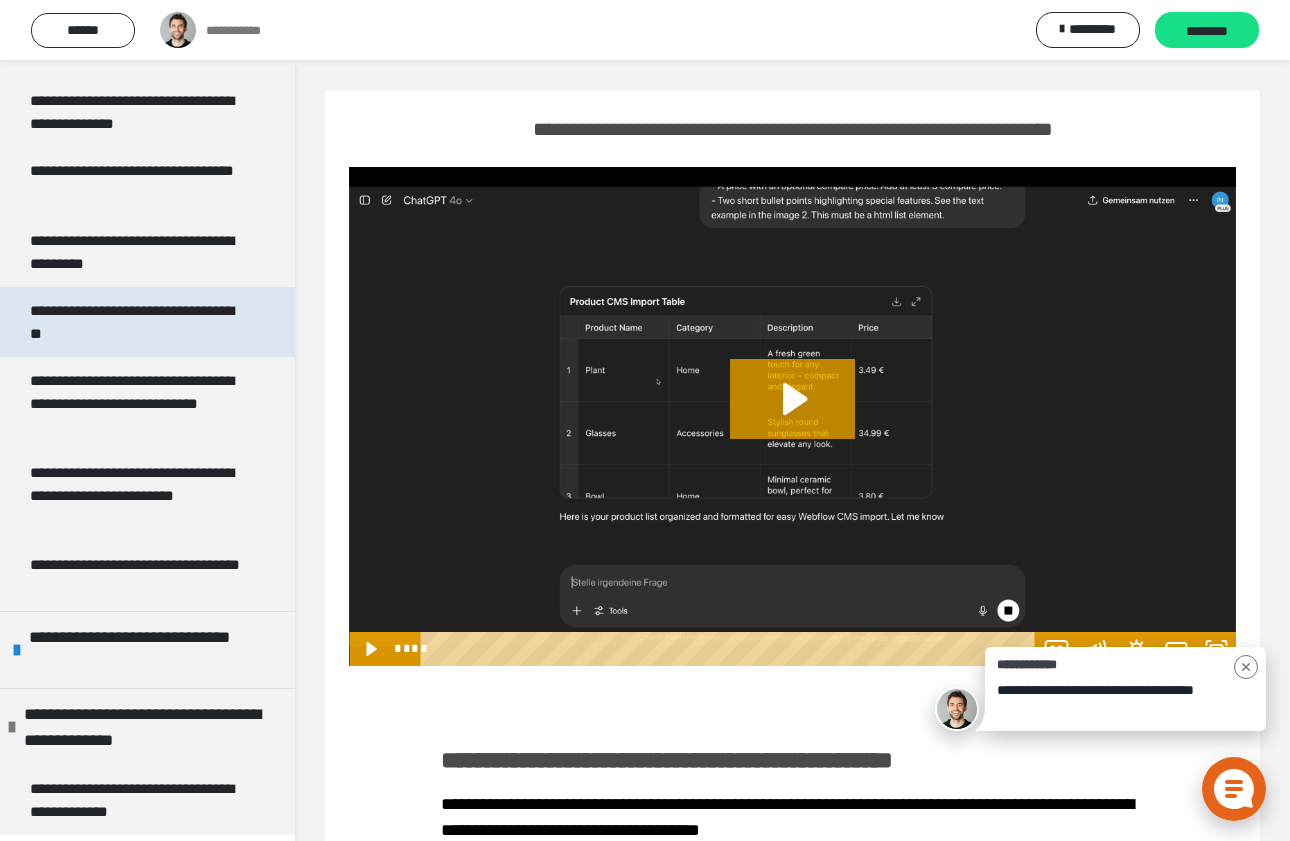 scroll, scrollTop: 4638, scrollLeft: 0, axis: vertical 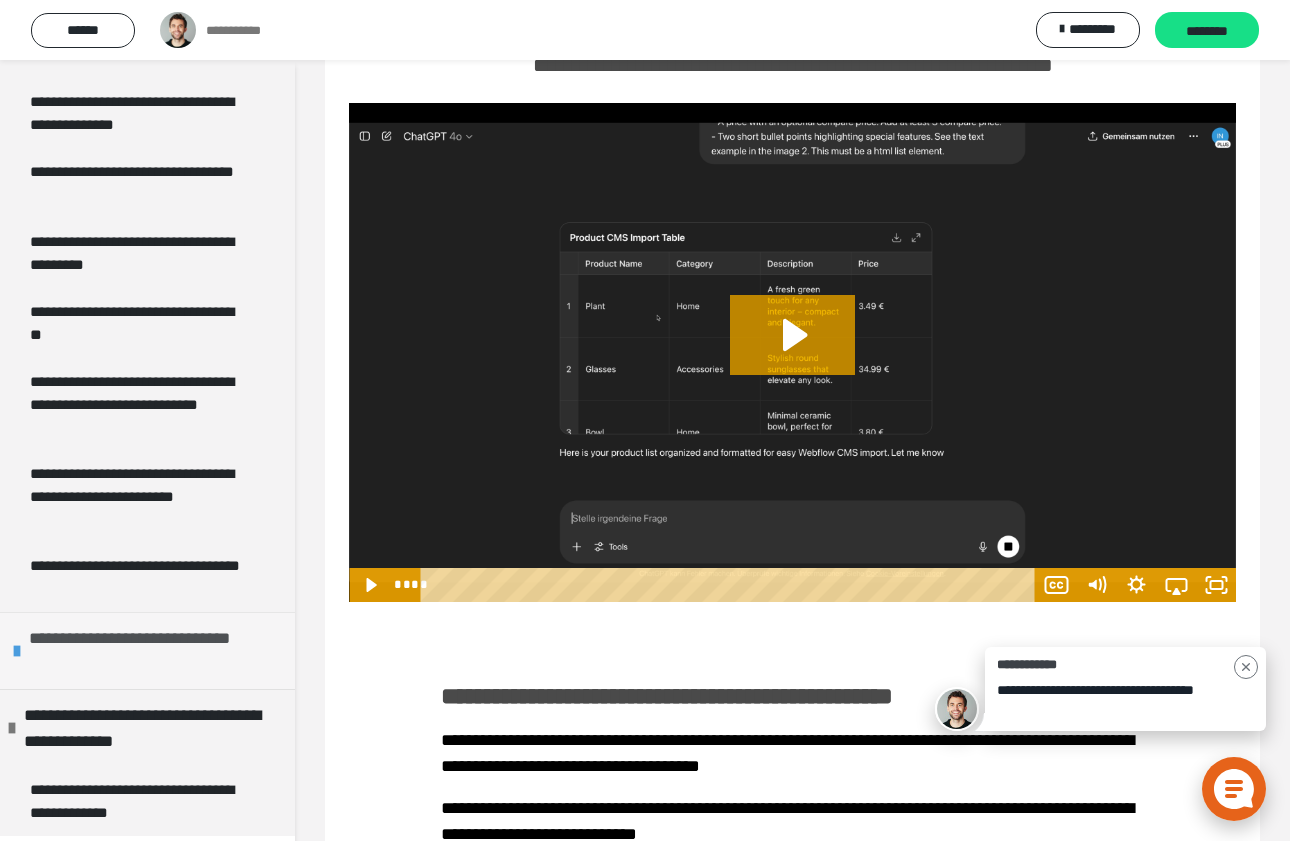 click on "**********" at bounding box center [157, 651] 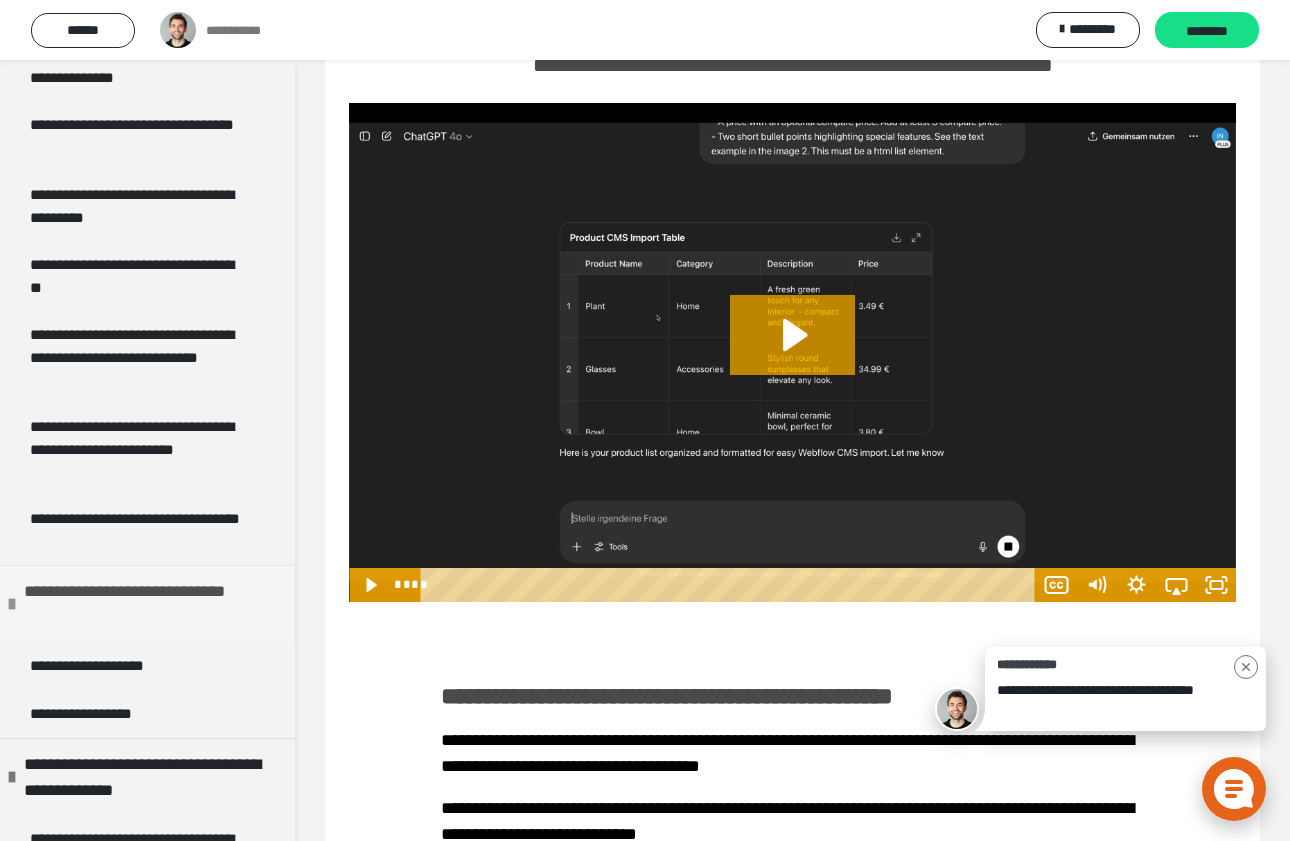 scroll, scrollTop: 4687, scrollLeft: 0, axis: vertical 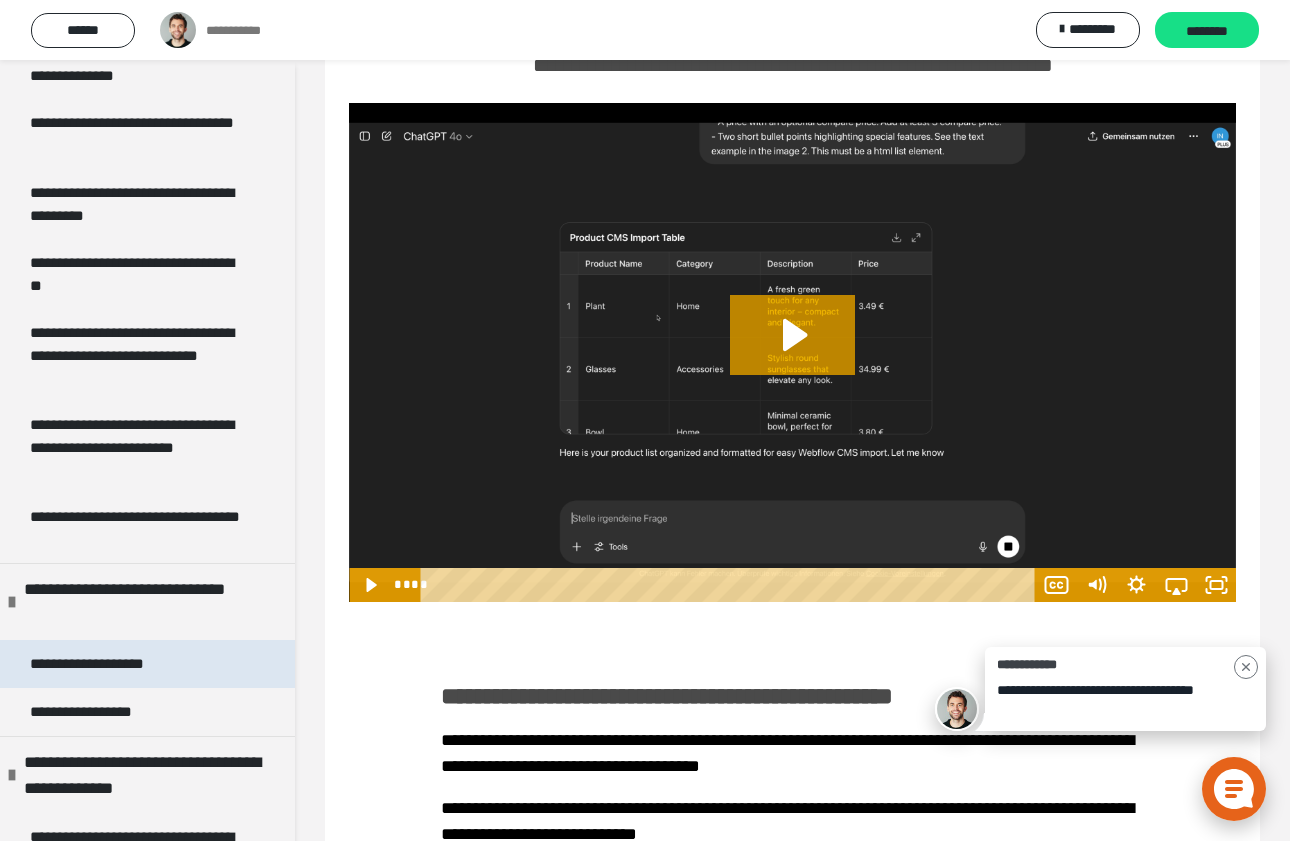click on "**********" at bounding box center (147, 664) 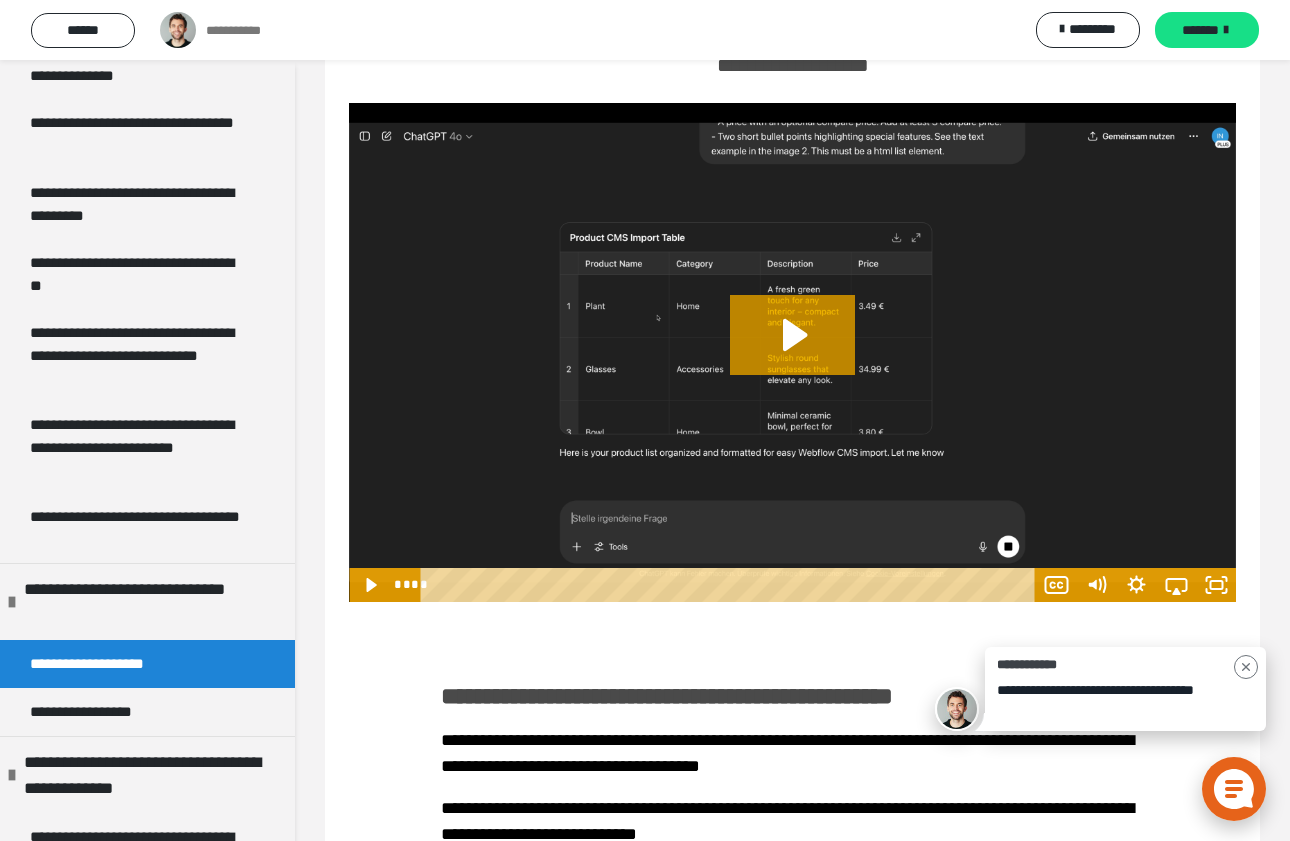 scroll, scrollTop: 60, scrollLeft: 0, axis: vertical 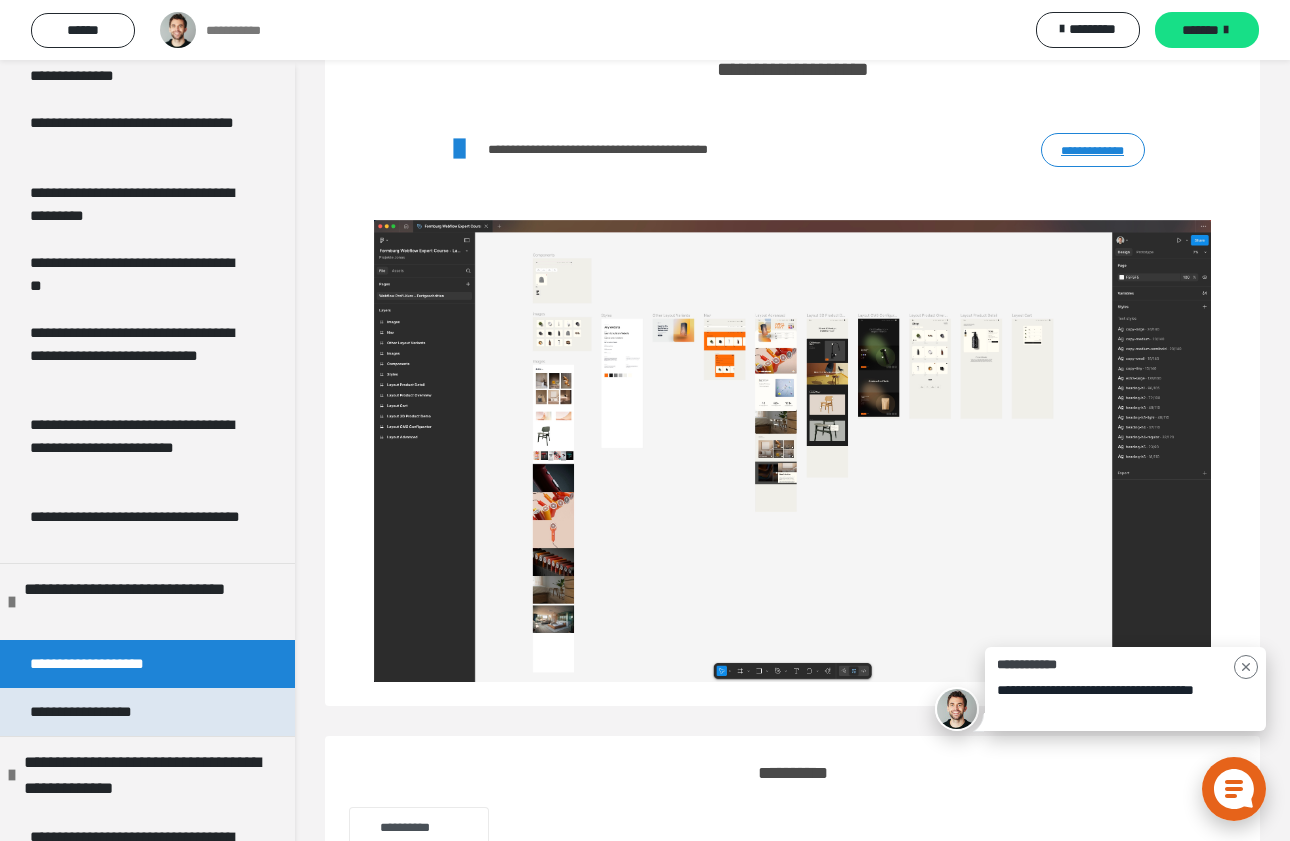 click on "**********" at bounding box center (103, 712) 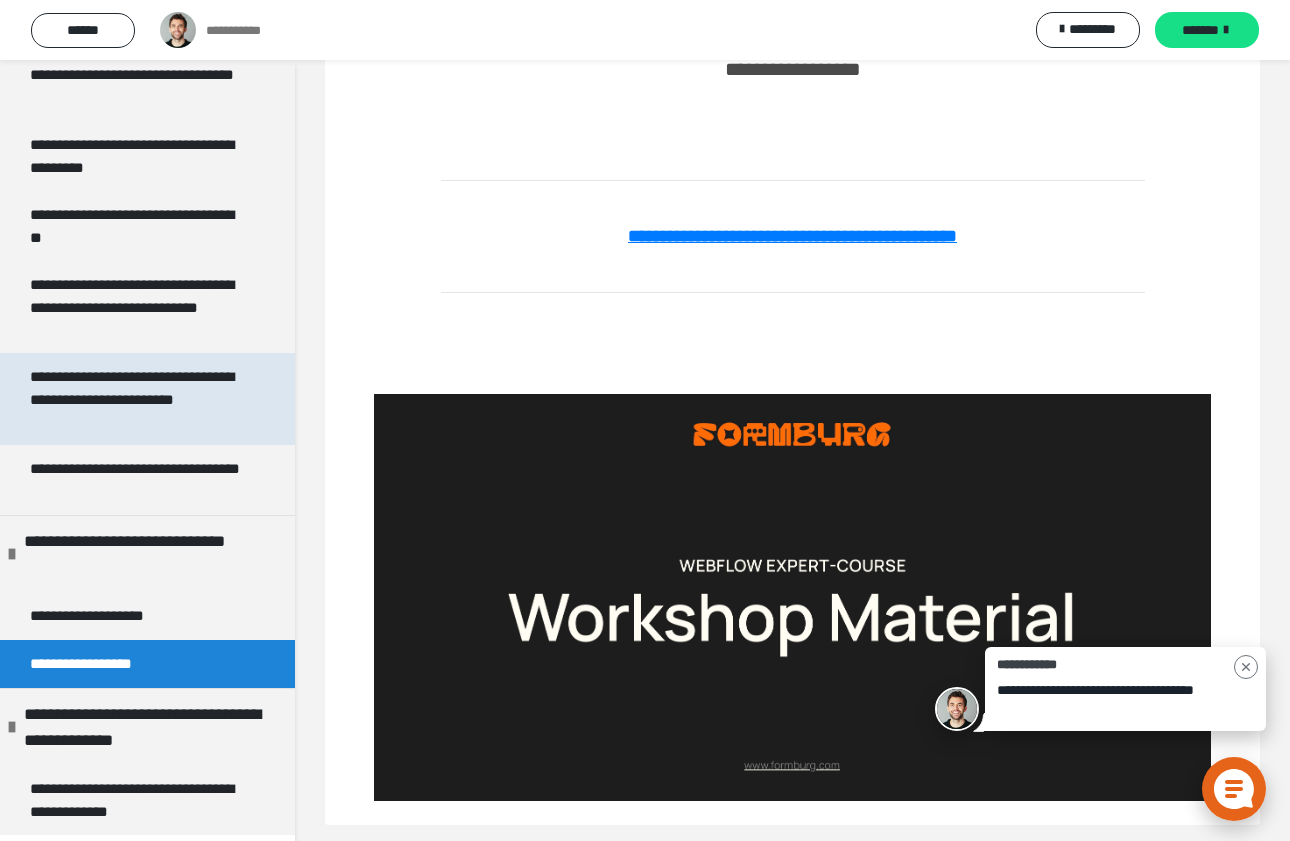 scroll, scrollTop: 4734, scrollLeft: 0, axis: vertical 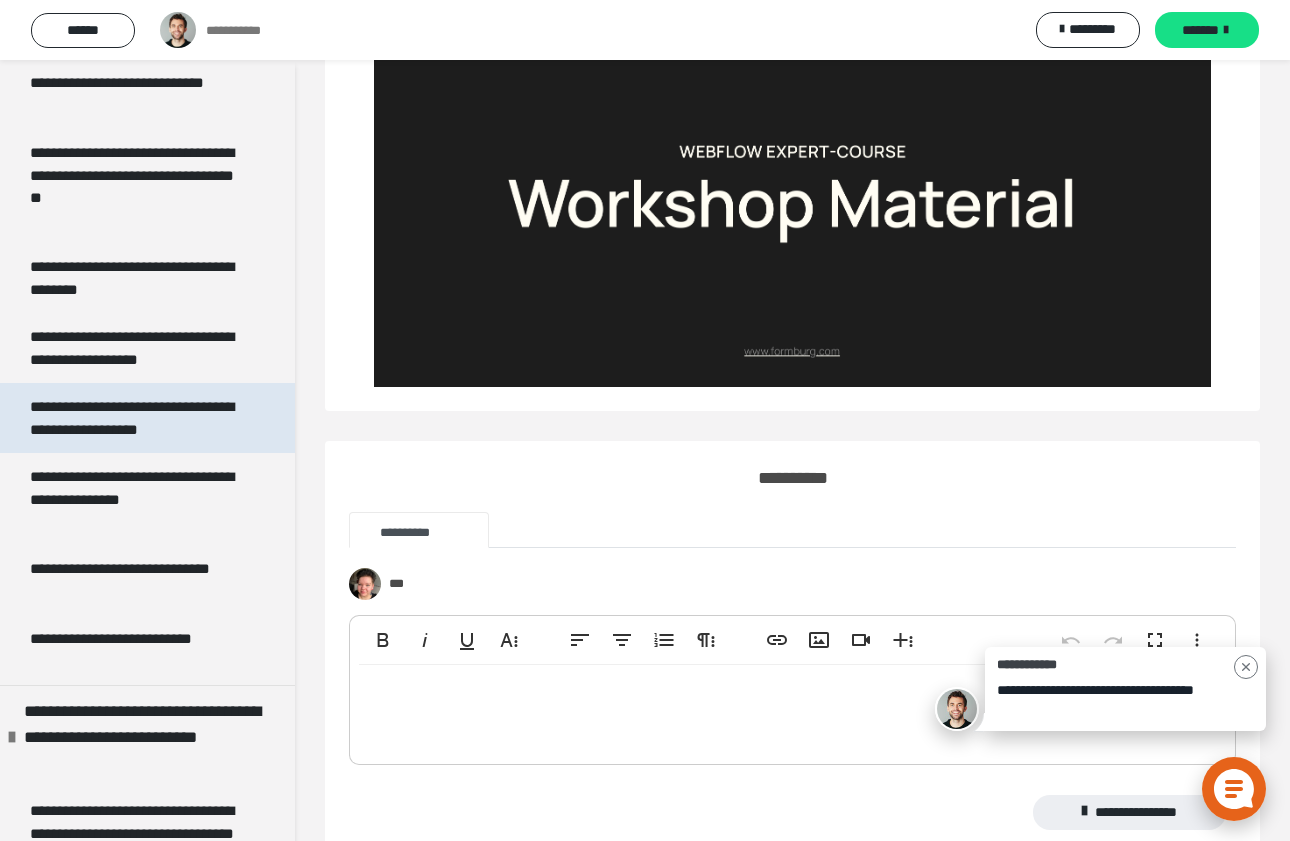 click on "**********" at bounding box center [139, 418] 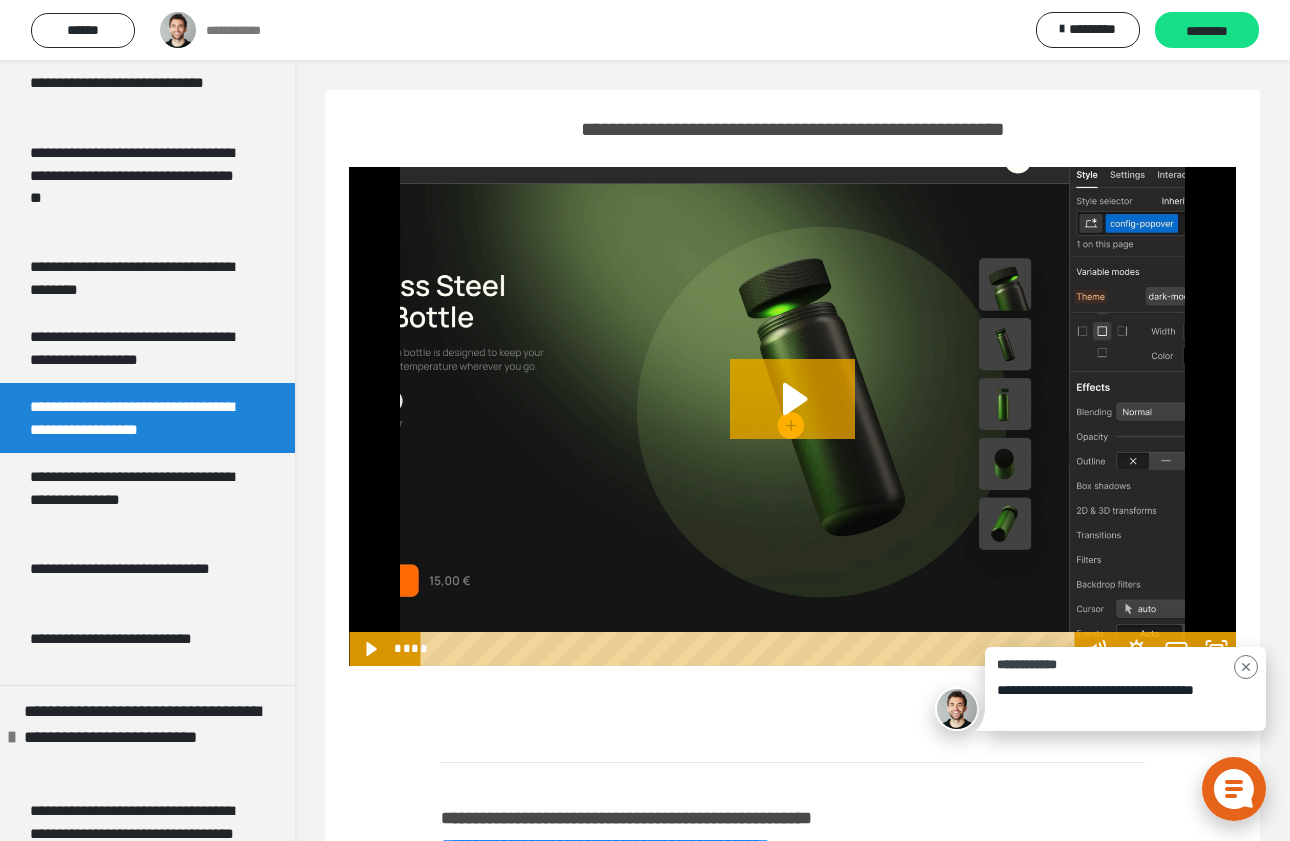 scroll, scrollTop: 0, scrollLeft: 0, axis: both 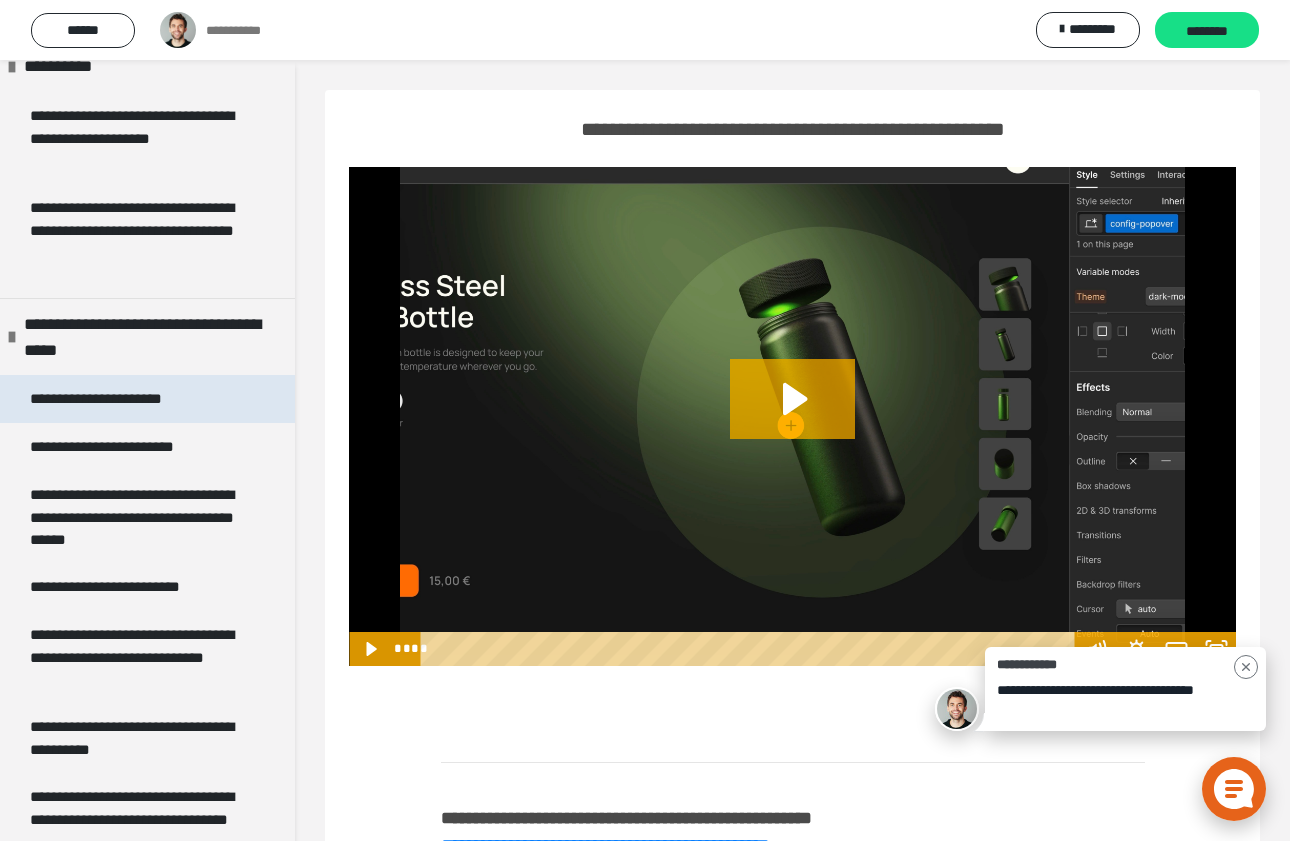 click on "**********" at bounding box center (121, 399) 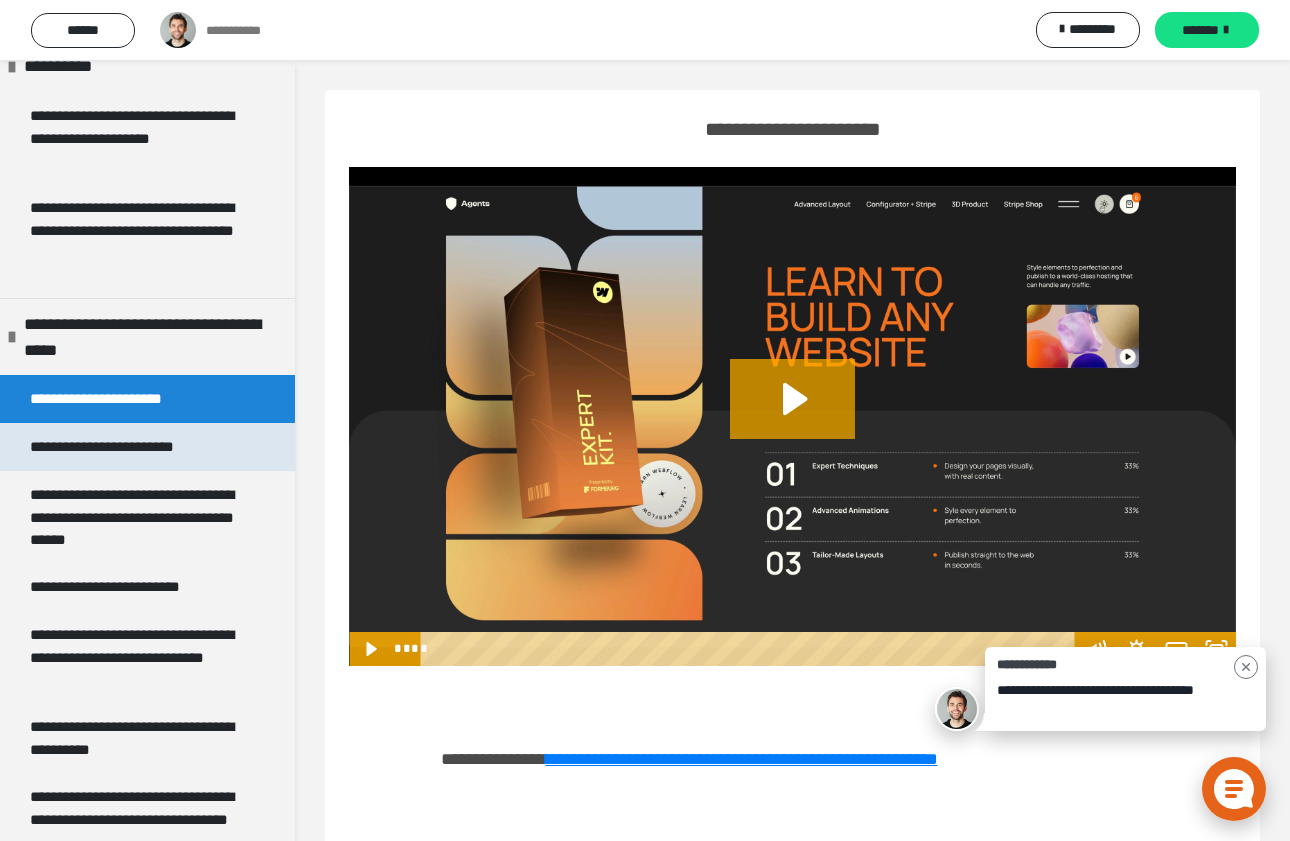 click on "**********" at bounding box center [133, 447] 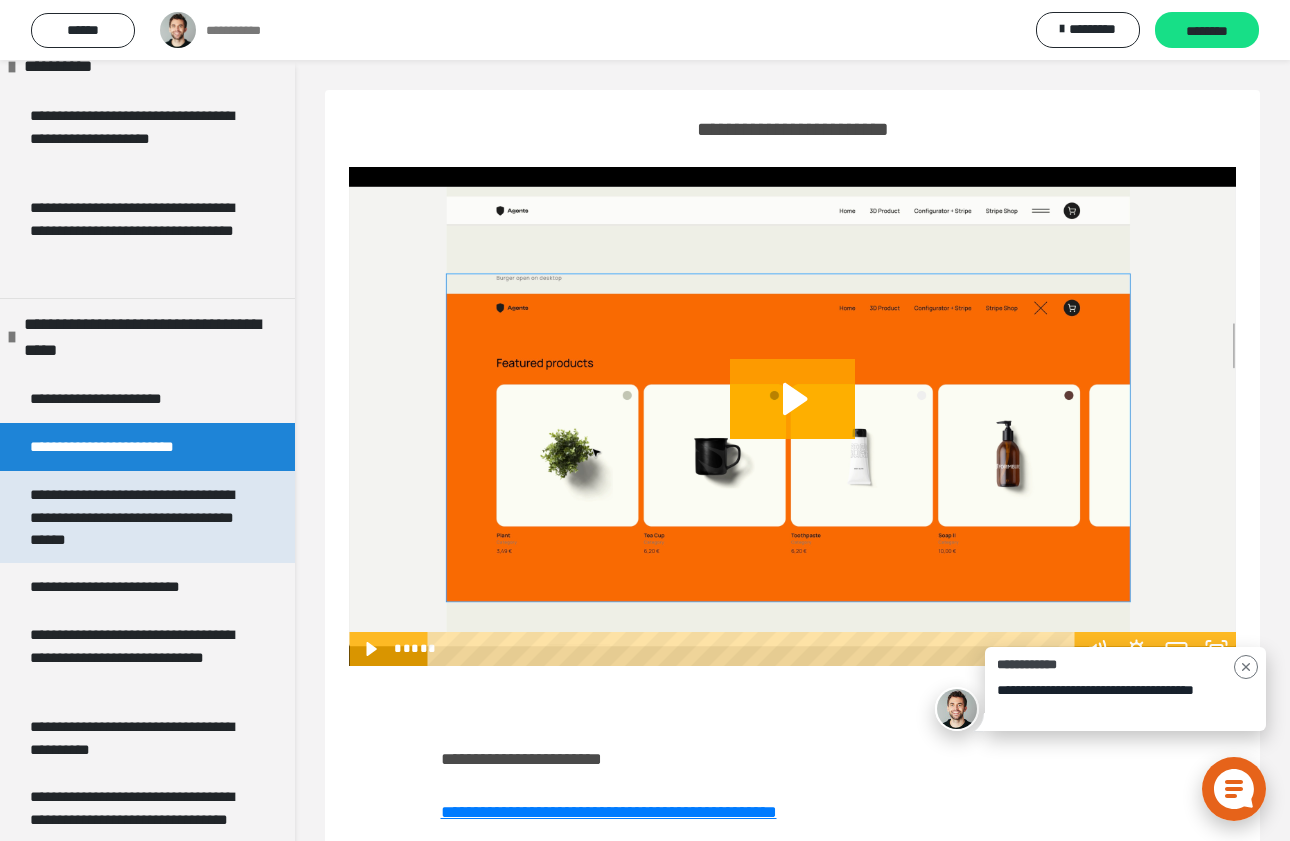 click on "**********" at bounding box center (139, 517) 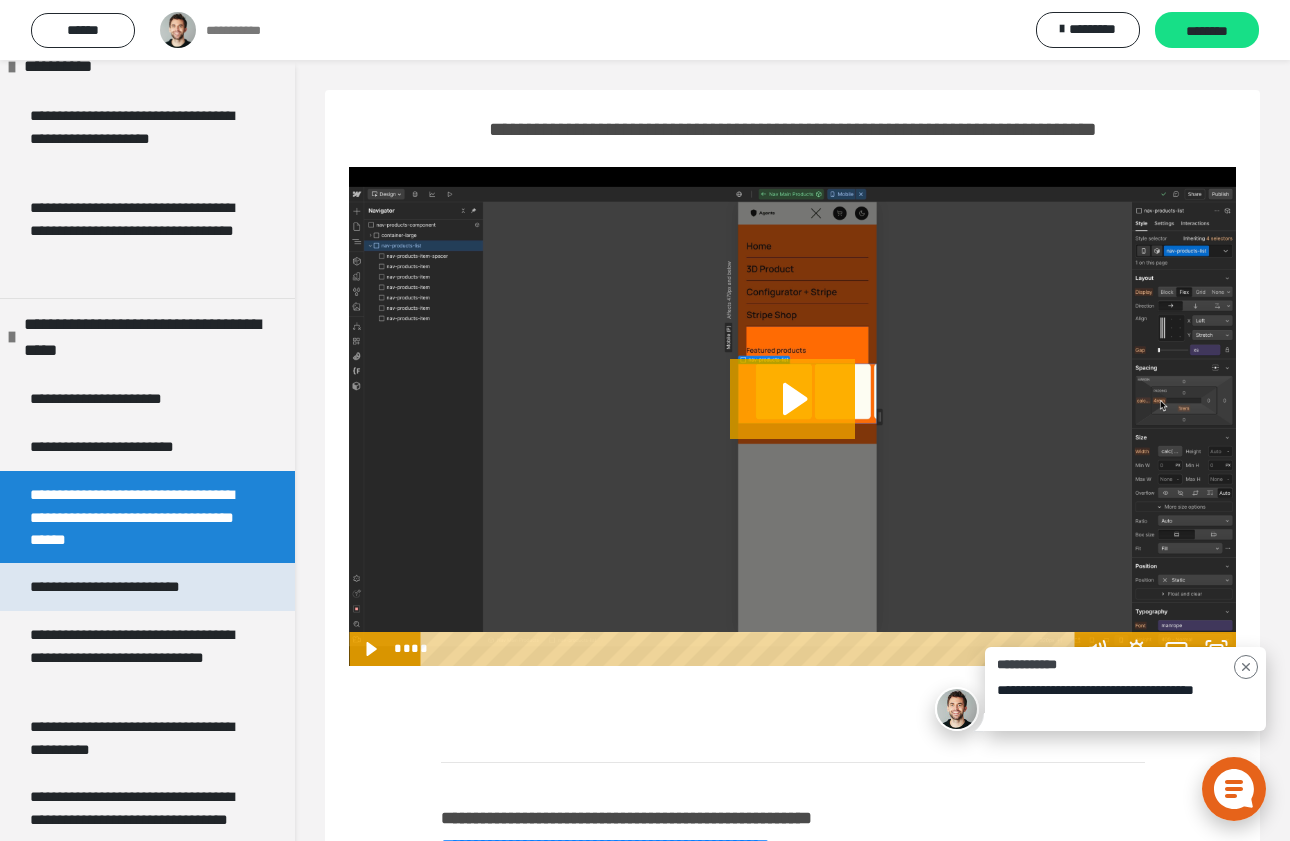 click on "**********" at bounding box center [135, 587] 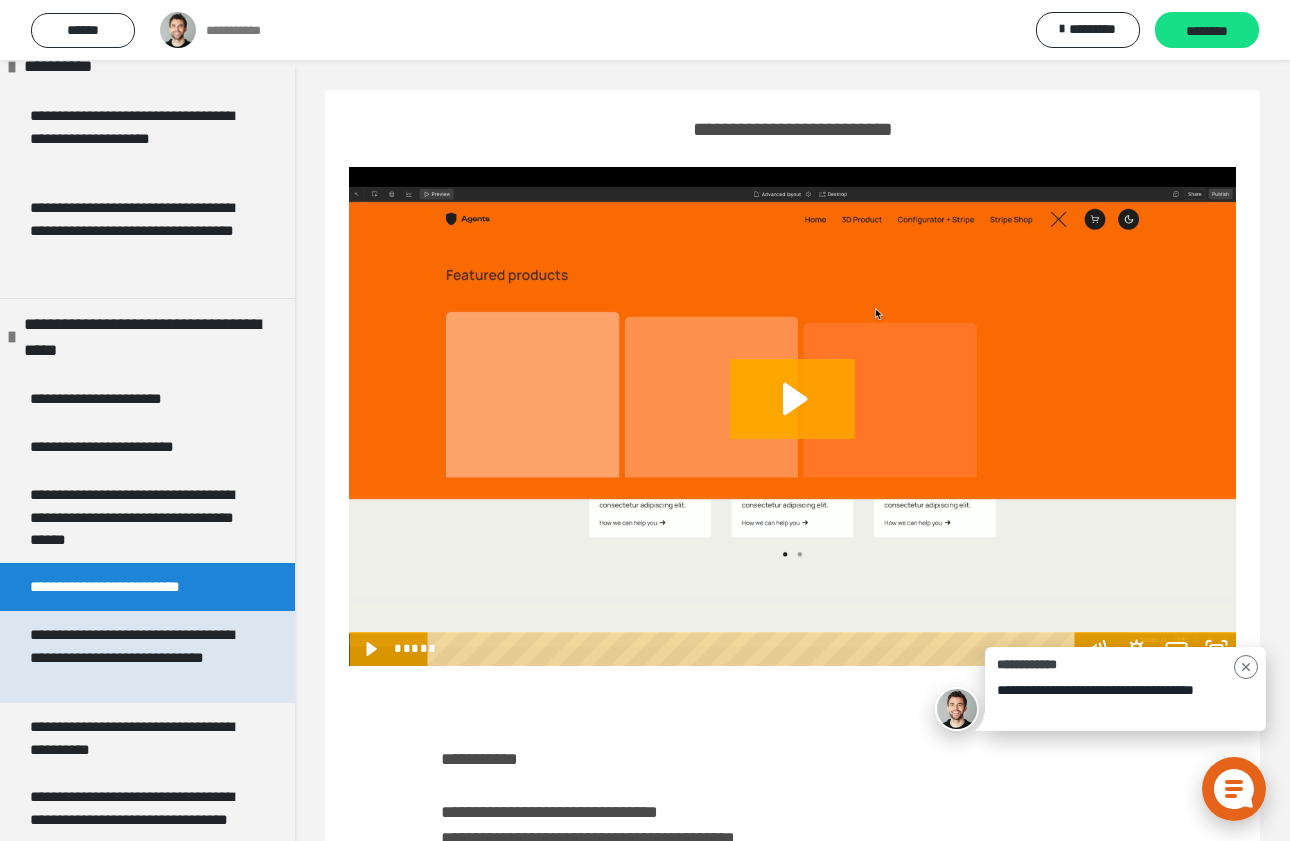 click on "**********" at bounding box center (139, 657) 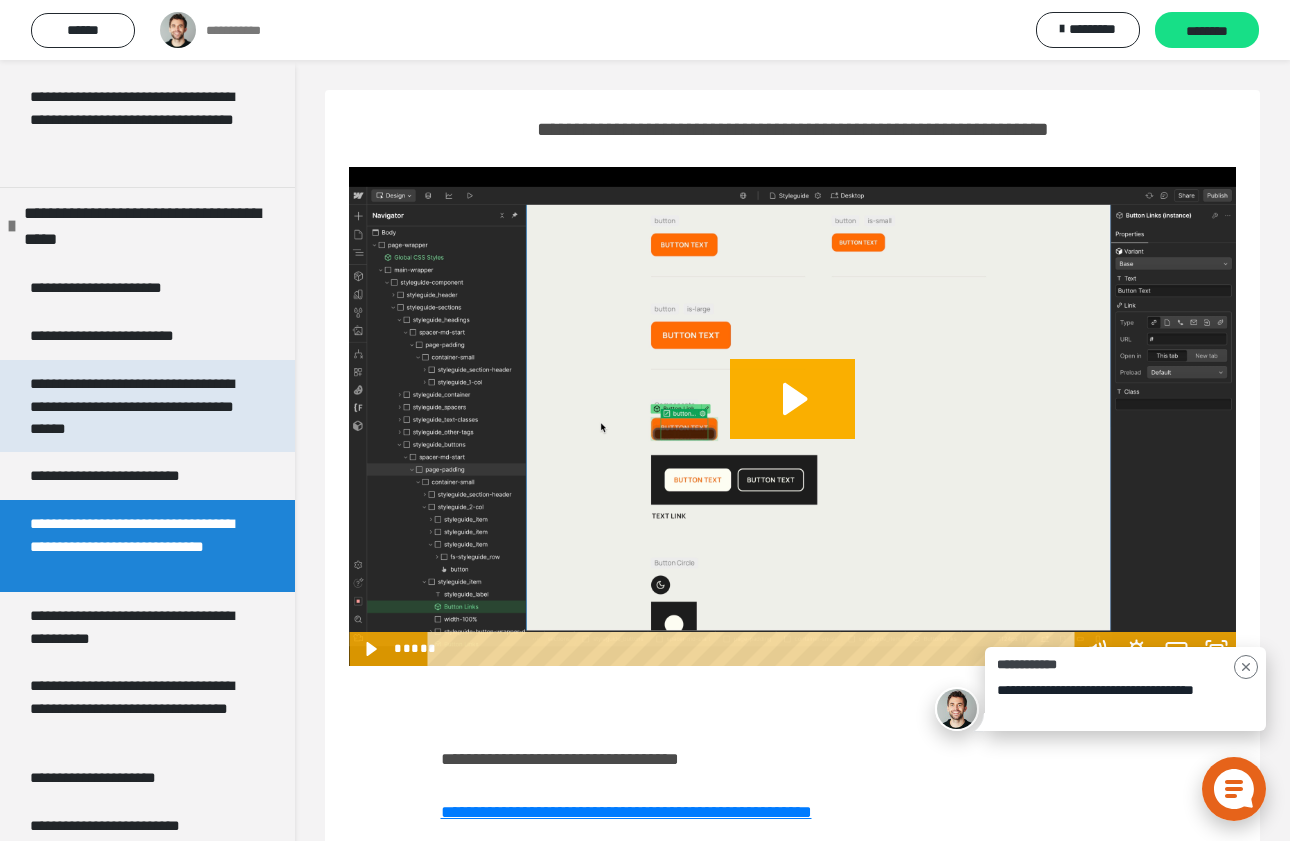 scroll, scrollTop: 250, scrollLeft: 0, axis: vertical 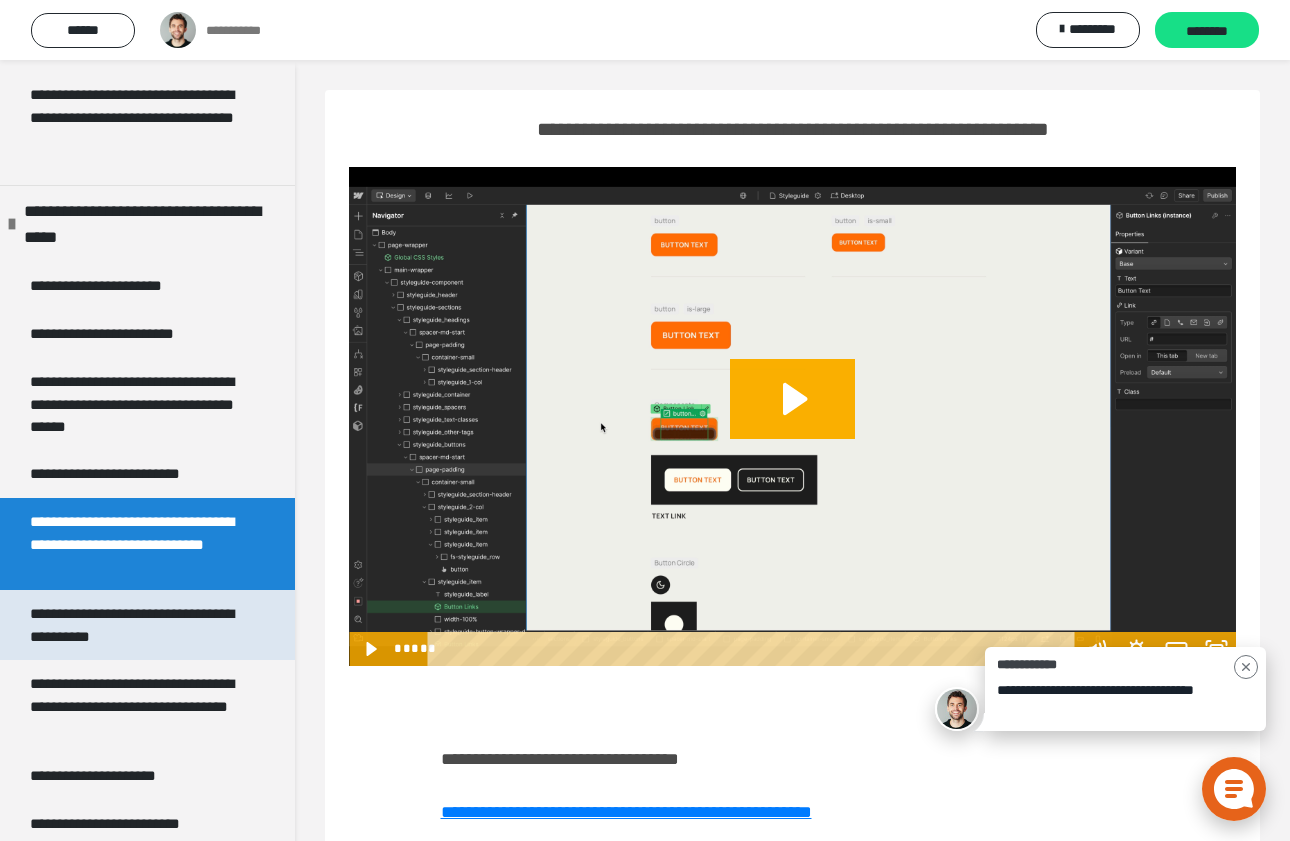 click on "**********" at bounding box center (139, 625) 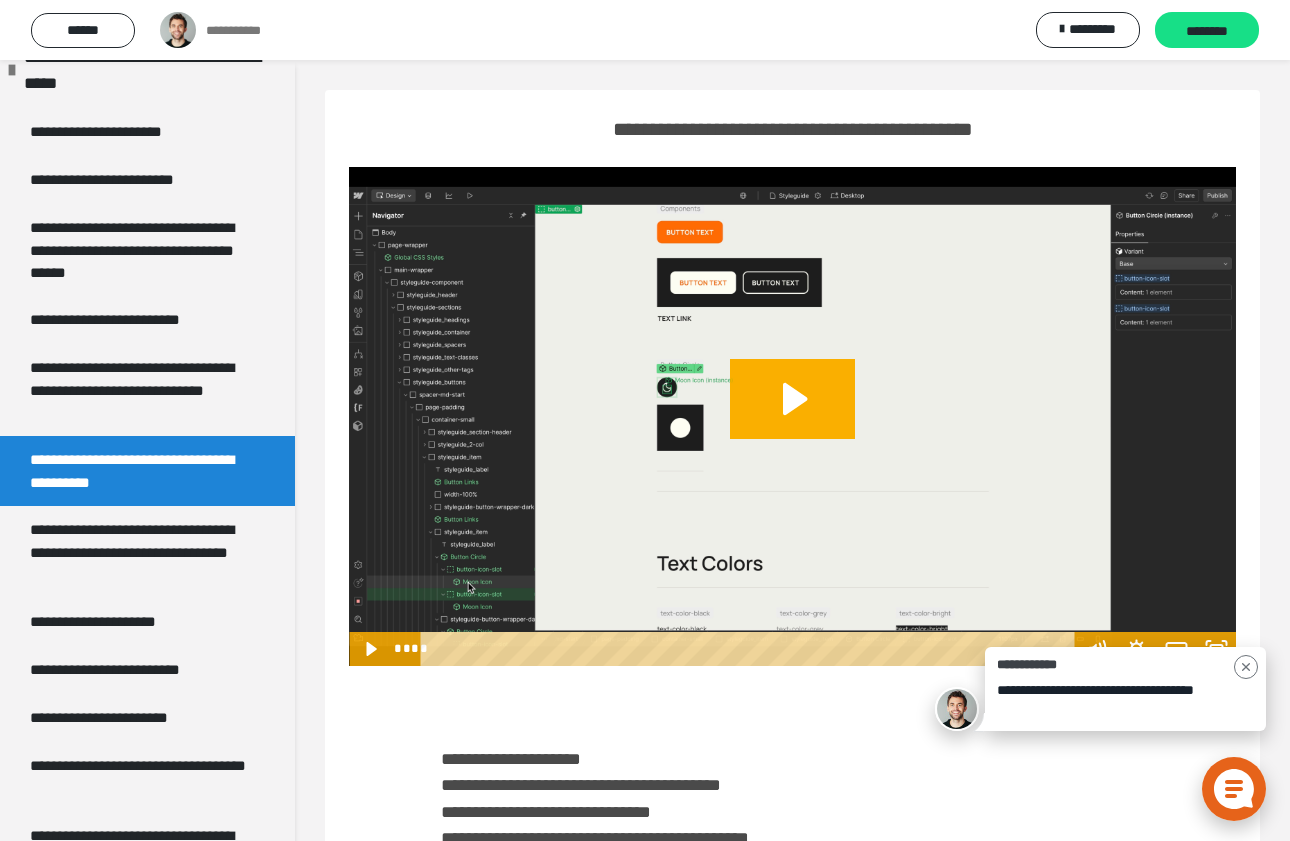 scroll, scrollTop: 421, scrollLeft: 0, axis: vertical 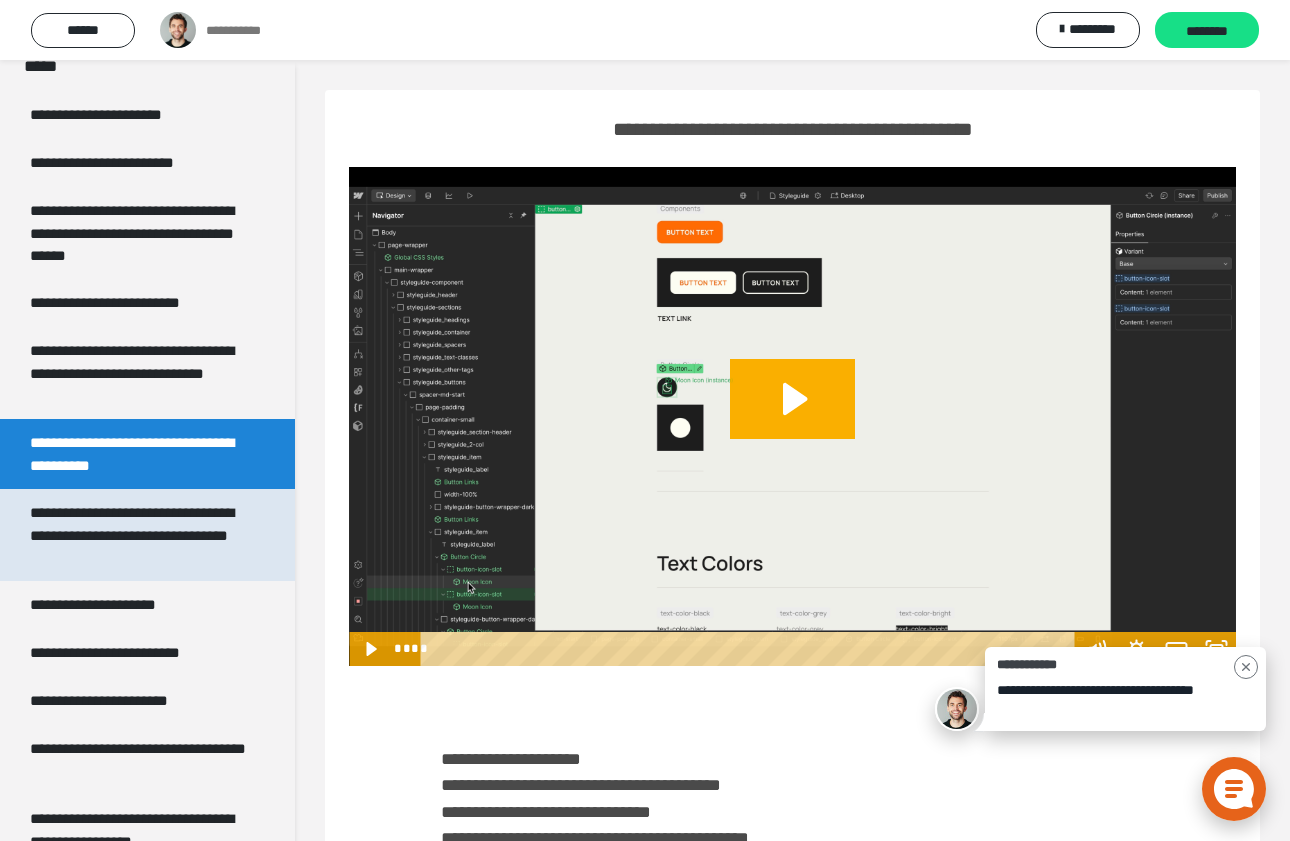 click on "**********" at bounding box center (139, 535) 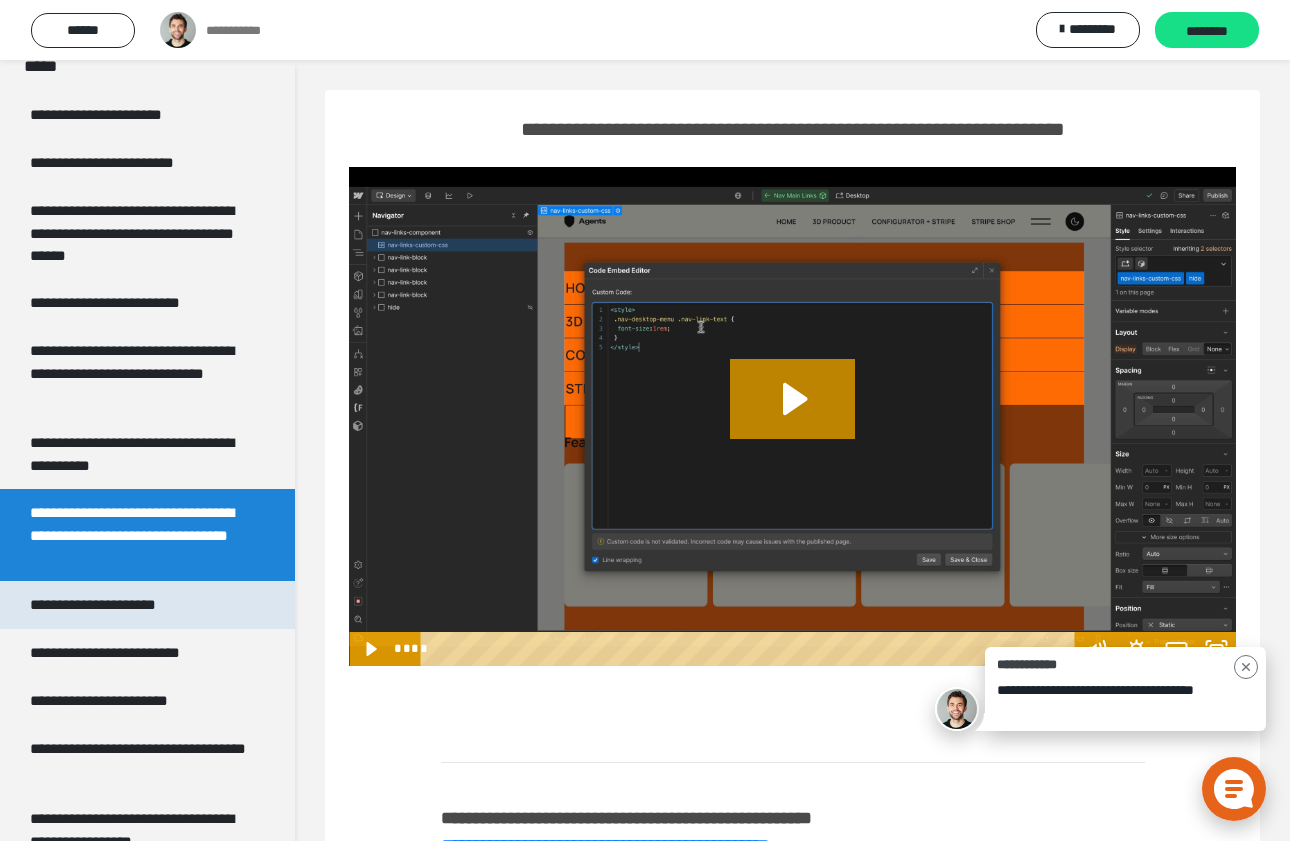 click on "**********" at bounding box center (114, 605) 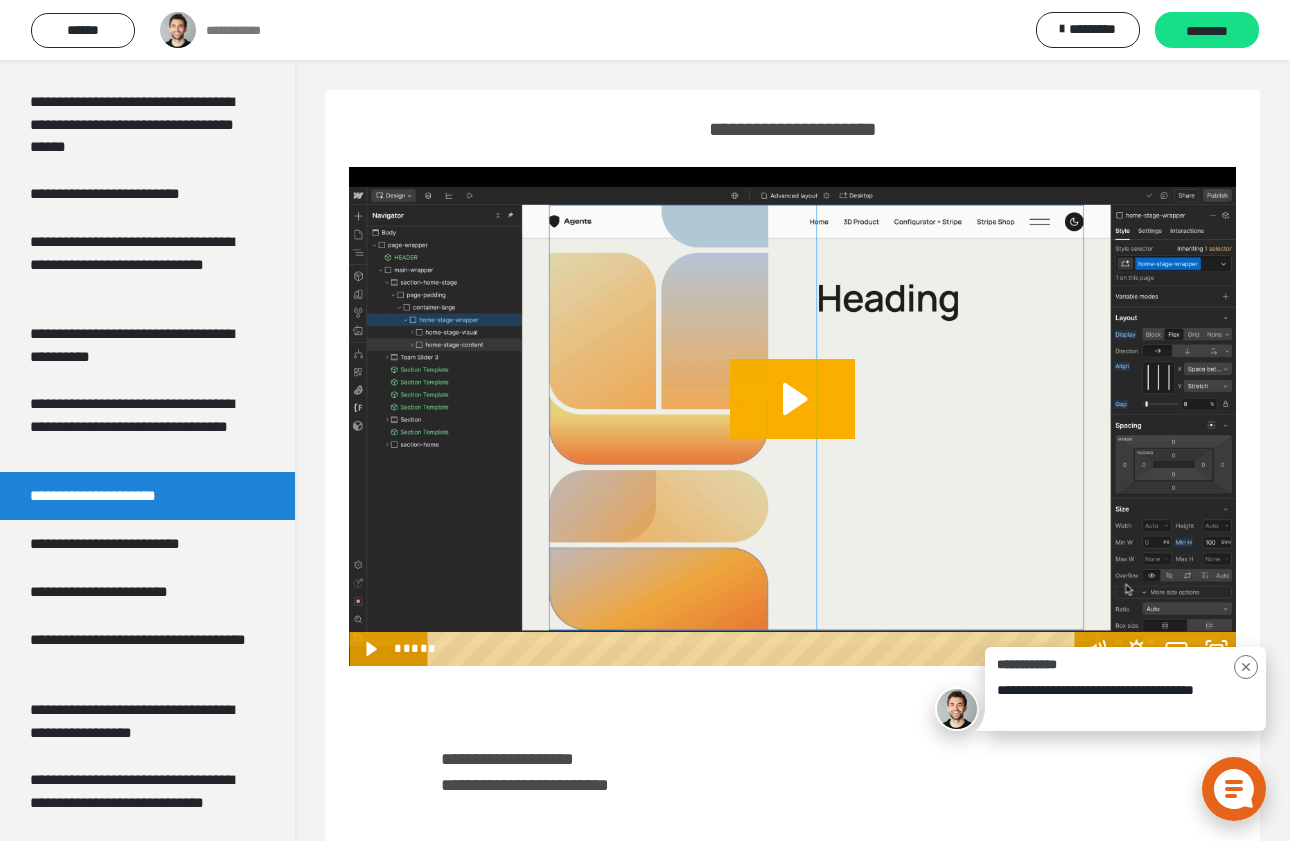 scroll, scrollTop: 563, scrollLeft: 0, axis: vertical 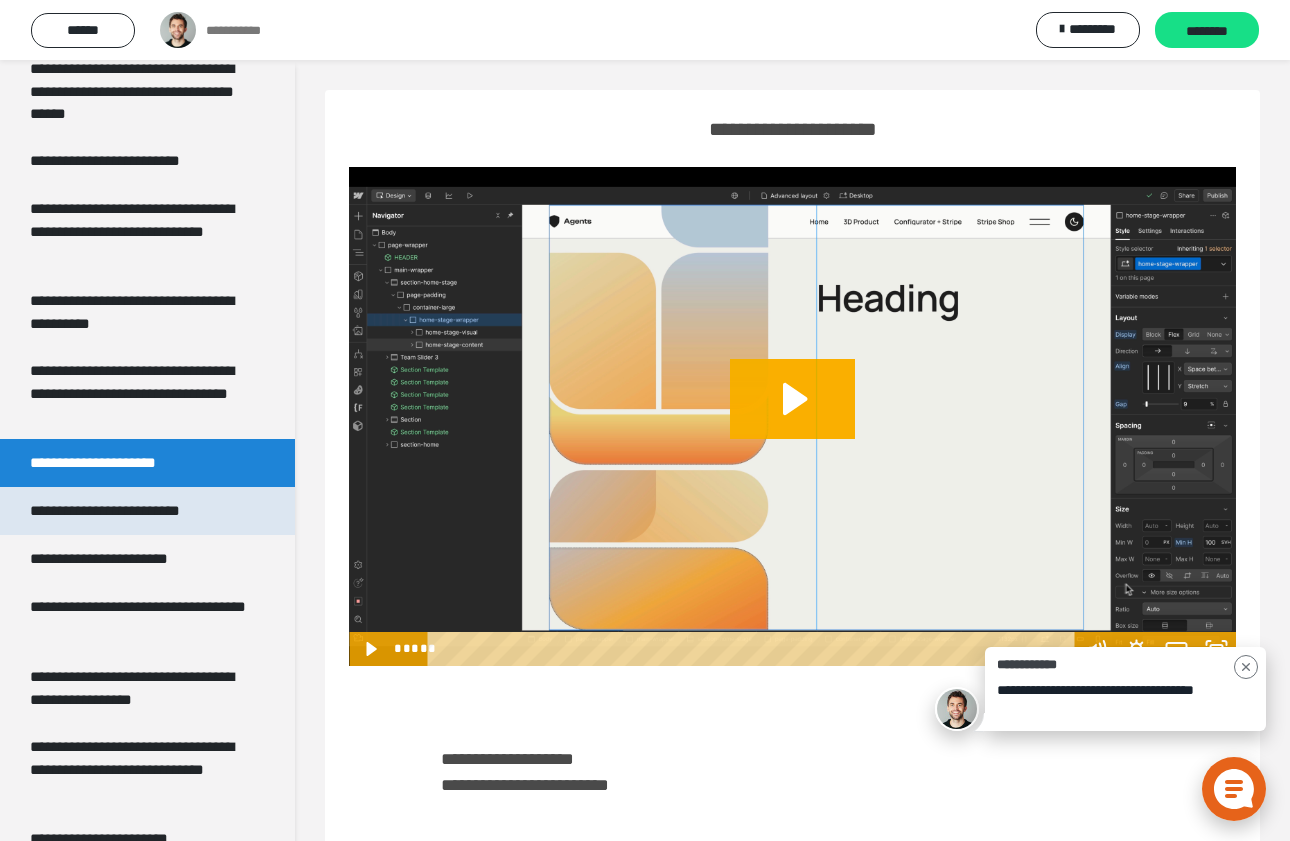 click on "**********" at bounding box center (129, 511) 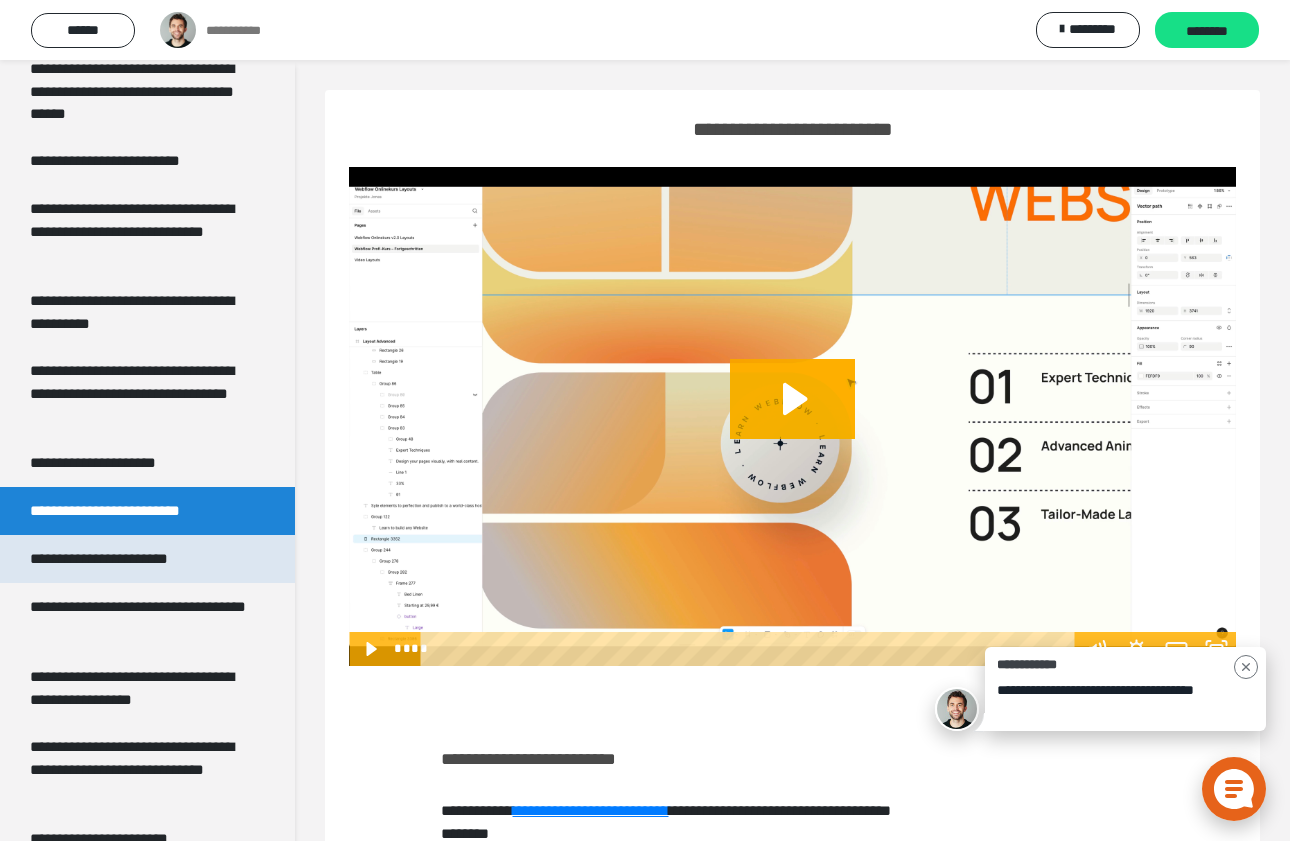 click on "**********" at bounding box center (127, 559) 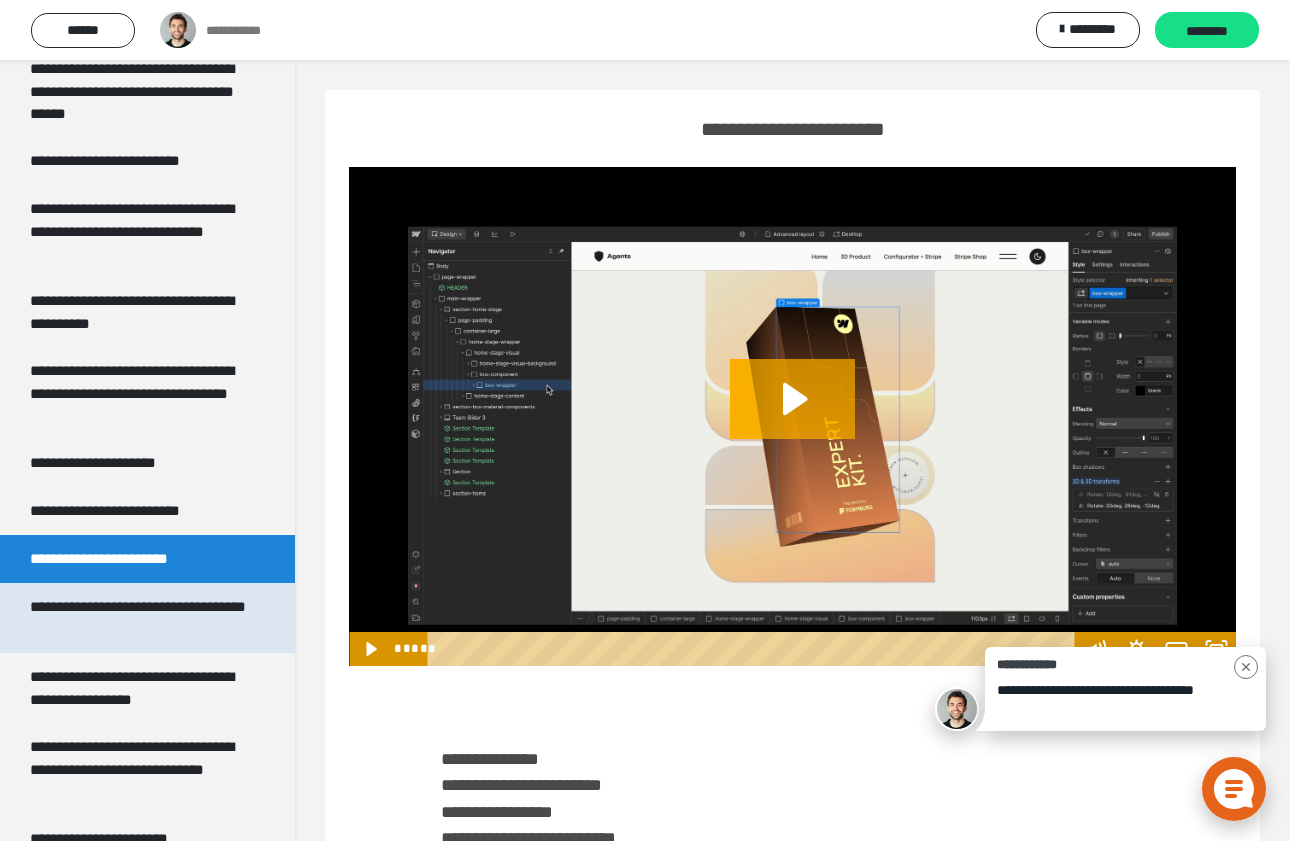 click on "**********" at bounding box center [139, 618] 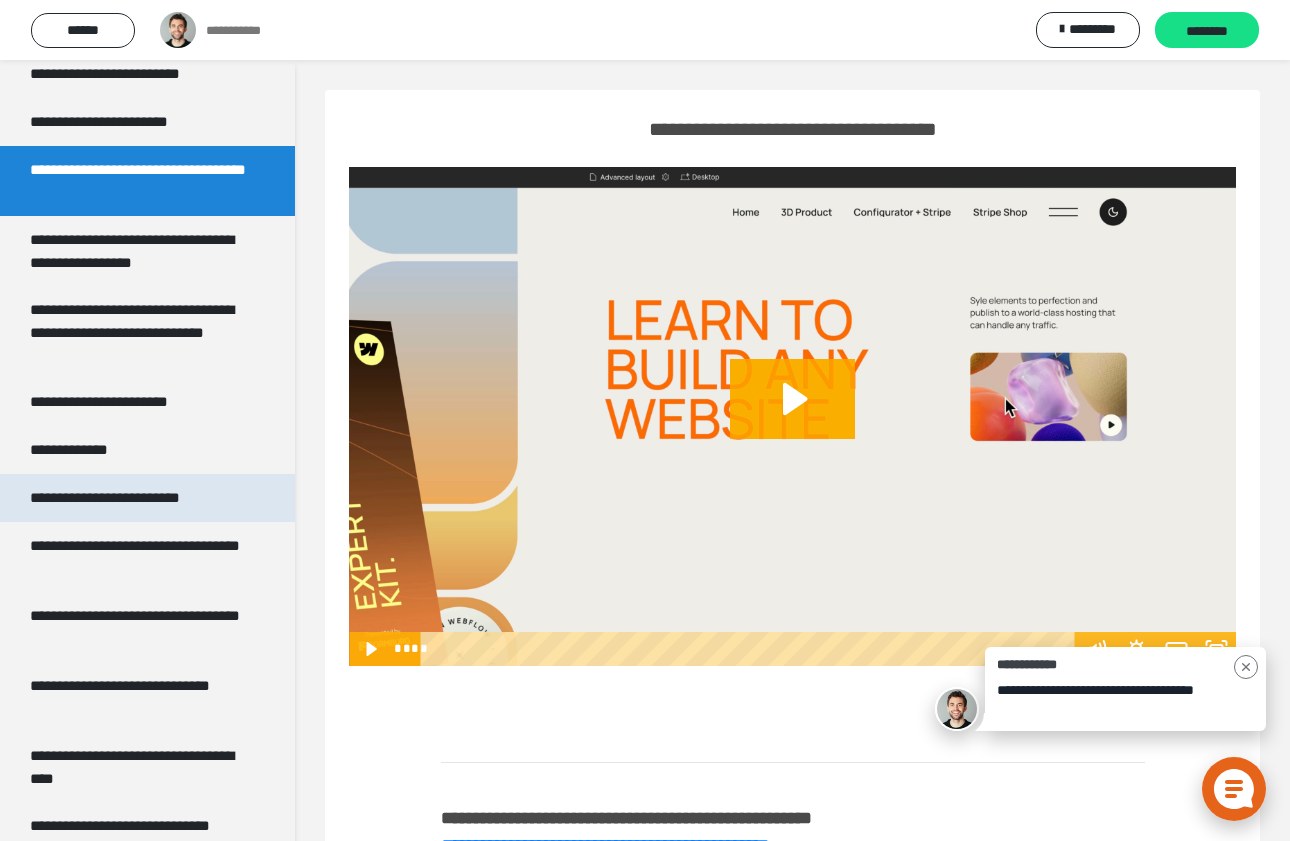 scroll, scrollTop: 992, scrollLeft: 0, axis: vertical 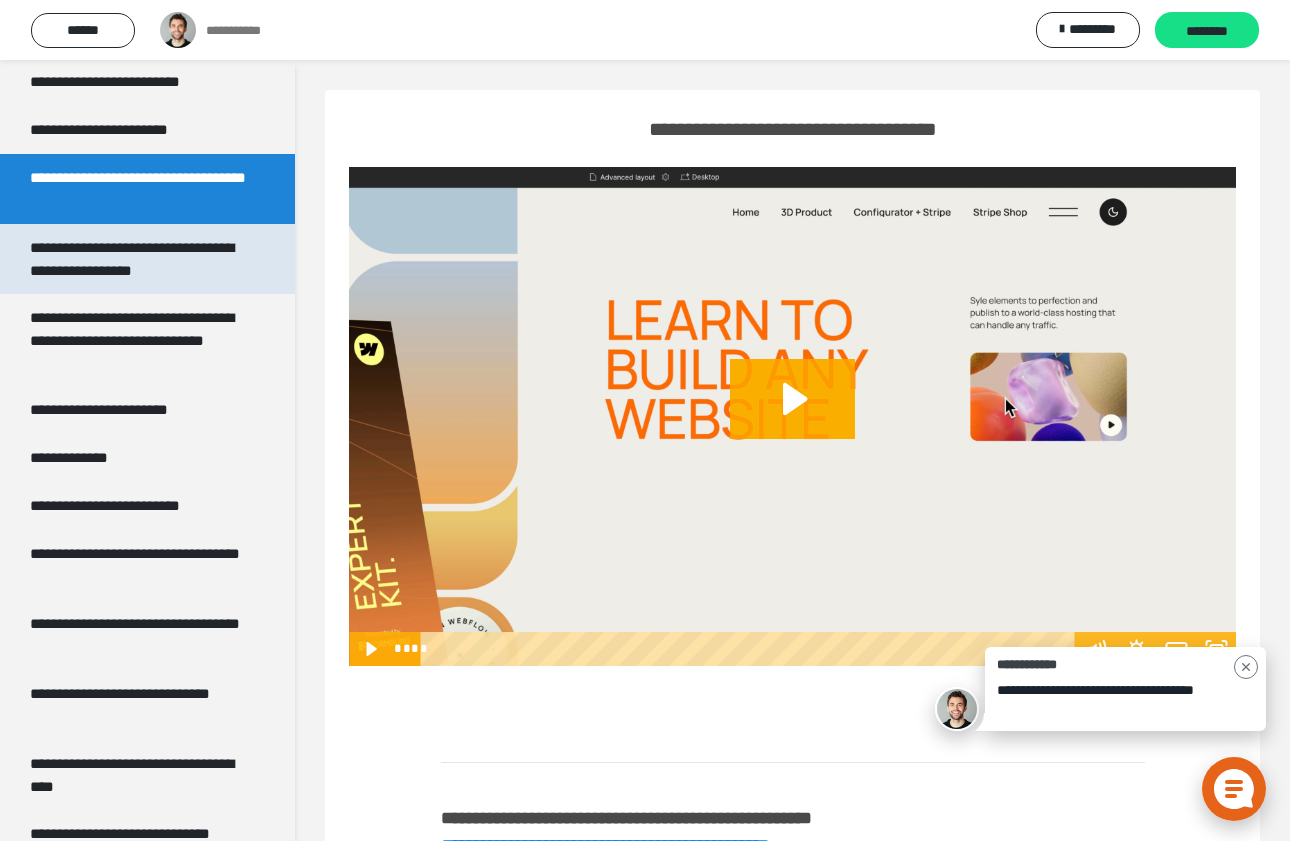 click on "**********" at bounding box center (139, 259) 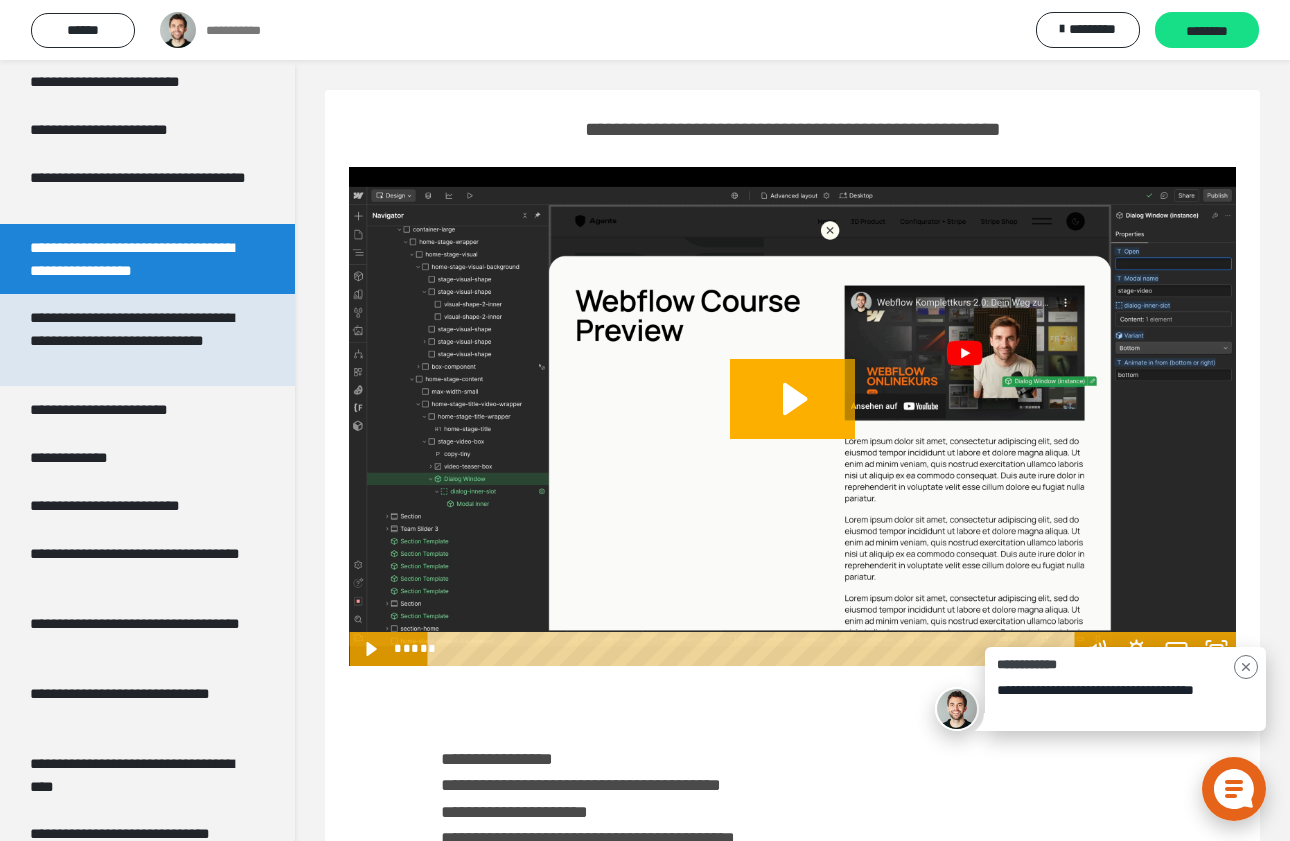 click on "**********" at bounding box center [139, 340] 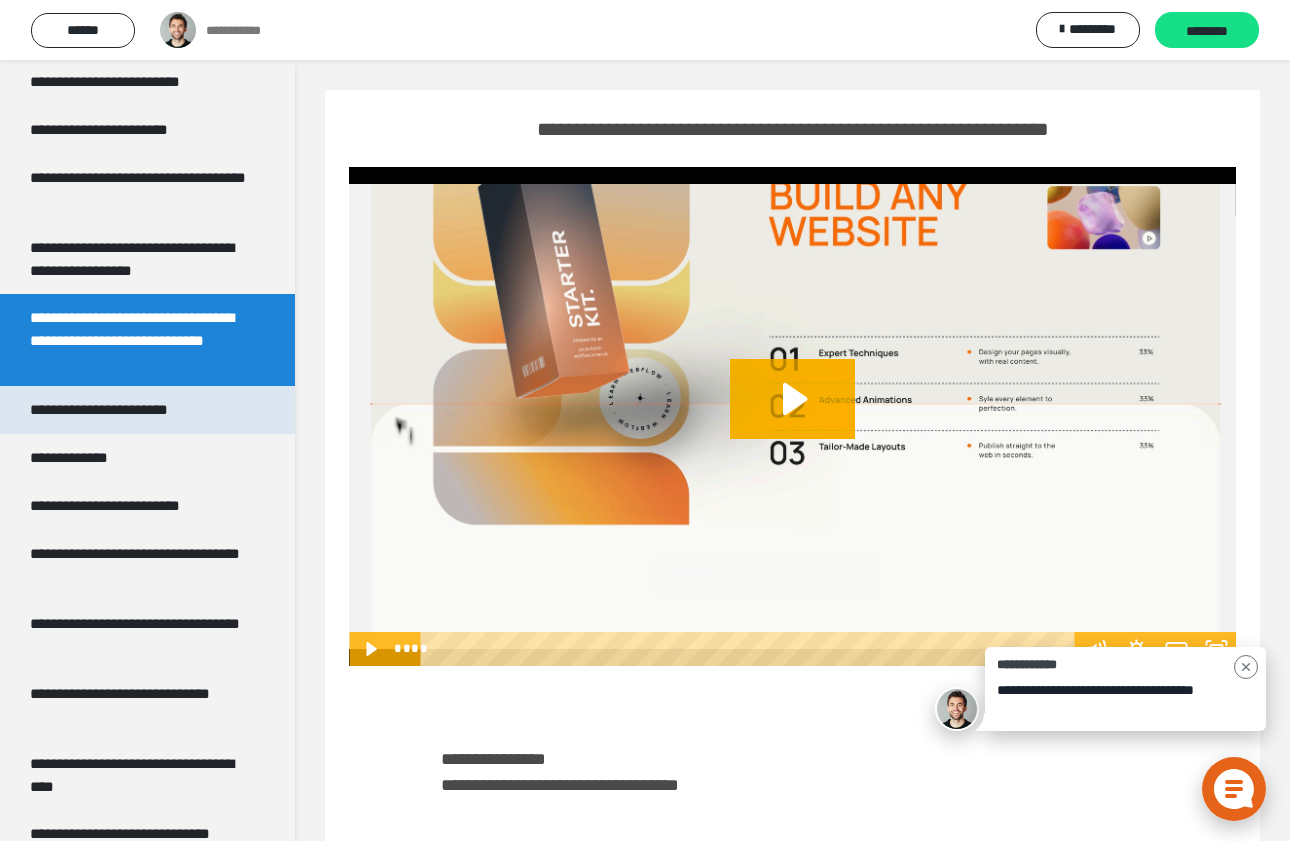 click on "**********" at bounding box center [128, 410] 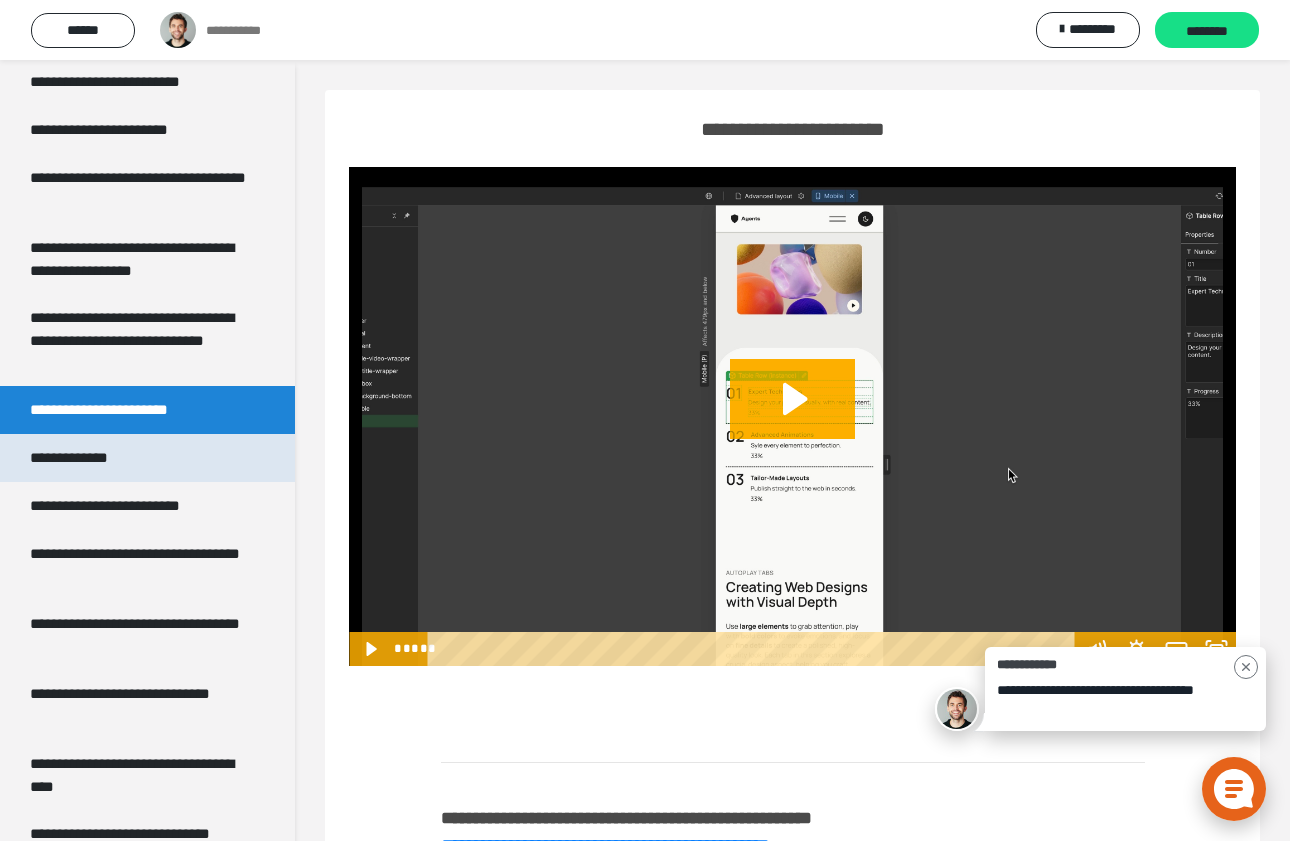click on "**********" at bounding box center (86, 458) 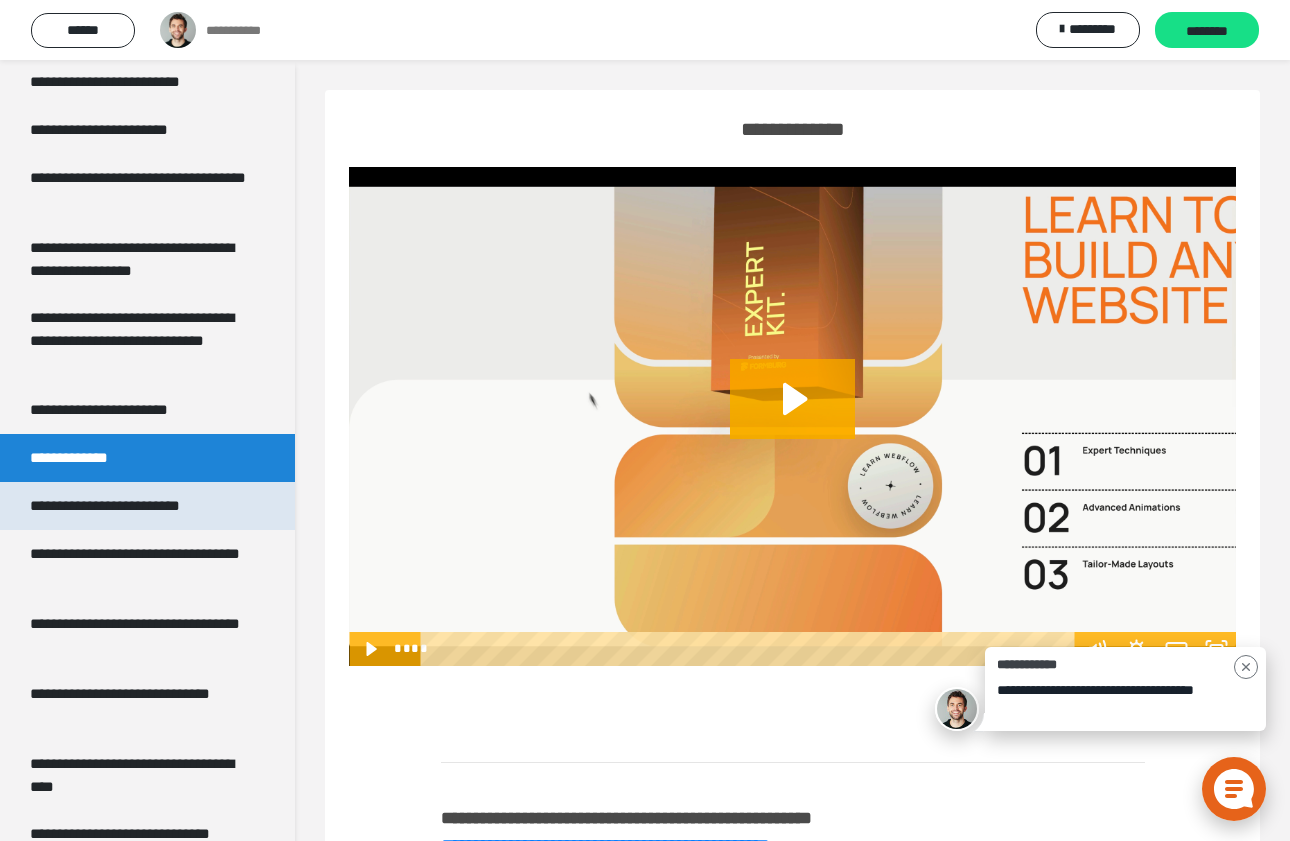 click on "**********" at bounding box center [139, 506] 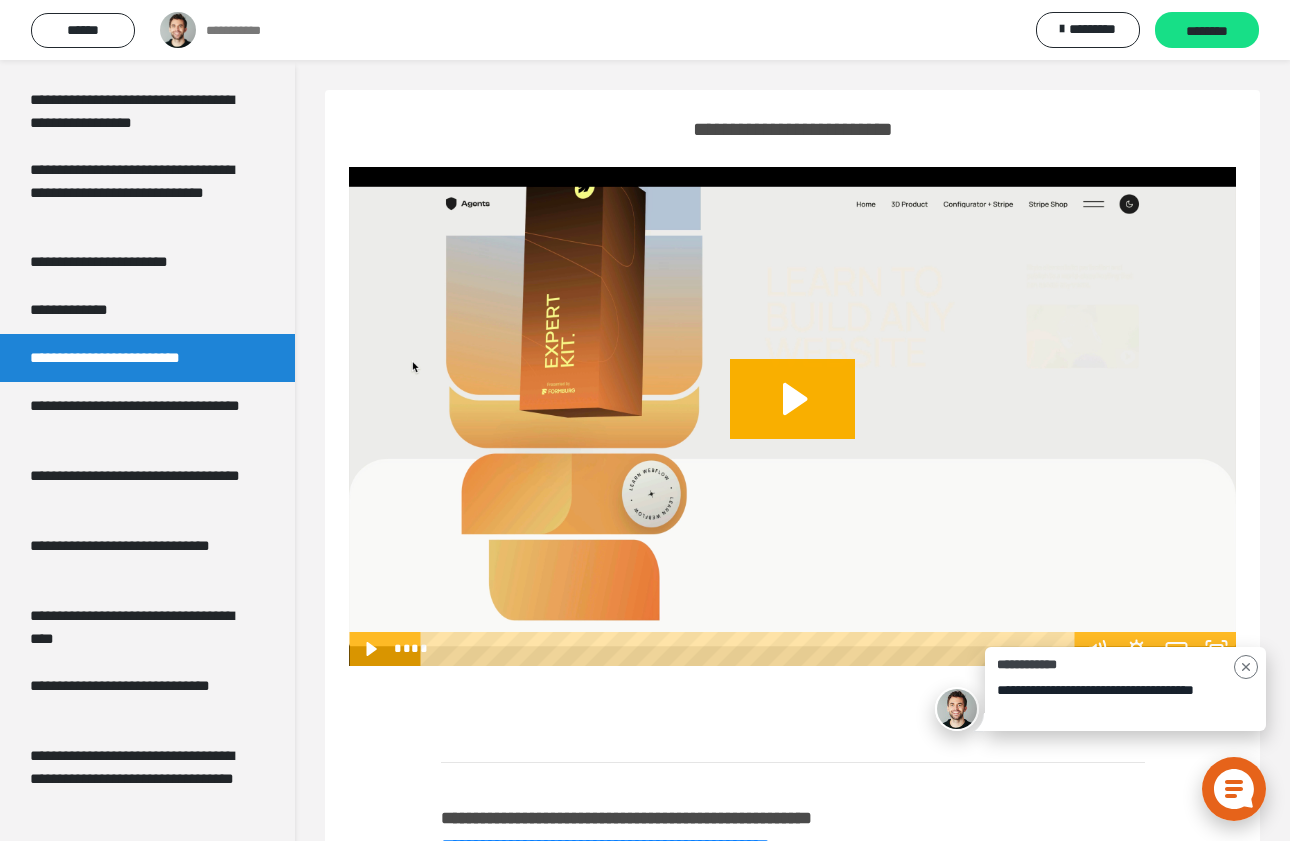 scroll, scrollTop: 1155, scrollLeft: 0, axis: vertical 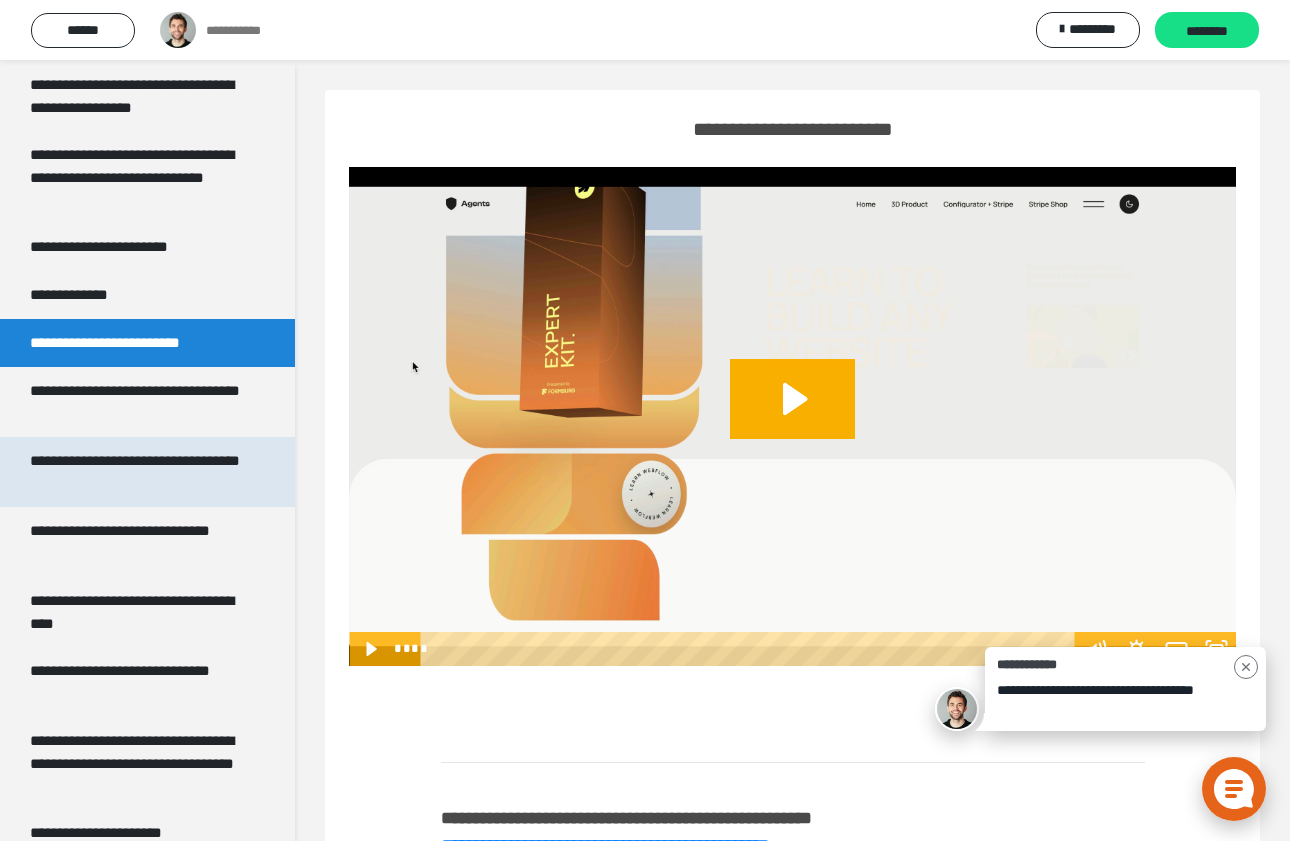 click on "**********" at bounding box center (139, 472) 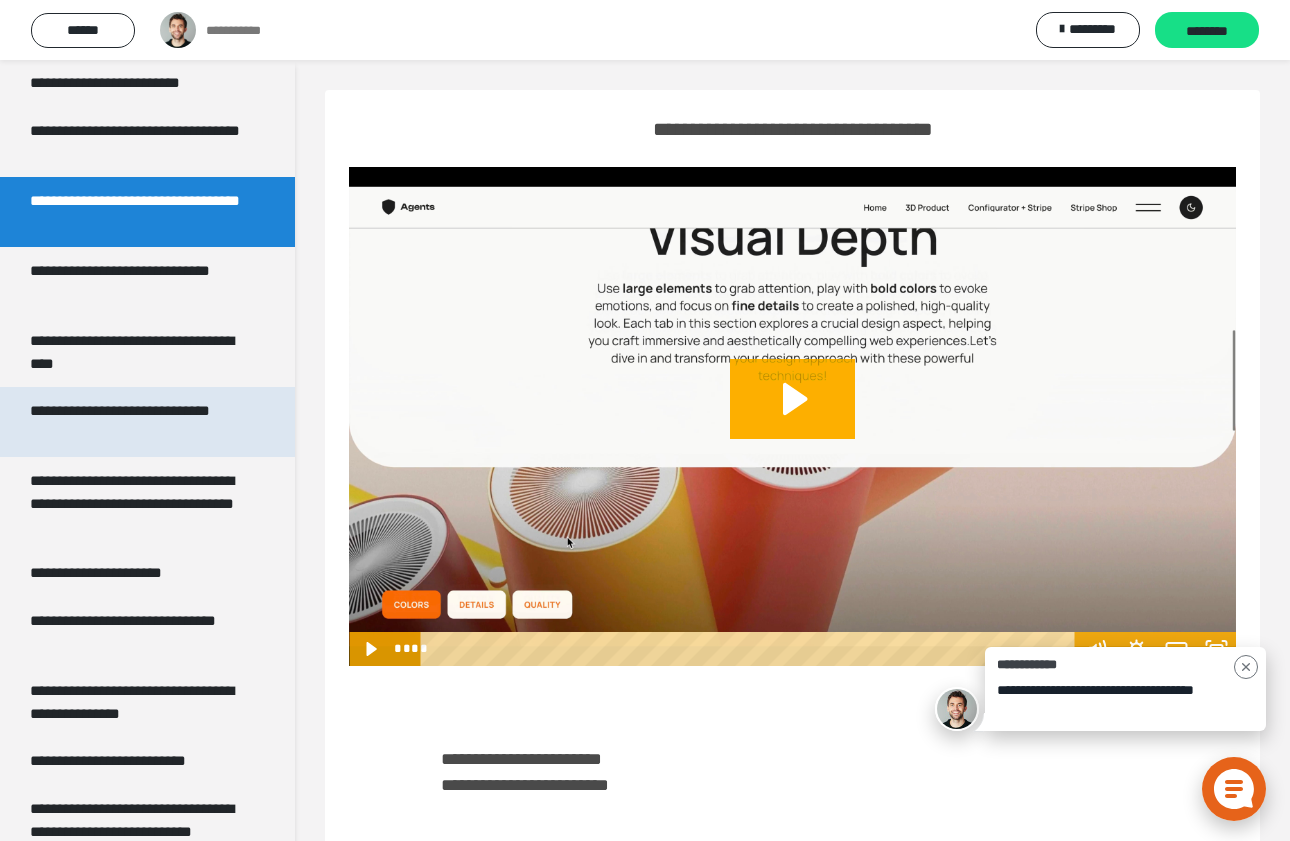 scroll, scrollTop: 1416, scrollLeft: 0, axis: vertical 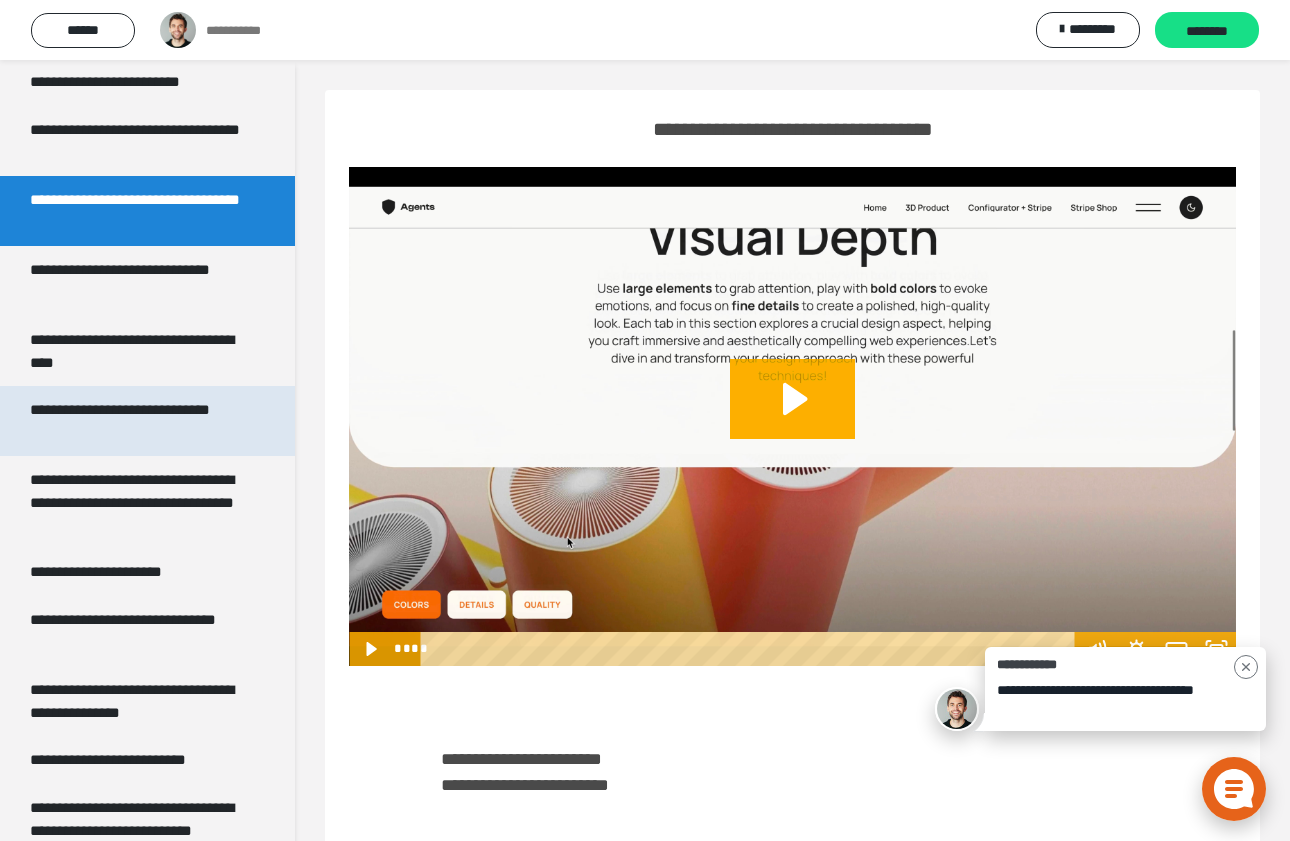 click on "**********" at bounding box center [139, 421] 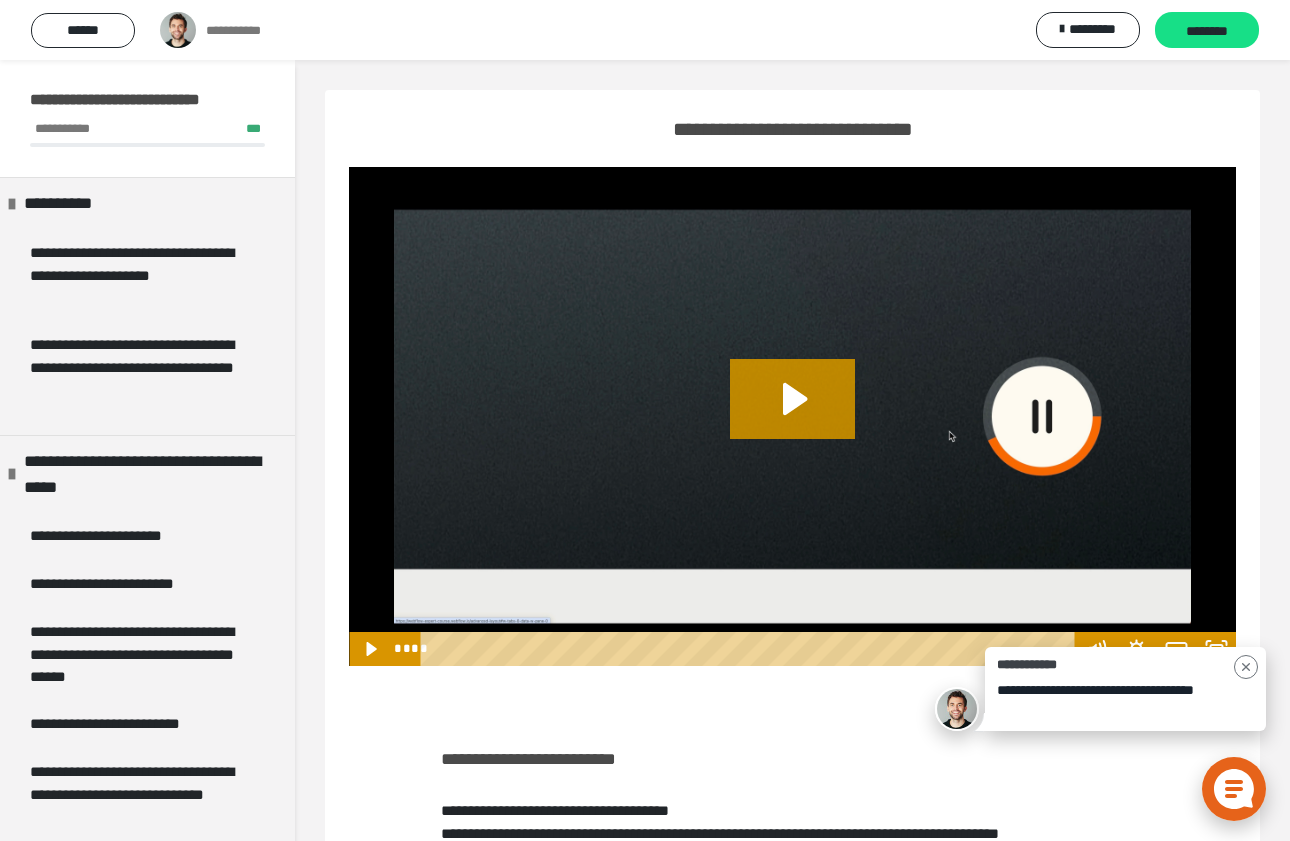 scroll, scrollTop: 0, scrollLeft: 0, axis: both 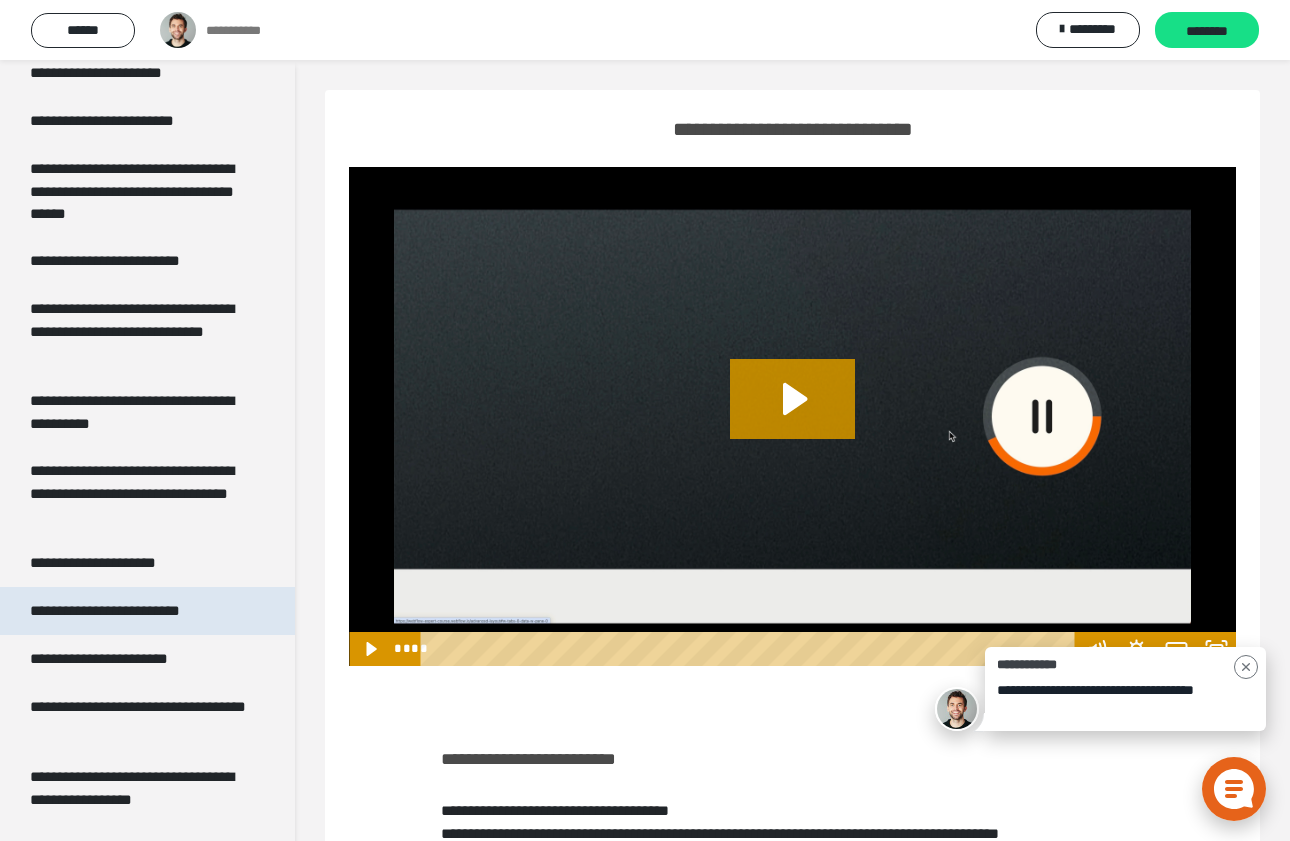 click on "**********" at bounding box center (147, 611) 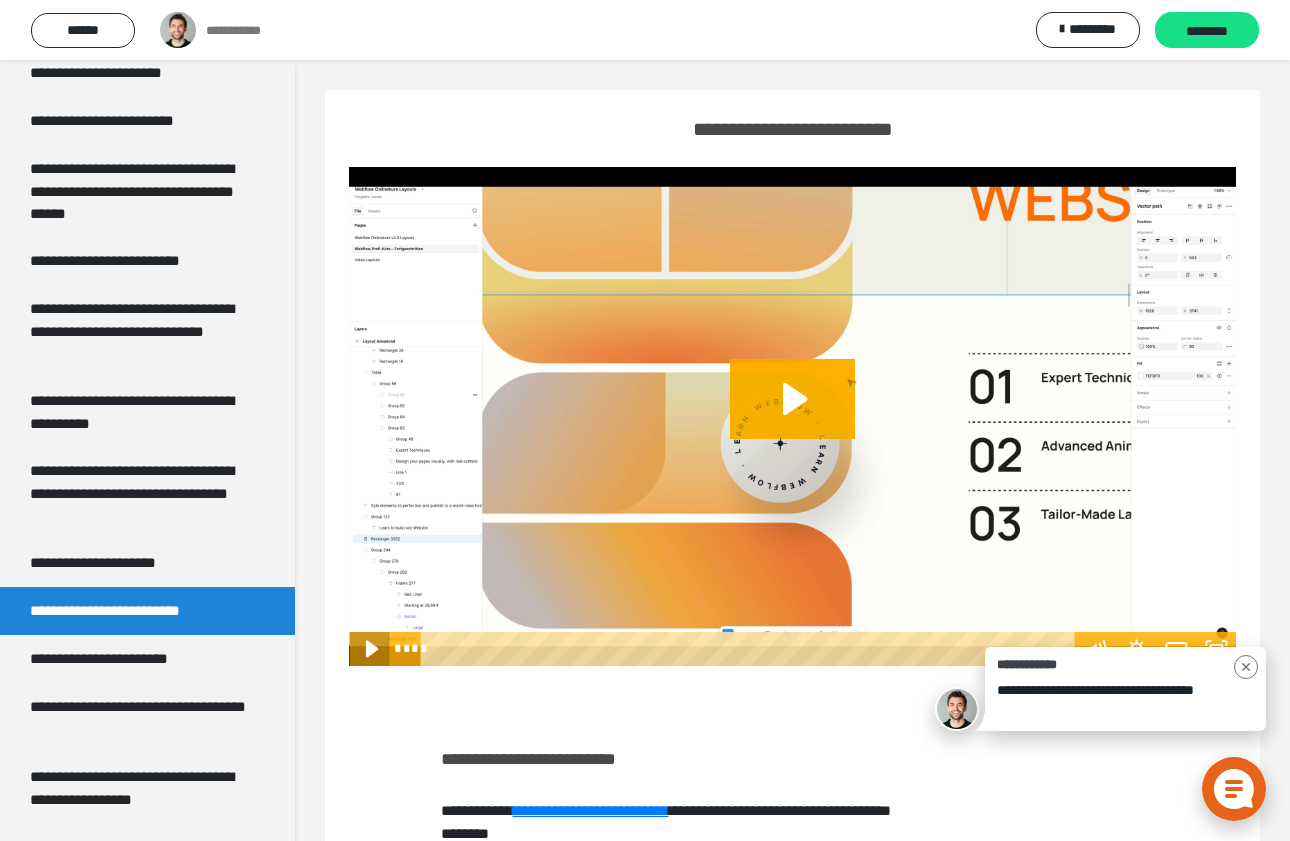 click 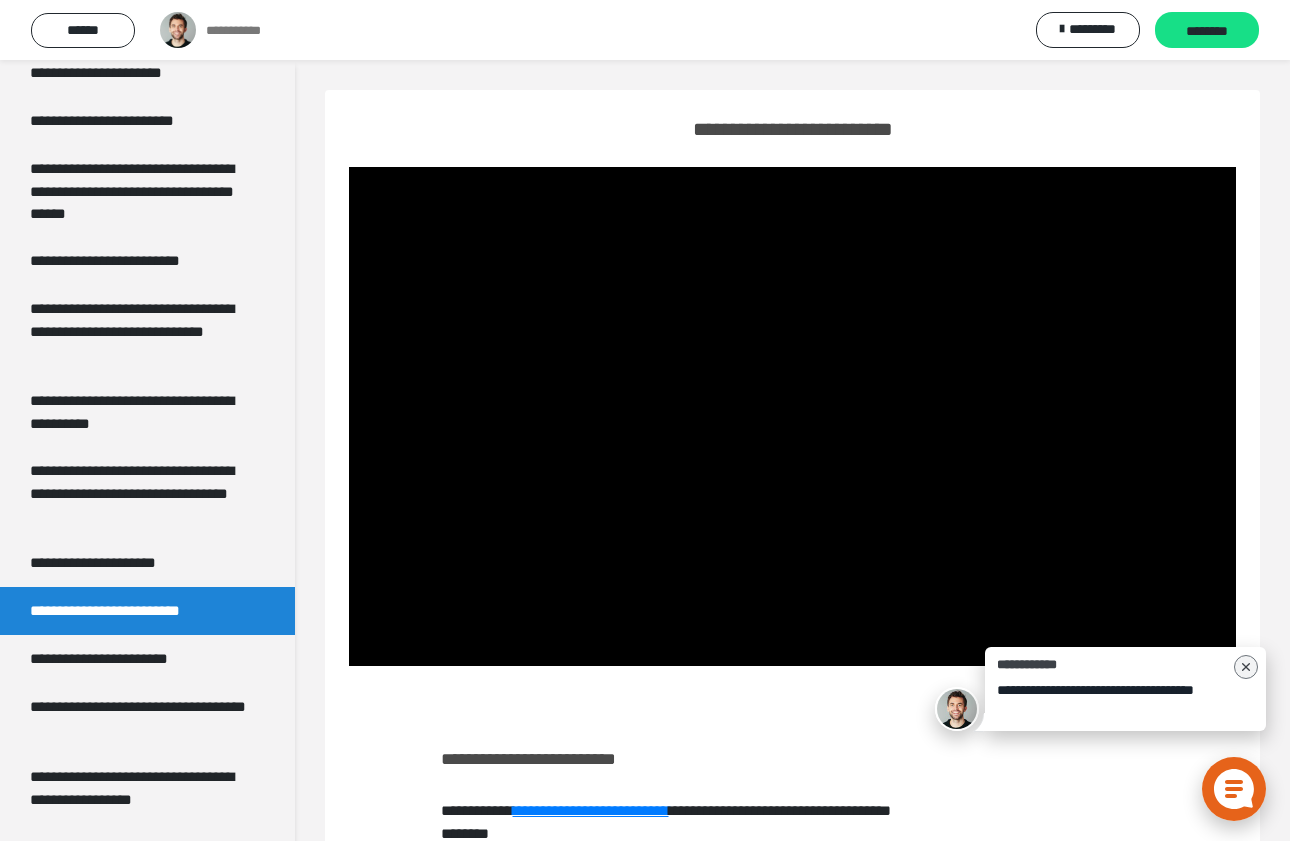 click 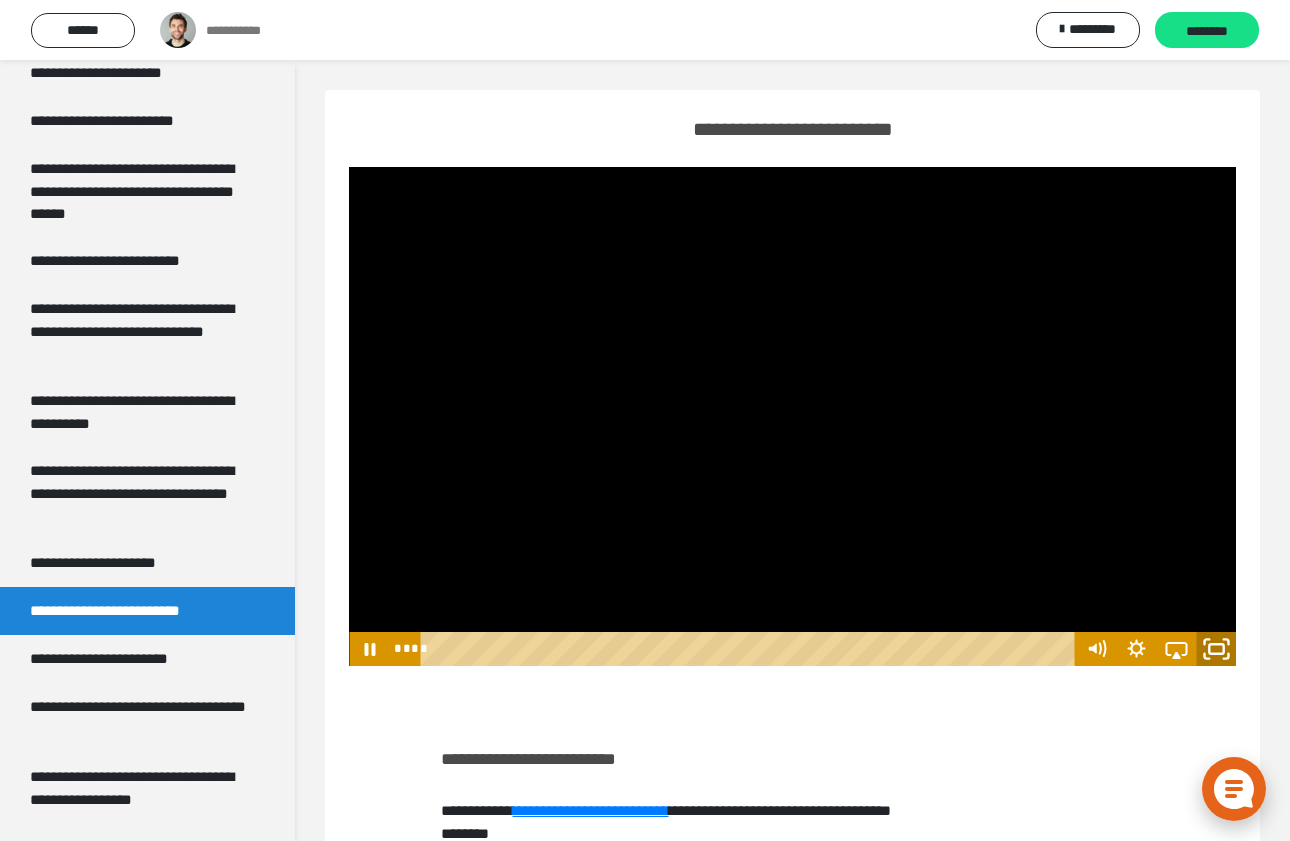 click 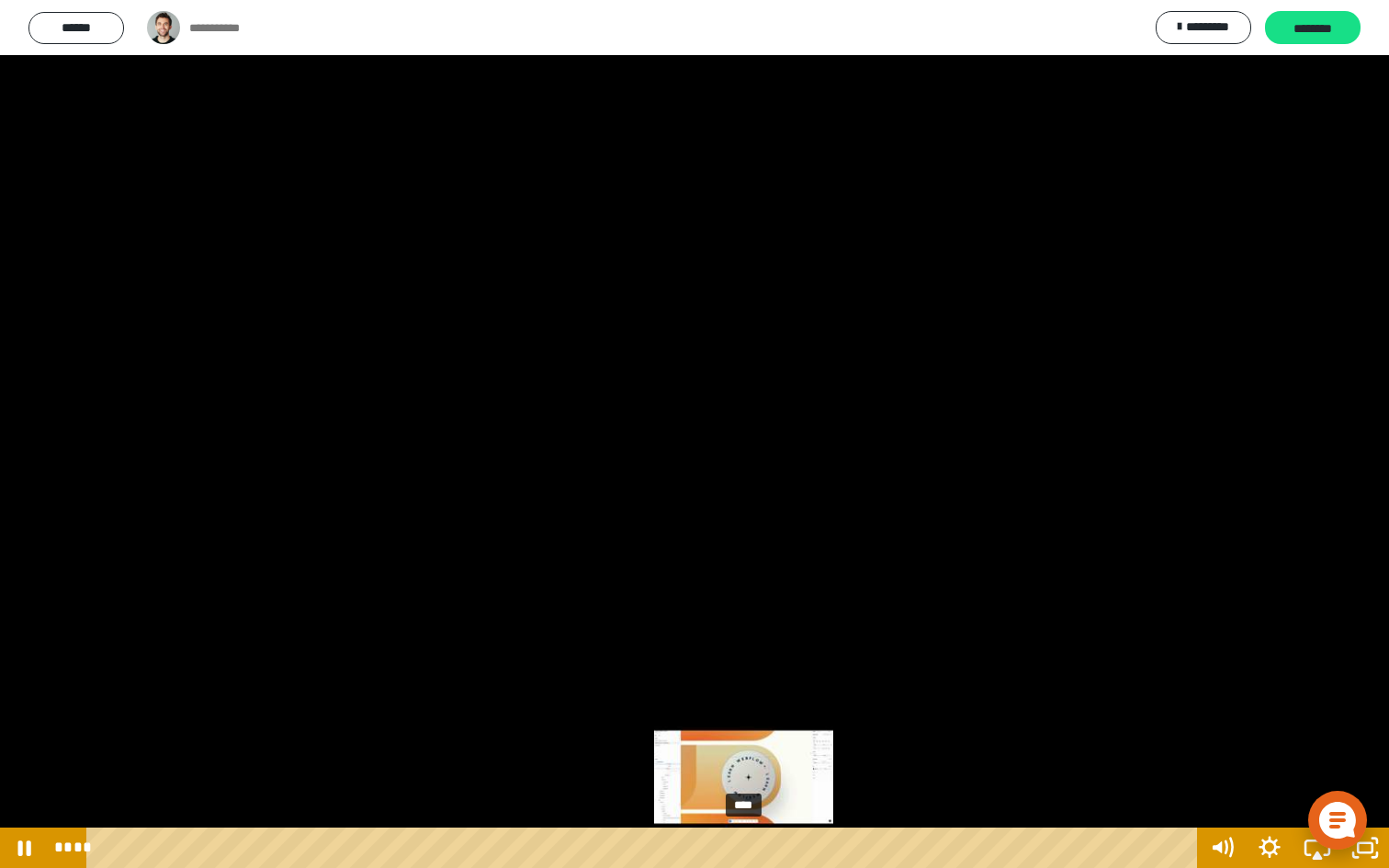 click on "****" at bounding box center (645, 848) 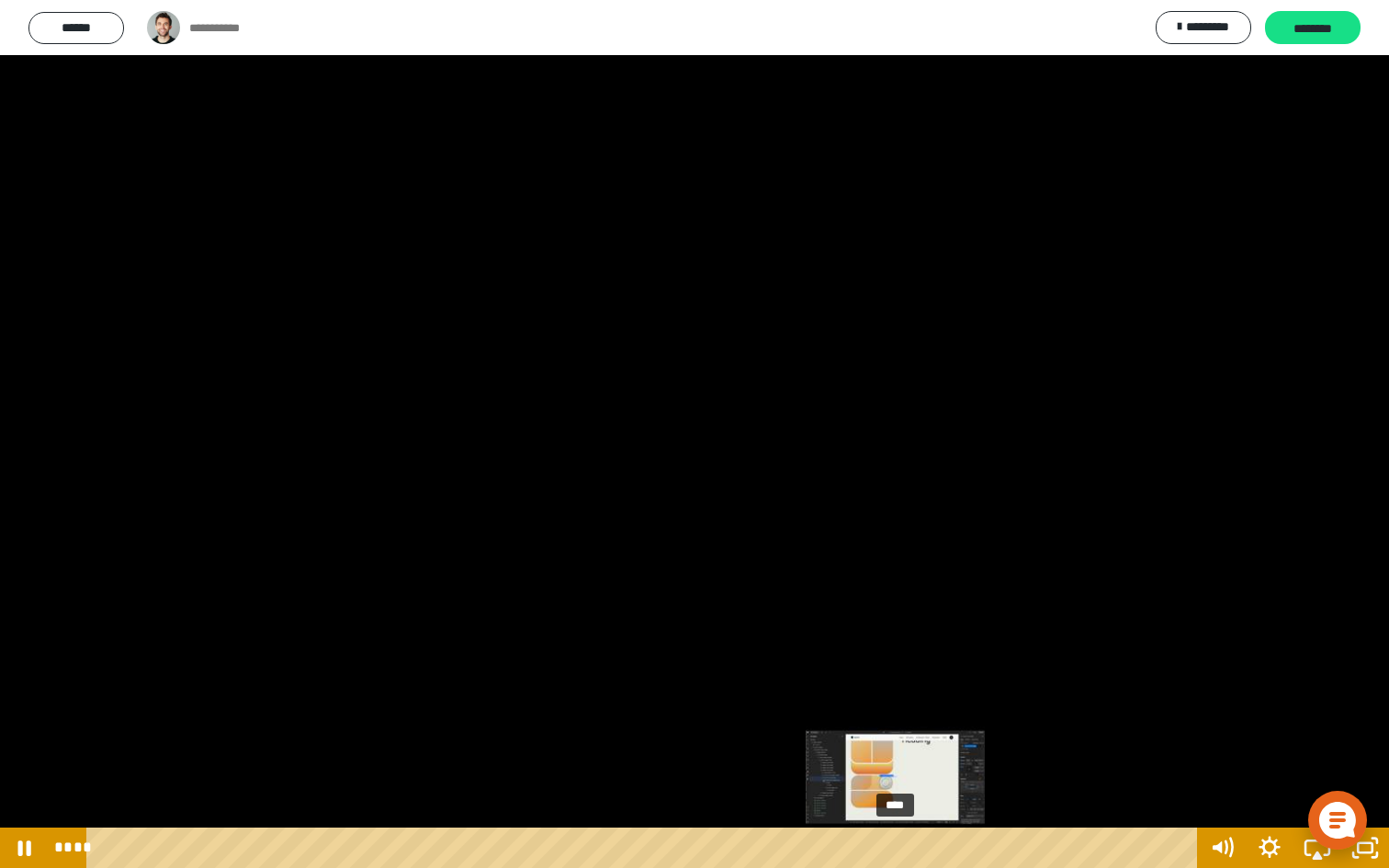 click on "****" at bounding box center (645, 848) 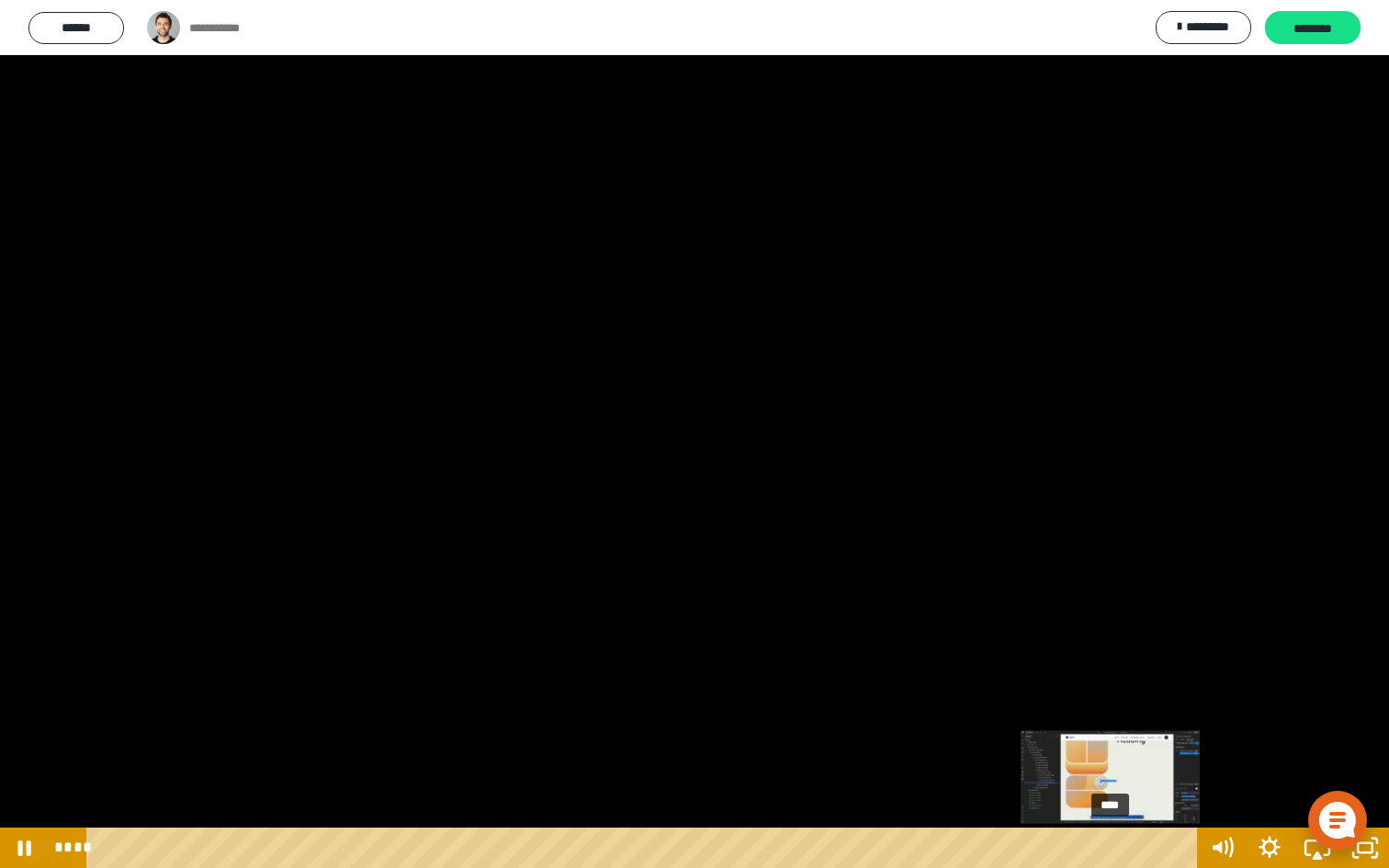 click on "****" at bounding box center [645, 848] 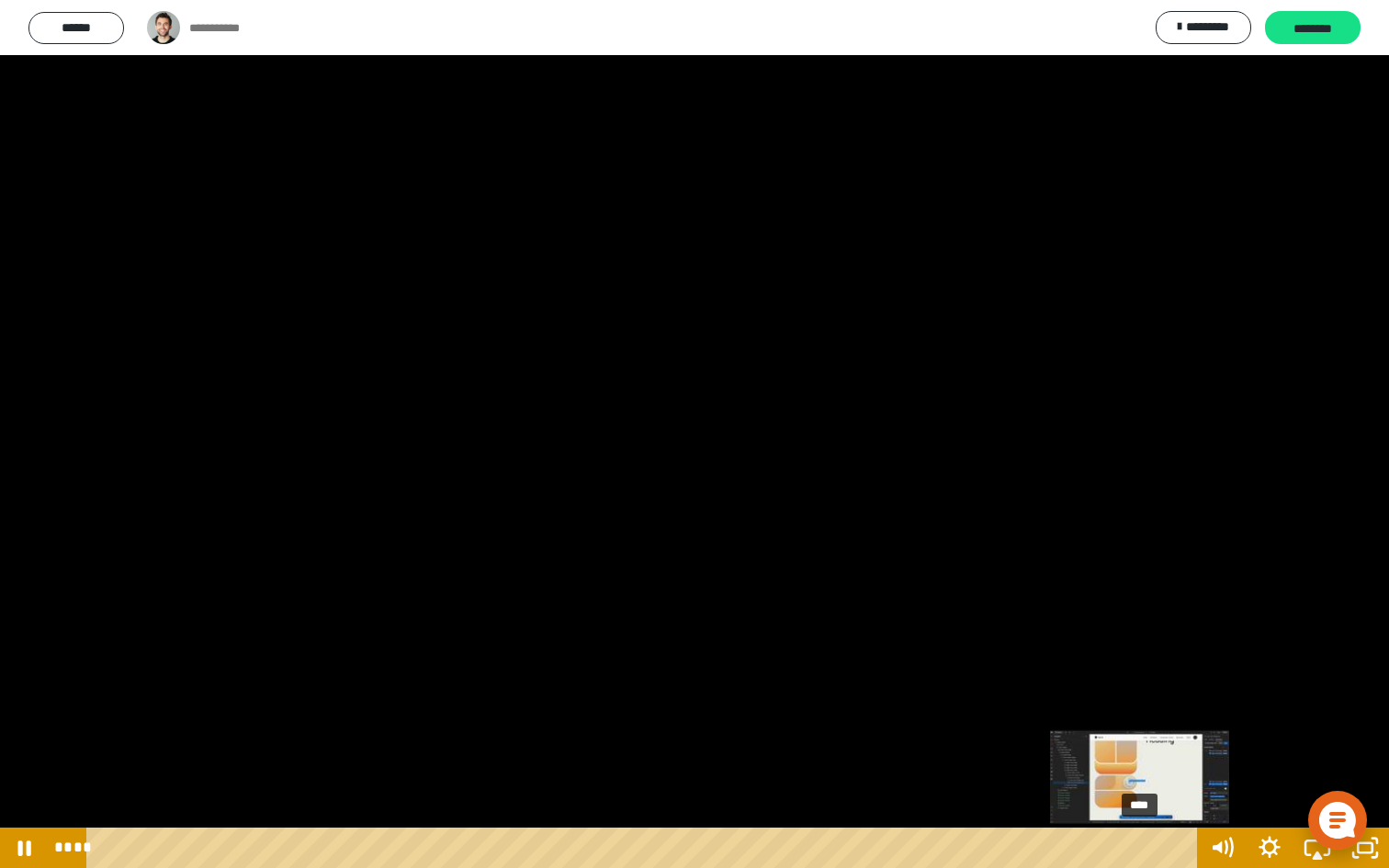 click on "****" at bounding box center [645, 848] 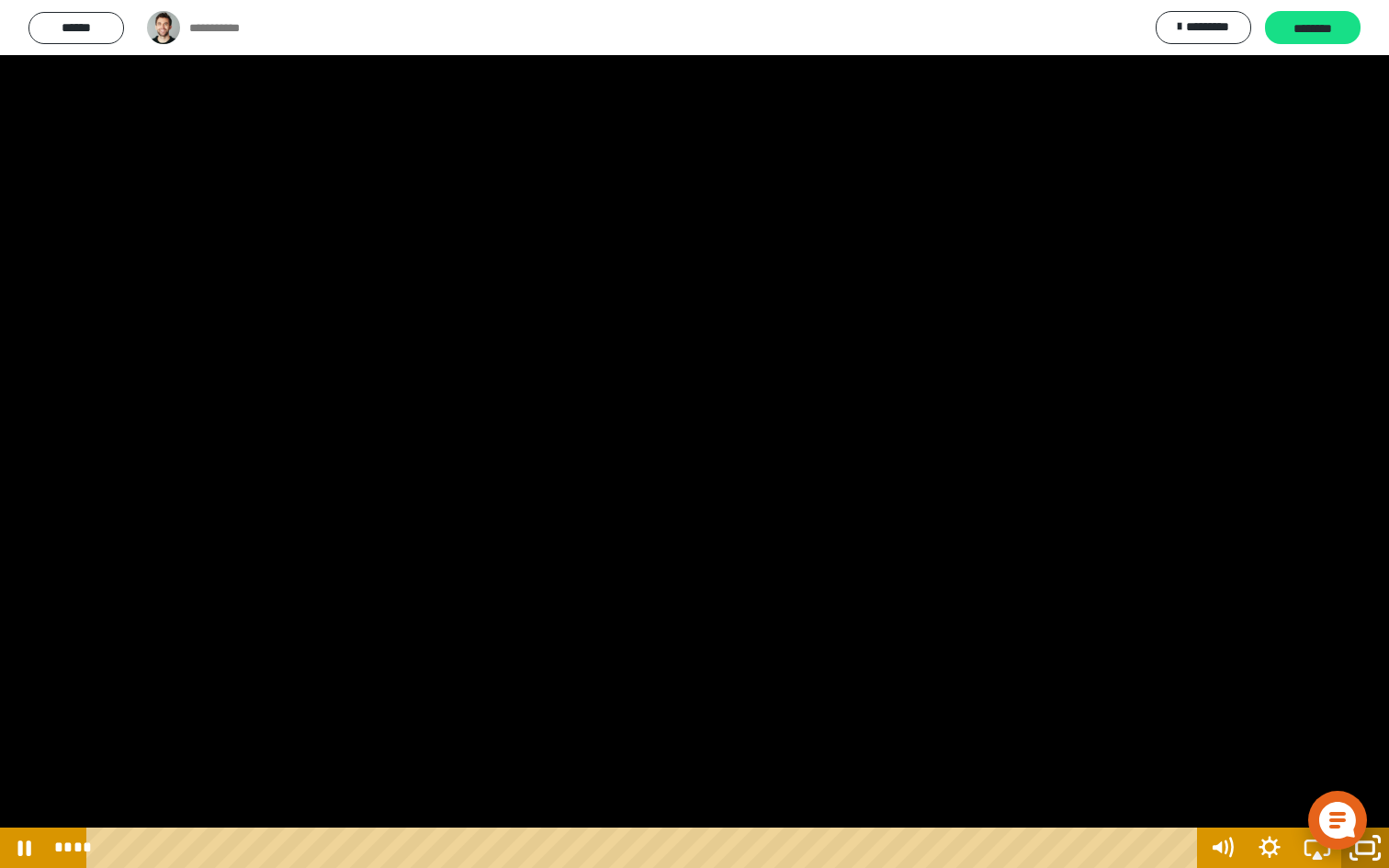 click 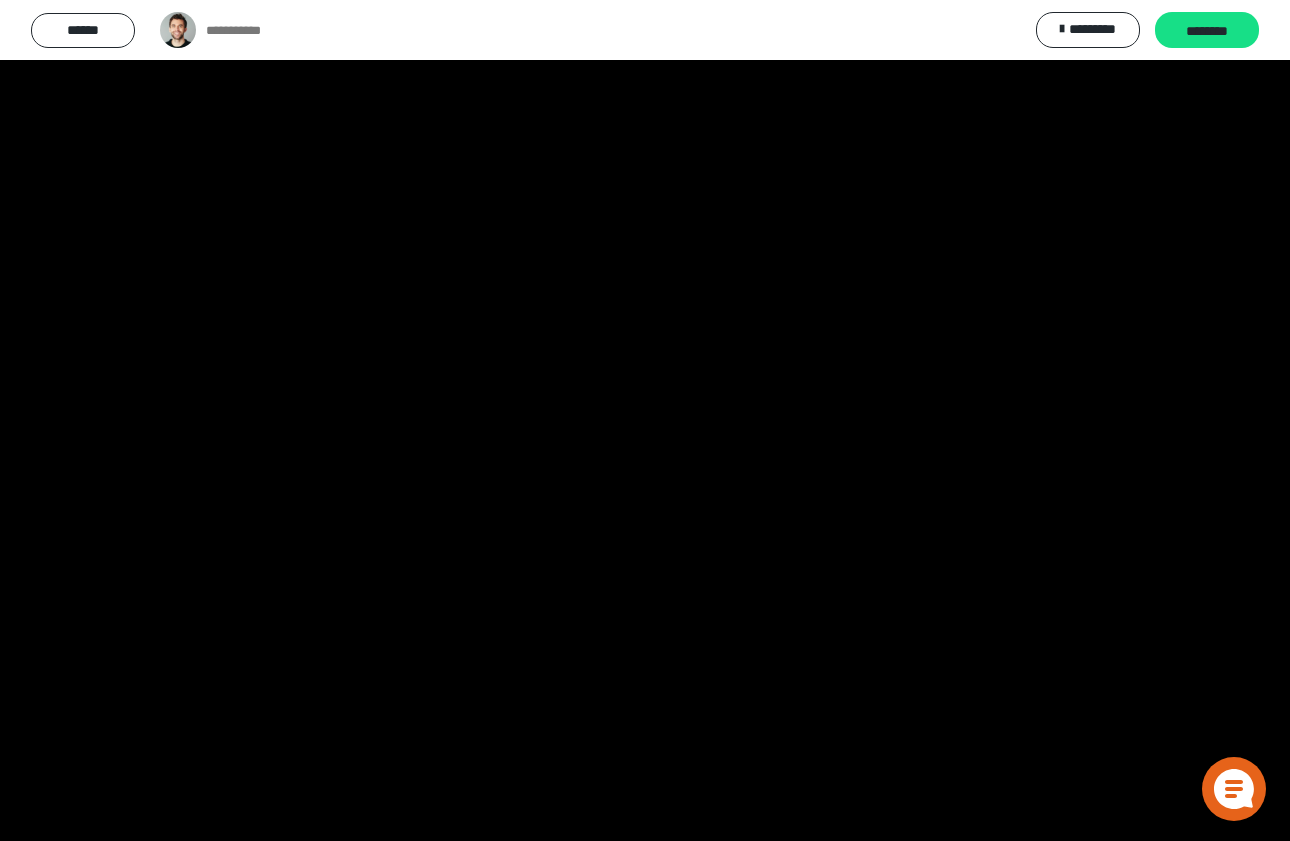 scroll, scrollTop: 953, scrollLeft: 0, axis: vertical 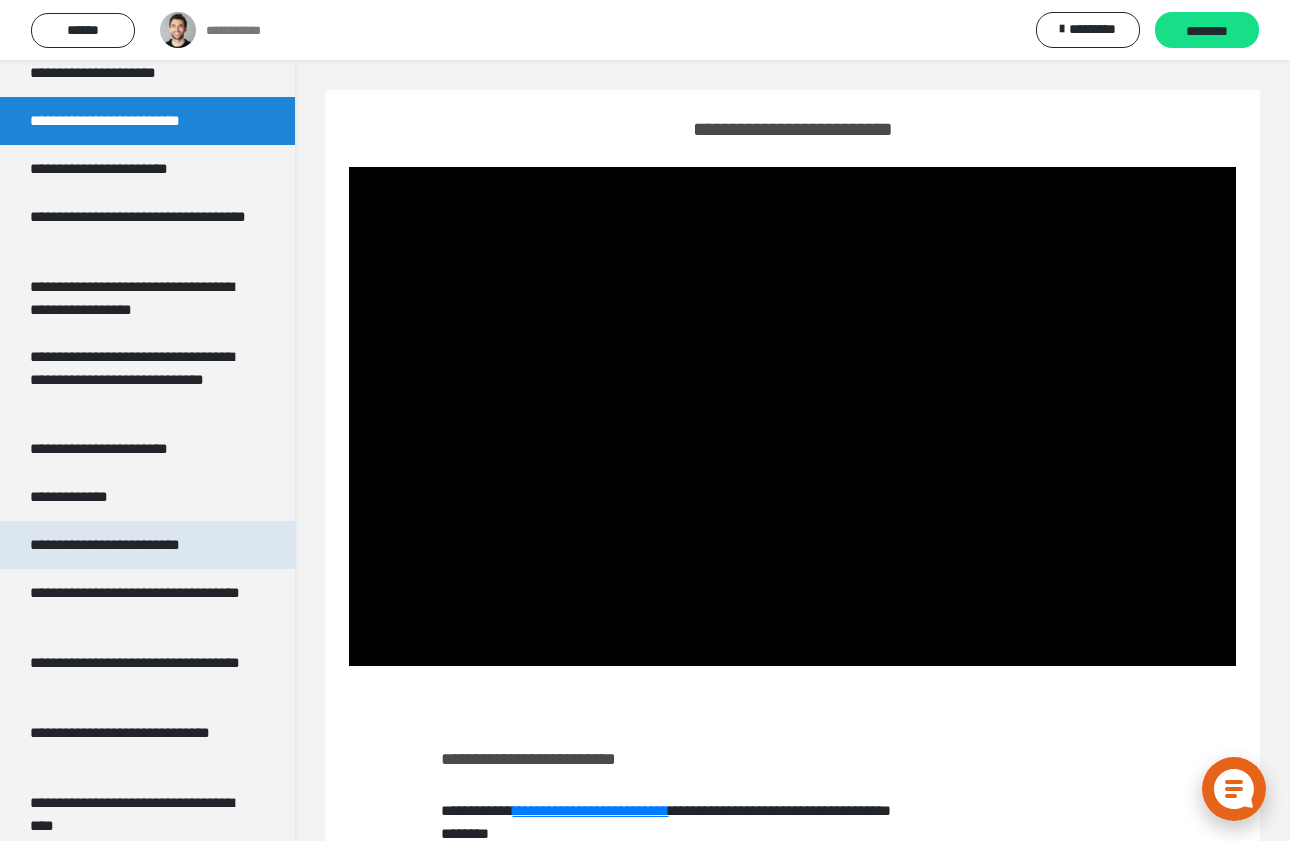 click on "**********" at bounding box center [139, 545] 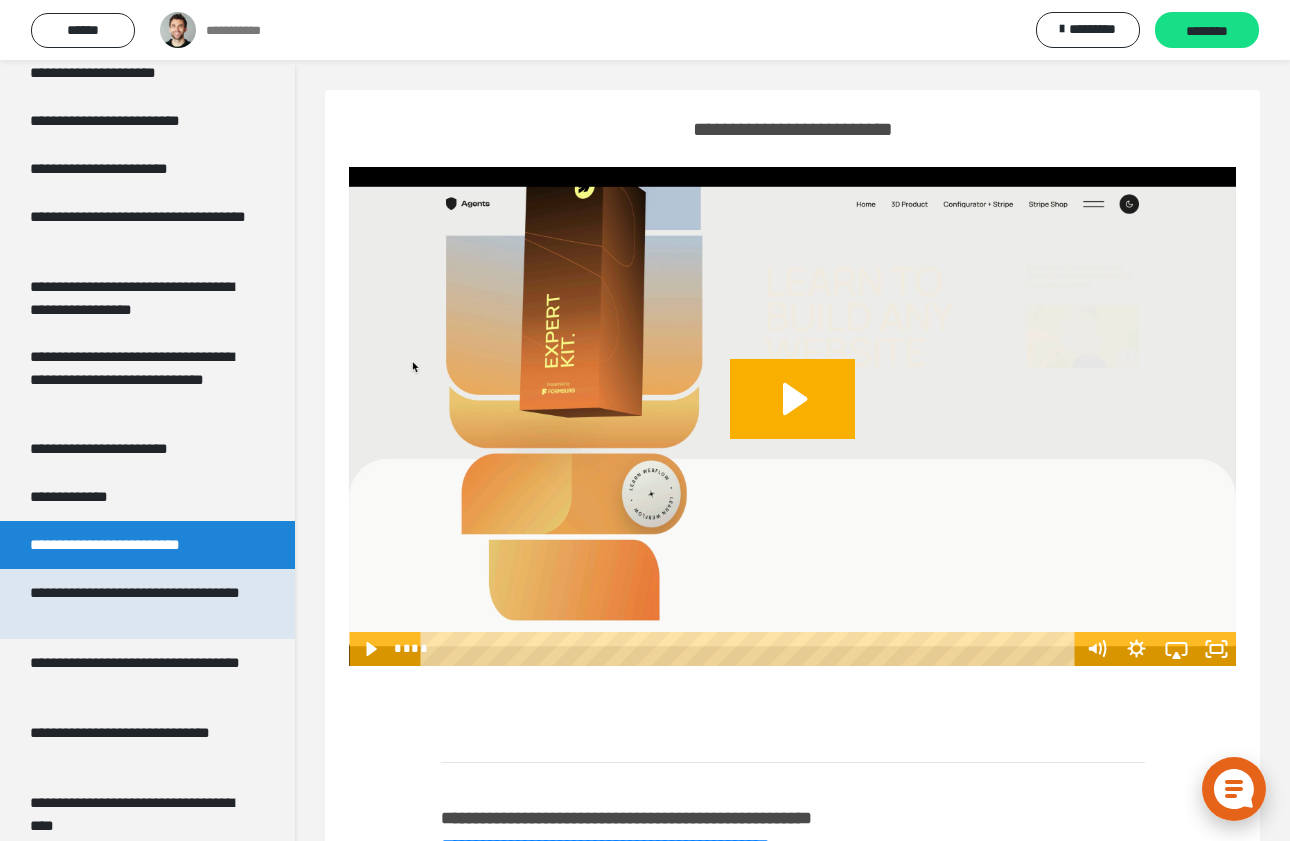 click on "**********" at bounding box center [139, 604] 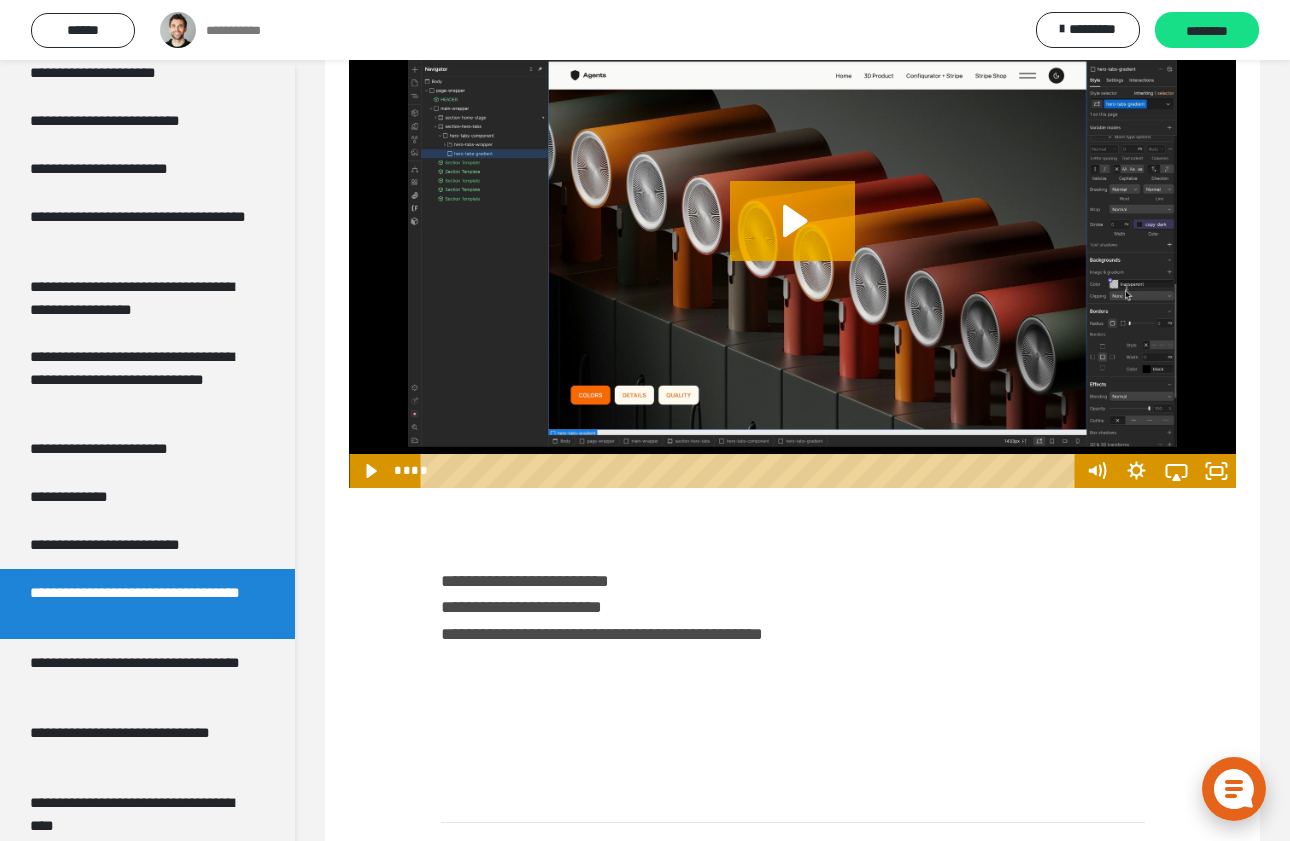 scroll, scrollTop: 167, scrollLeft: 0, axis: vertical 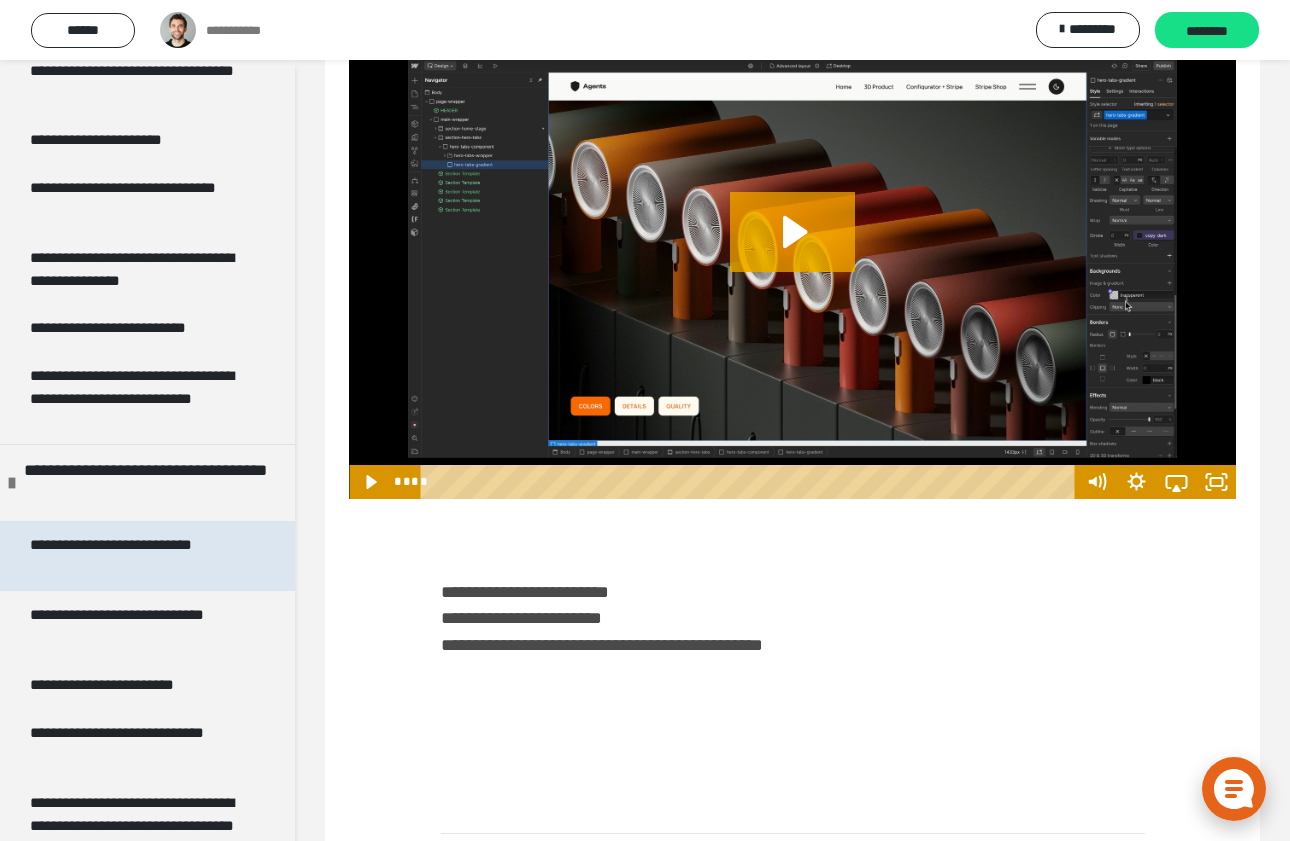click on "**********" at bounding box center [139, 556] 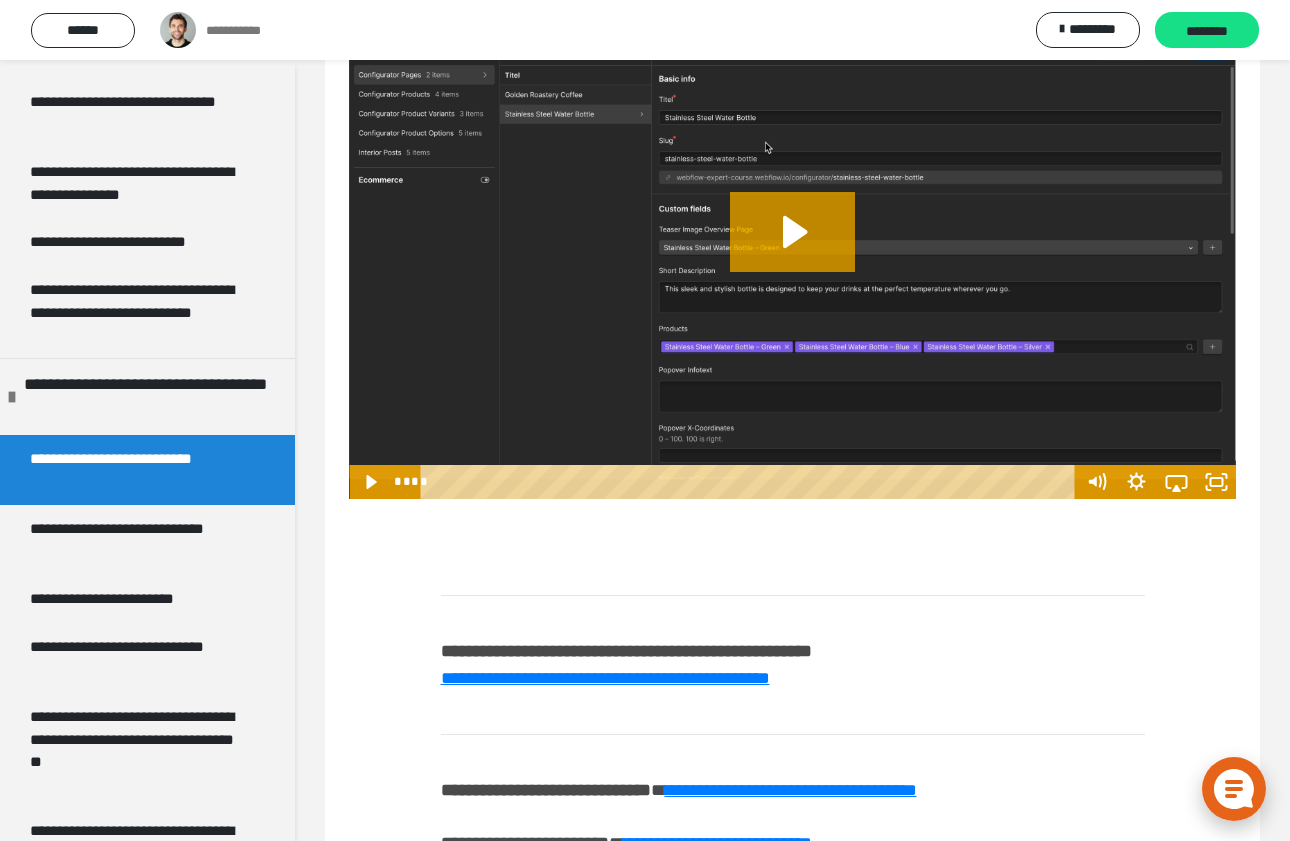 scroll, scrollTop: 1935, scrollLeft: 0, axis: vertical 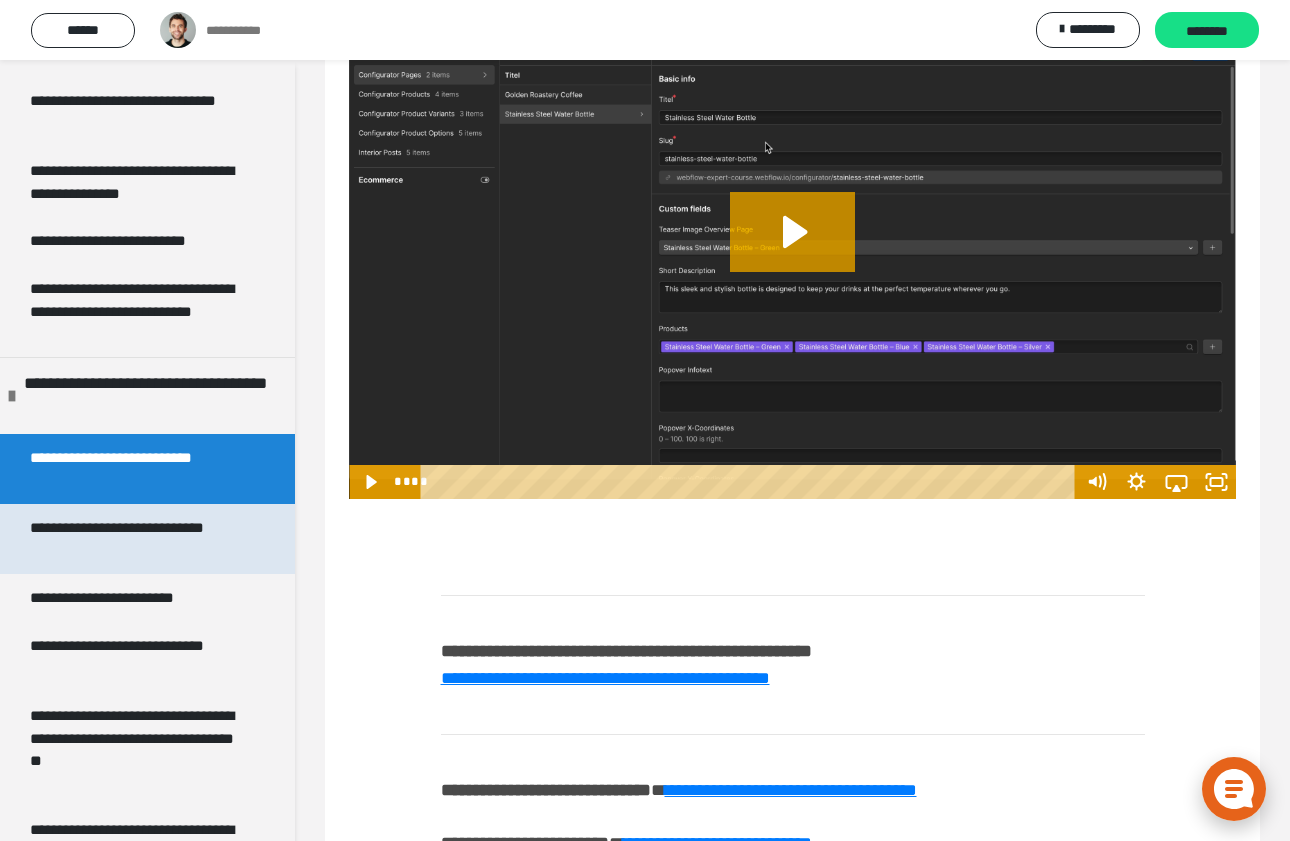 click on "**********" at bounding box center (139, 539) 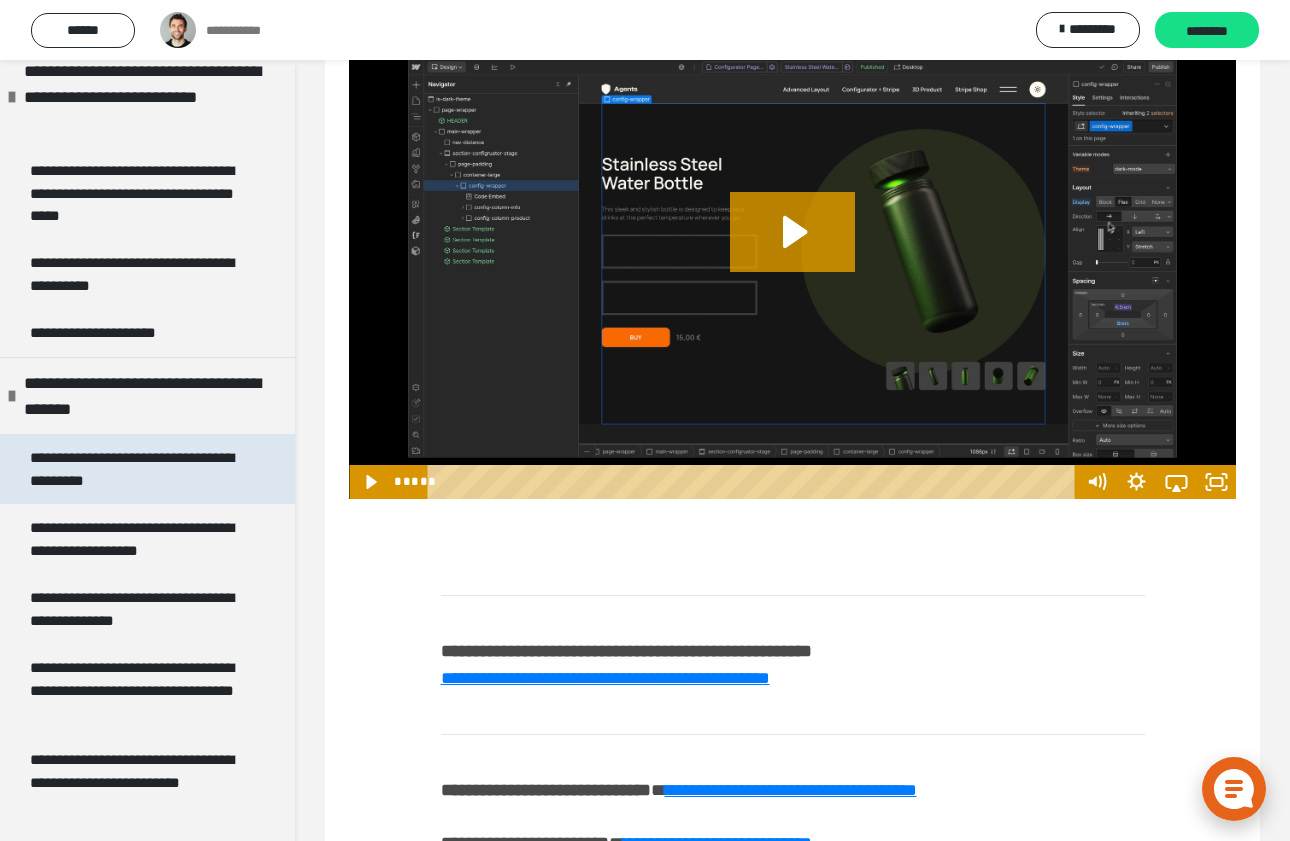 scroll, scrollTop: 3171, scrollLeft: 0, axis: vertical 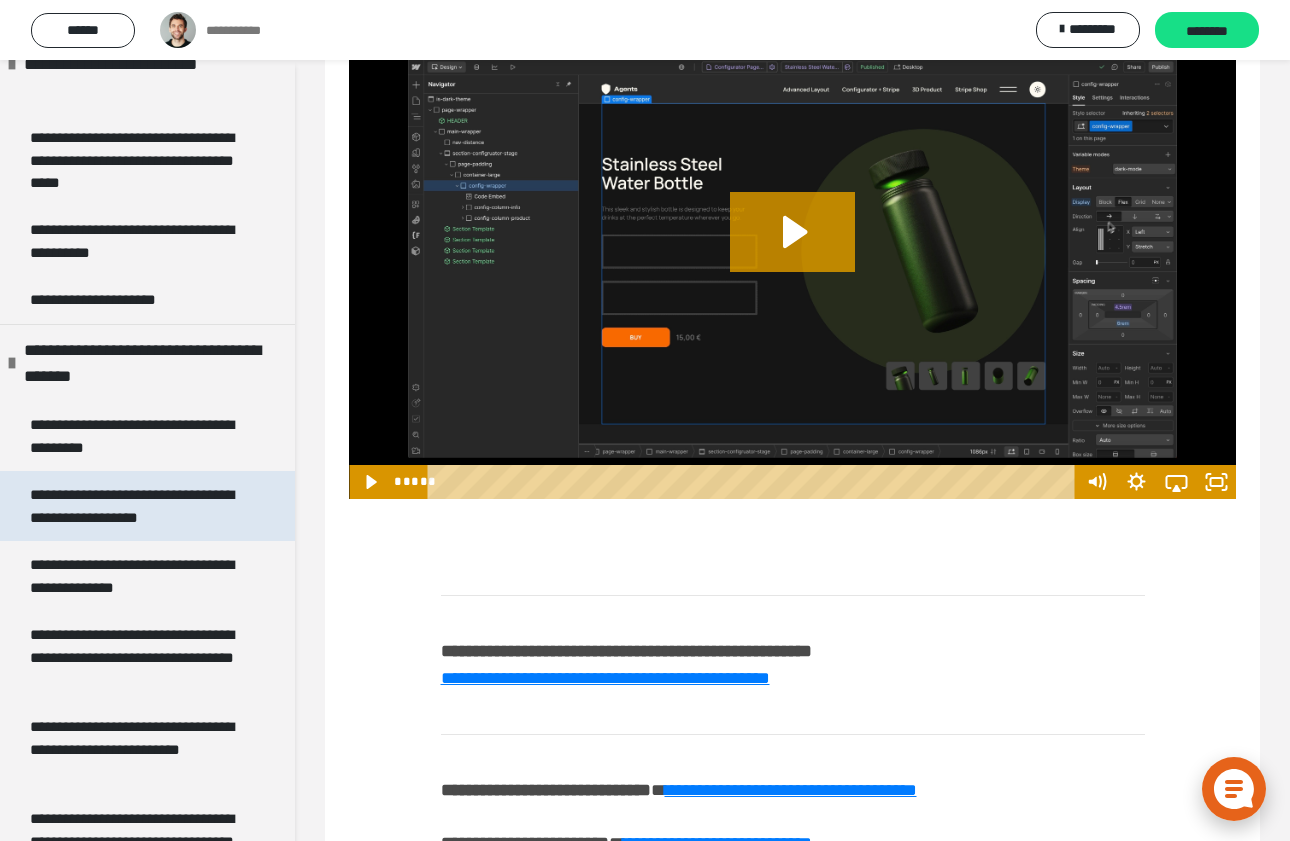 click on "**********" at bounding box center [139, 506] 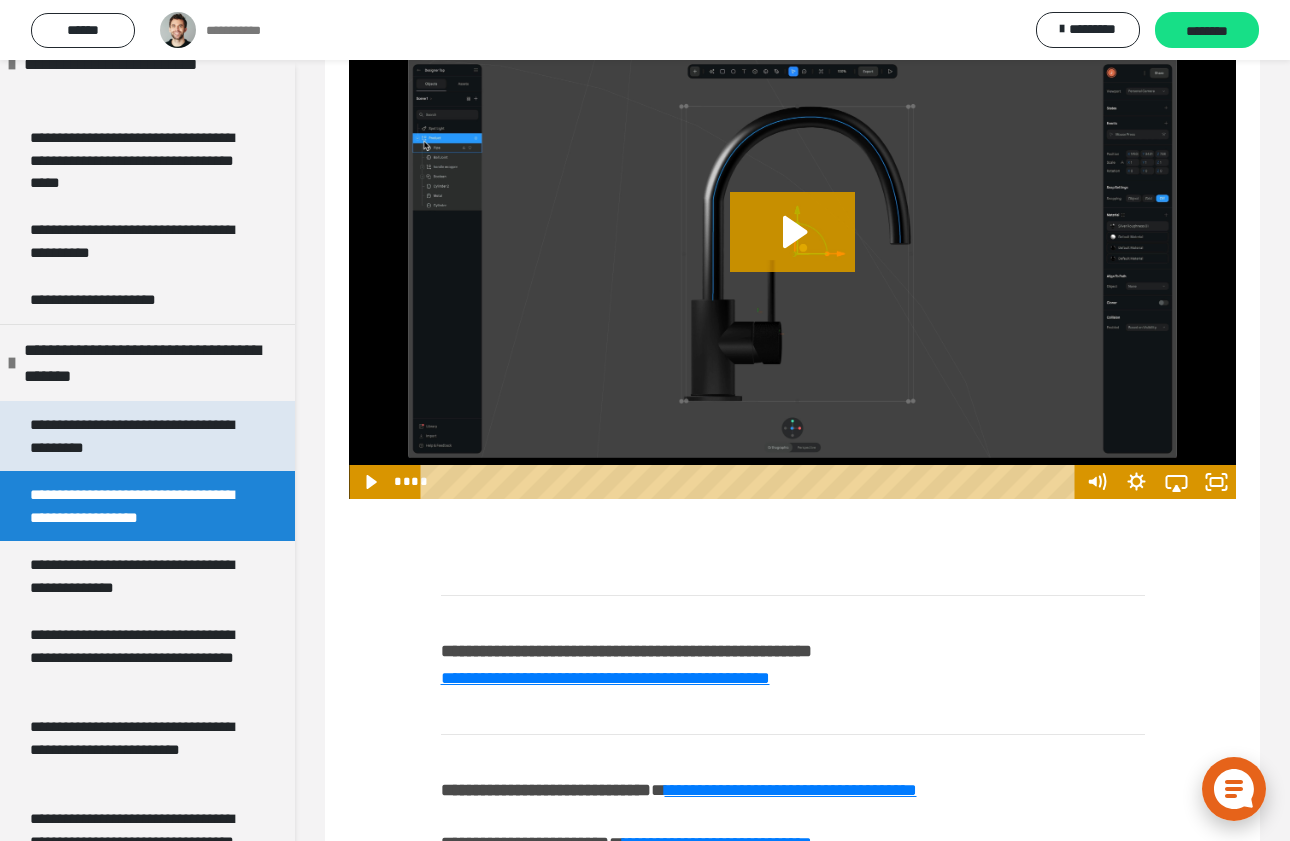 click on "**********" at bounding box center [139, 436] 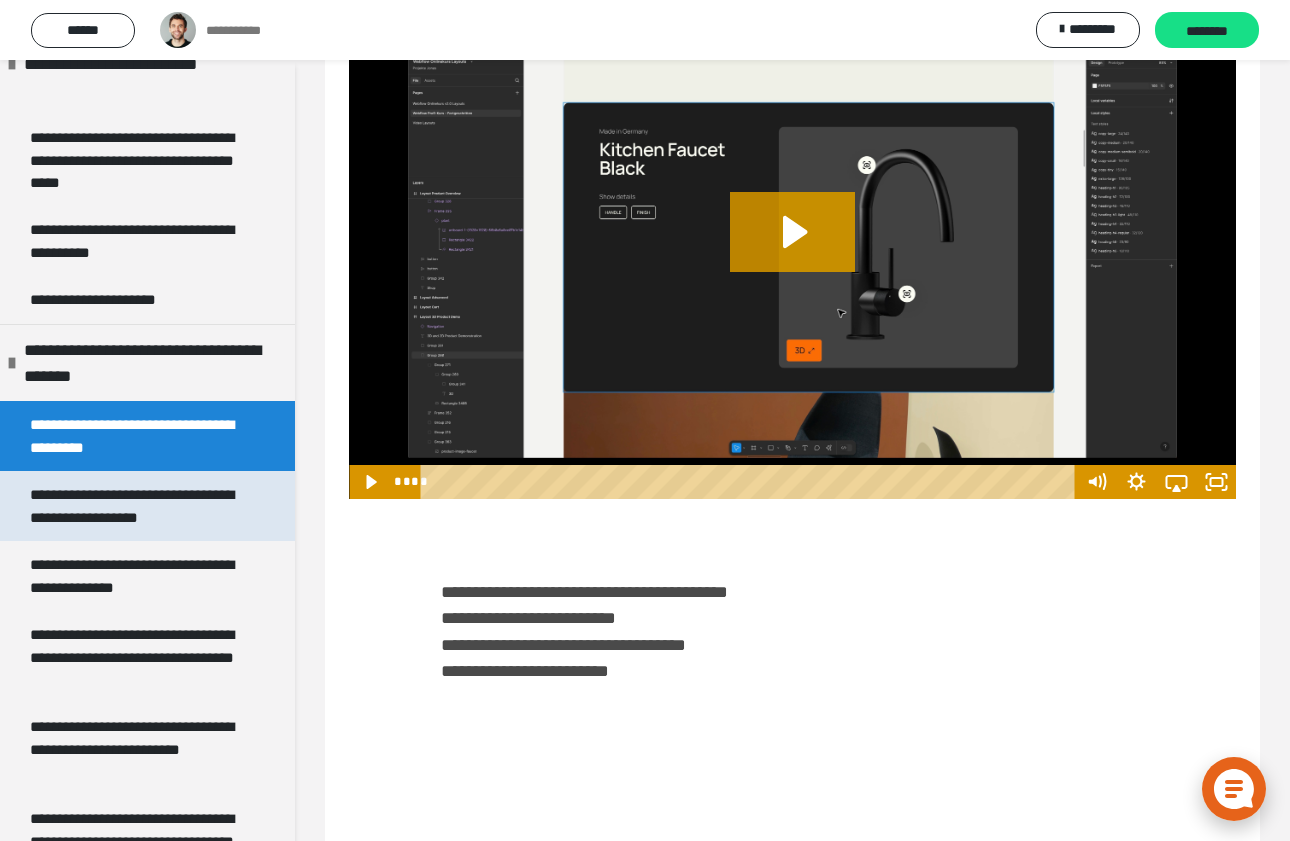 click on "**********" at bounding box center (139, 506) 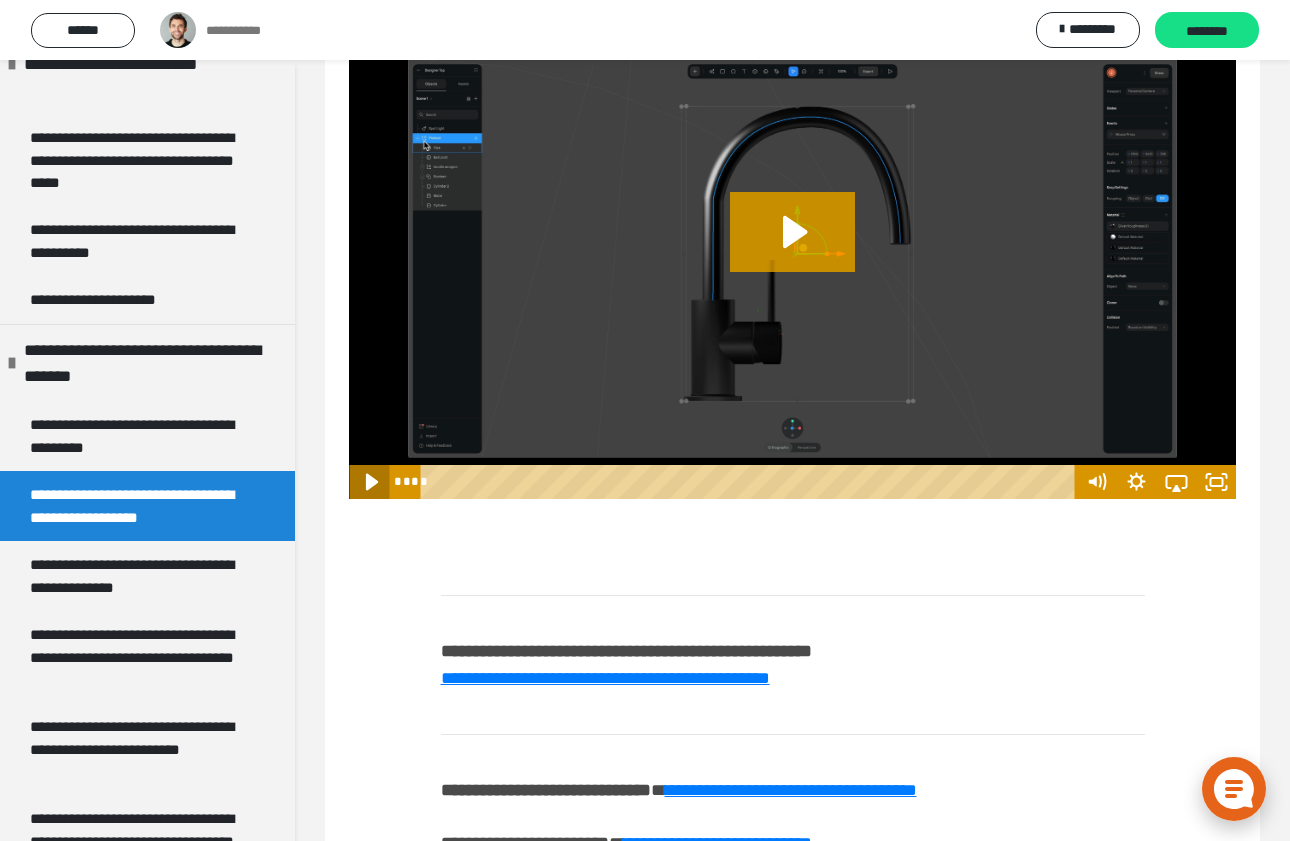 click 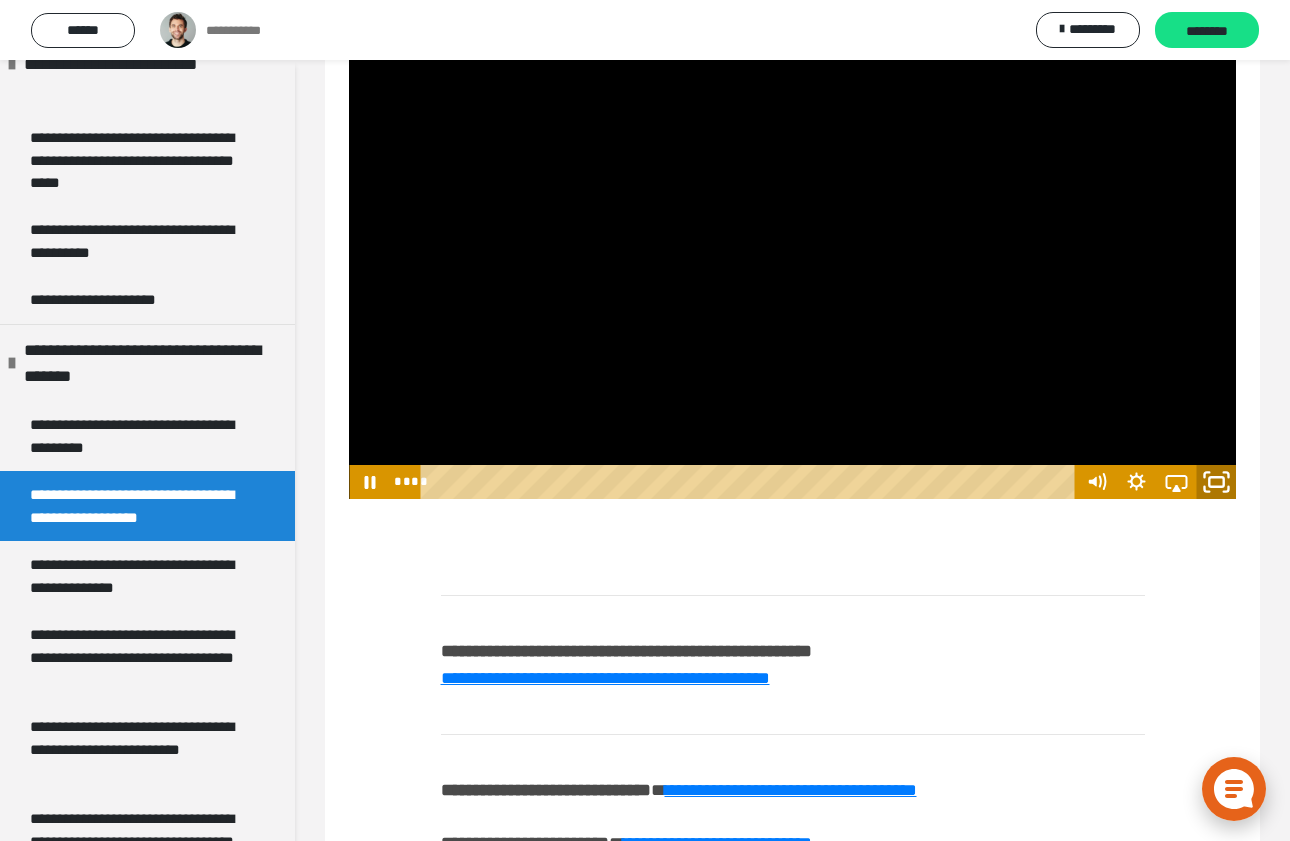 click 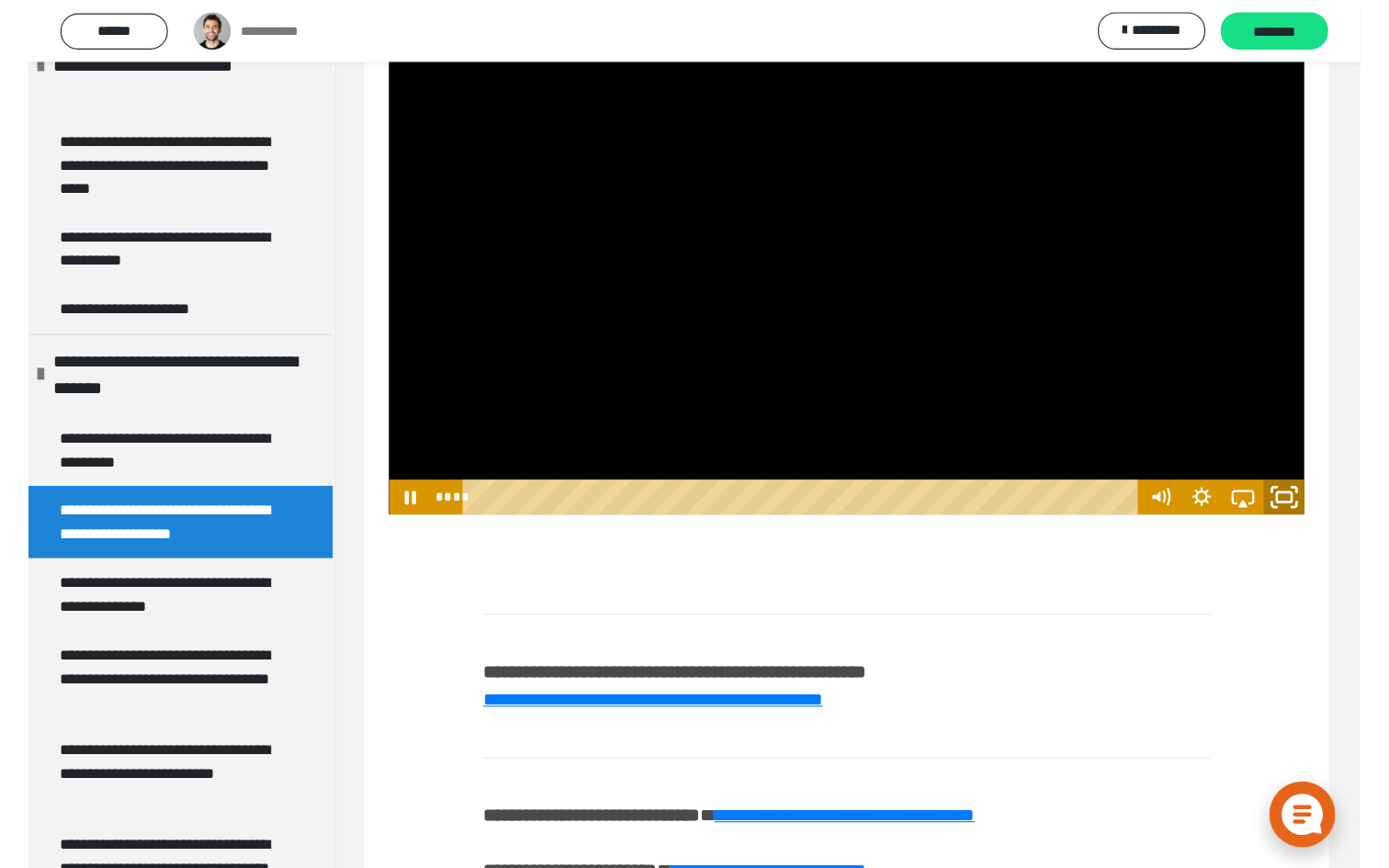 scroll, scrollTop: 0, scrollLeft: 0, axis: both 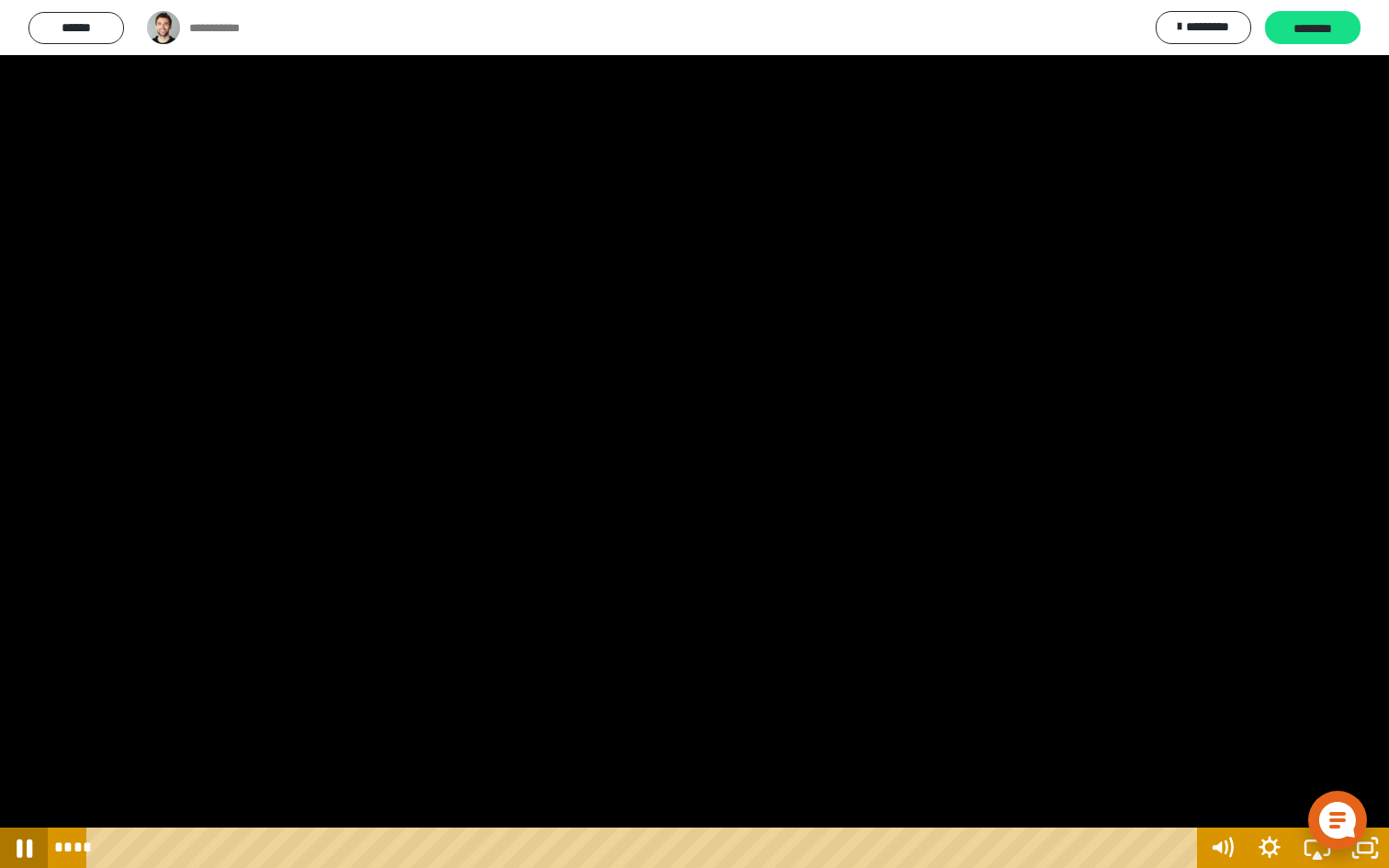 click 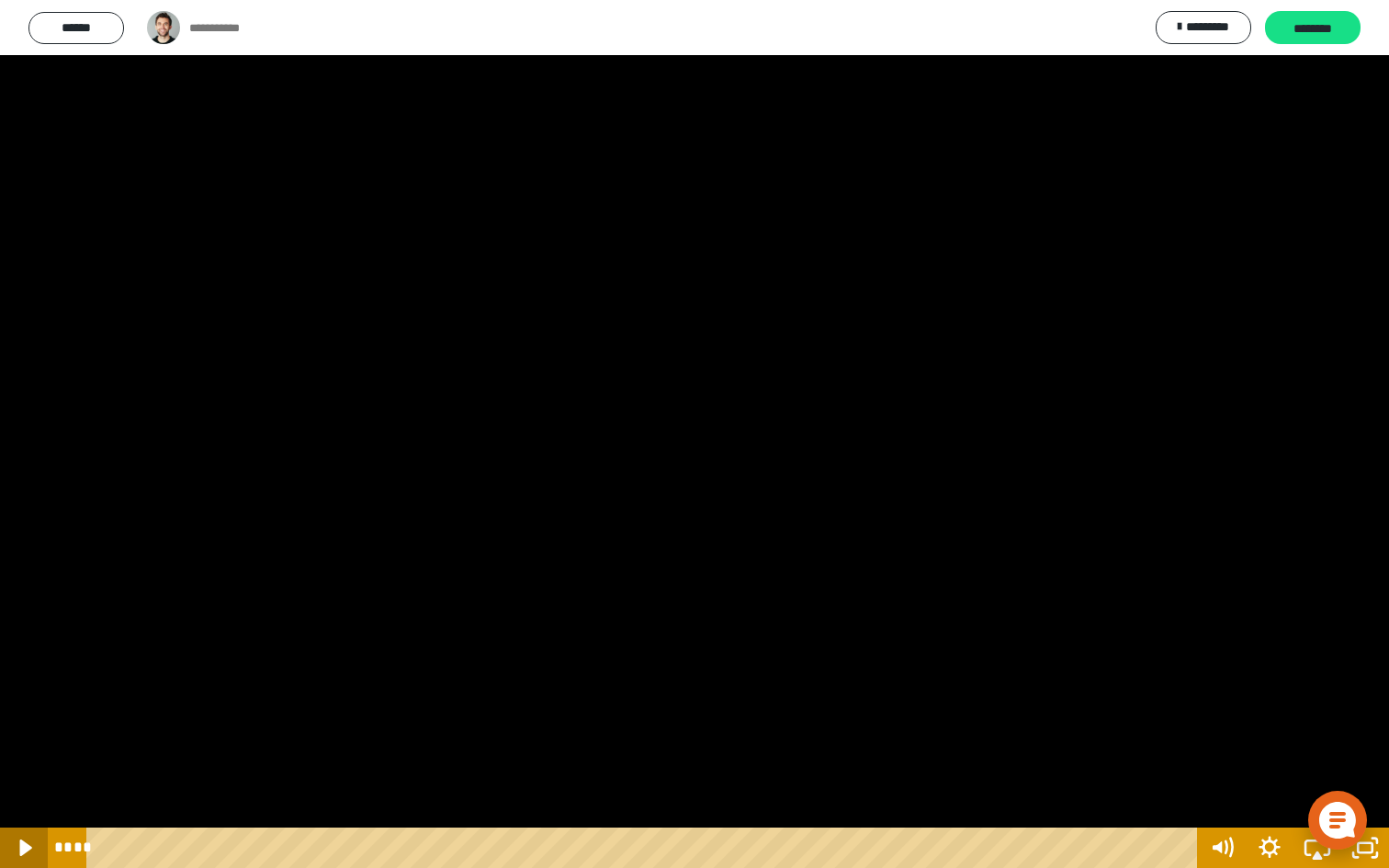 click 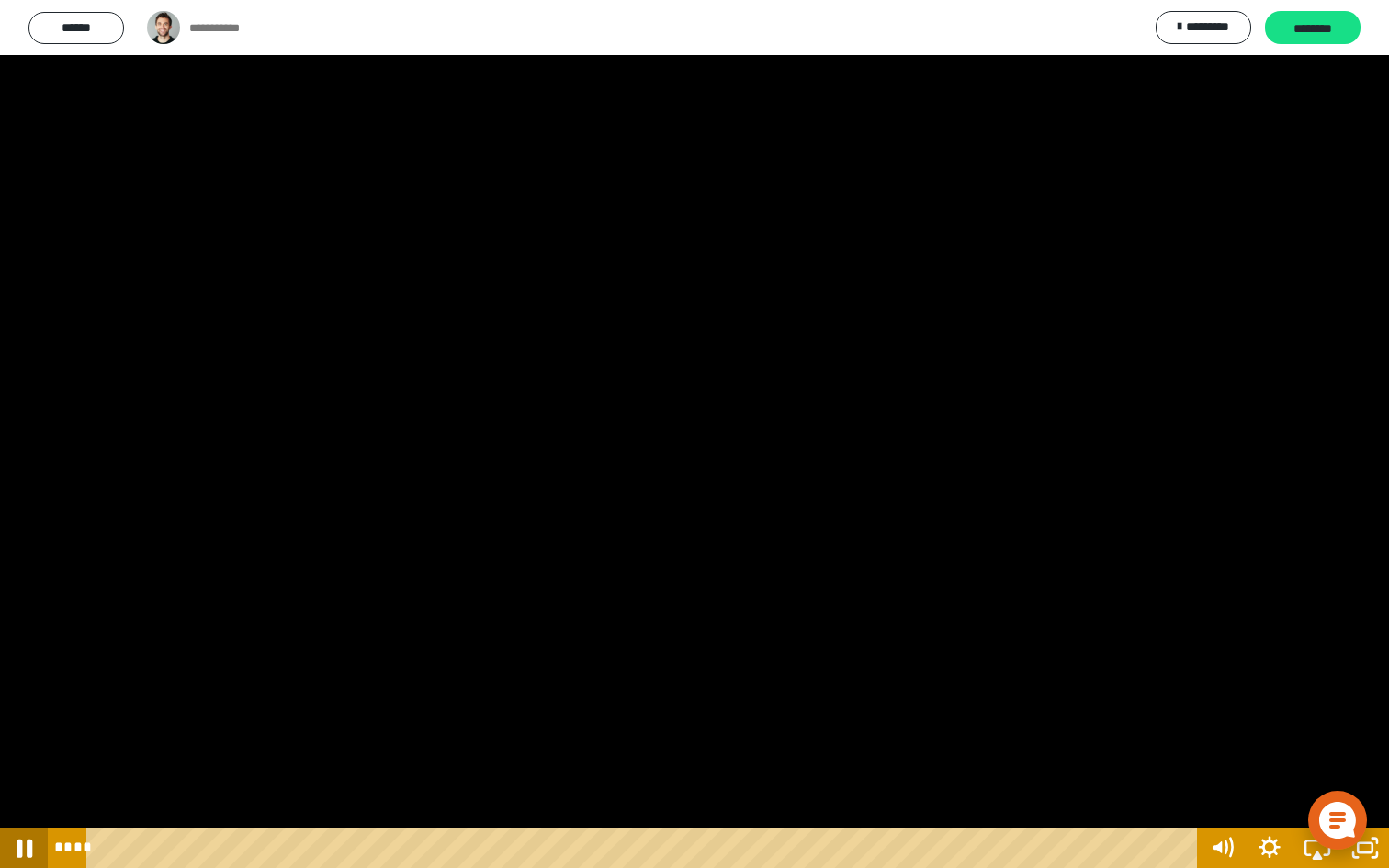 click 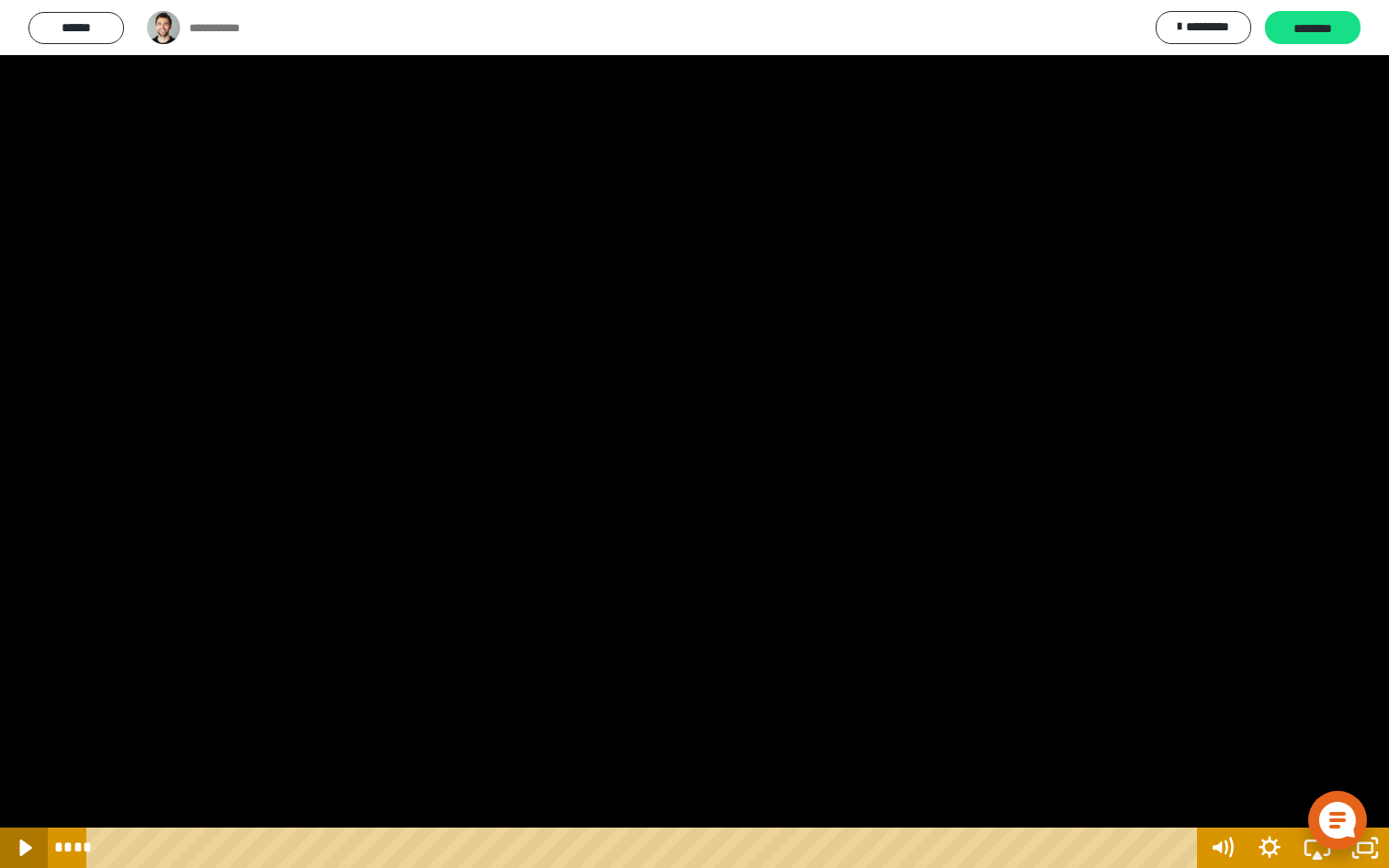 click 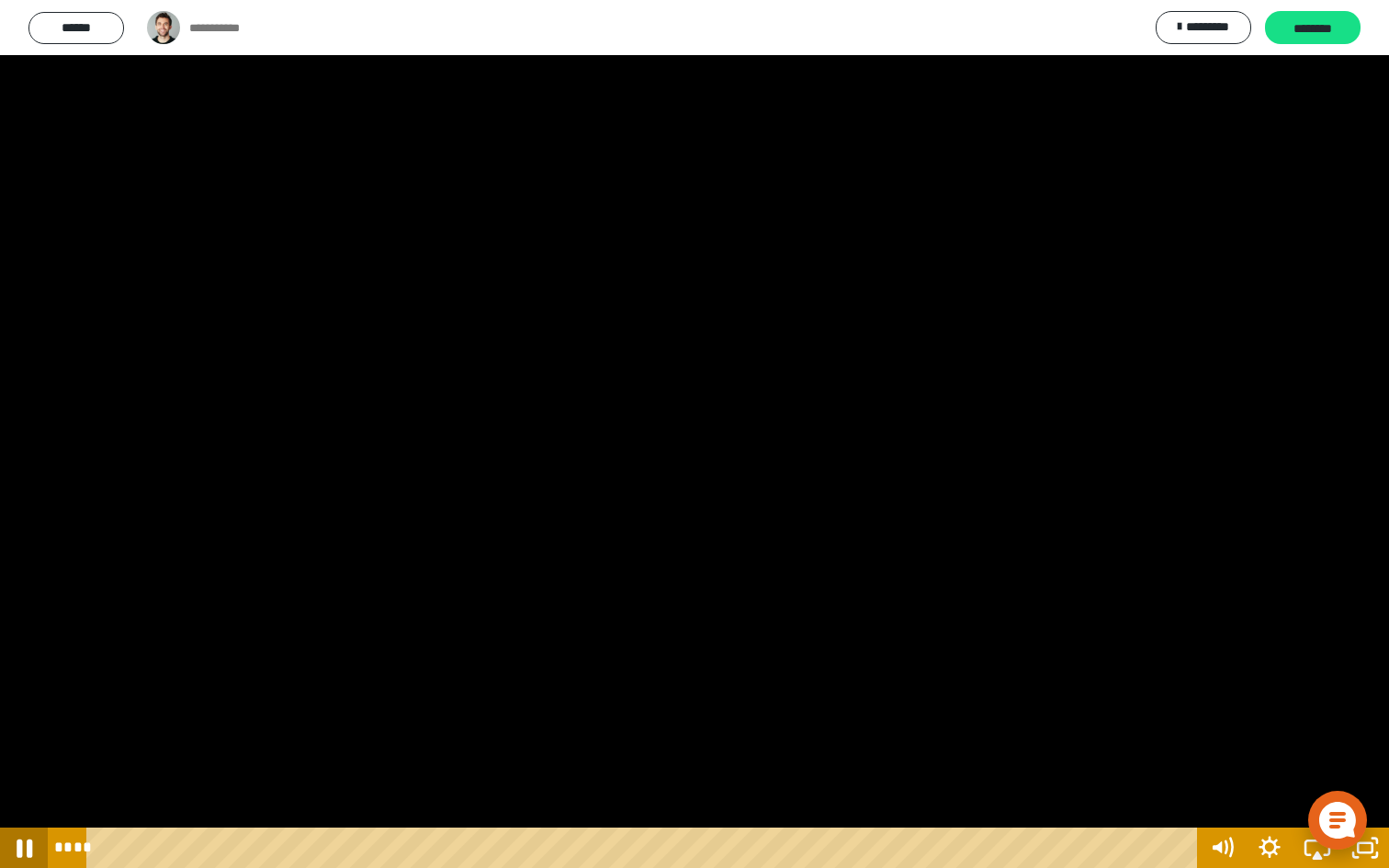 click 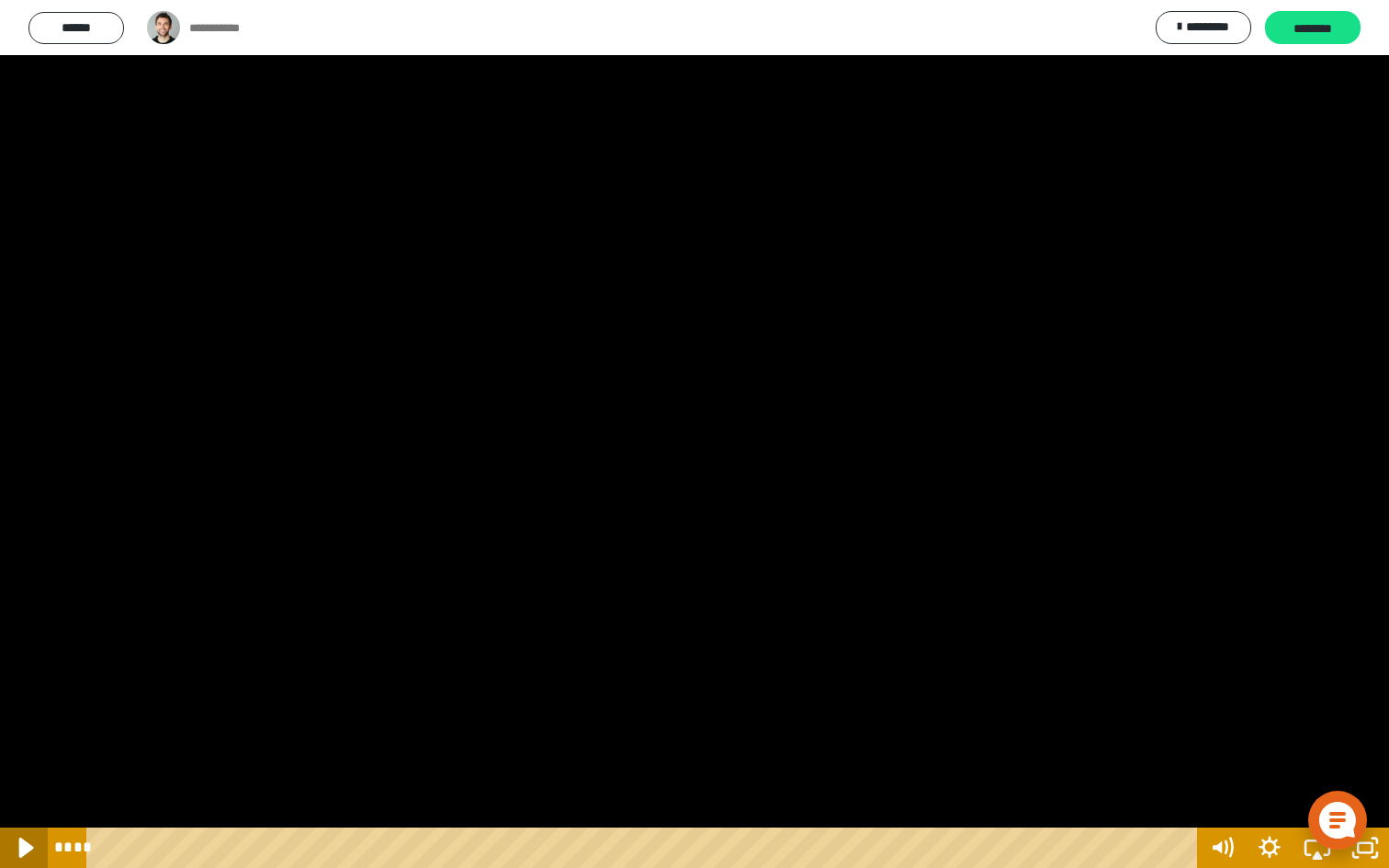 click 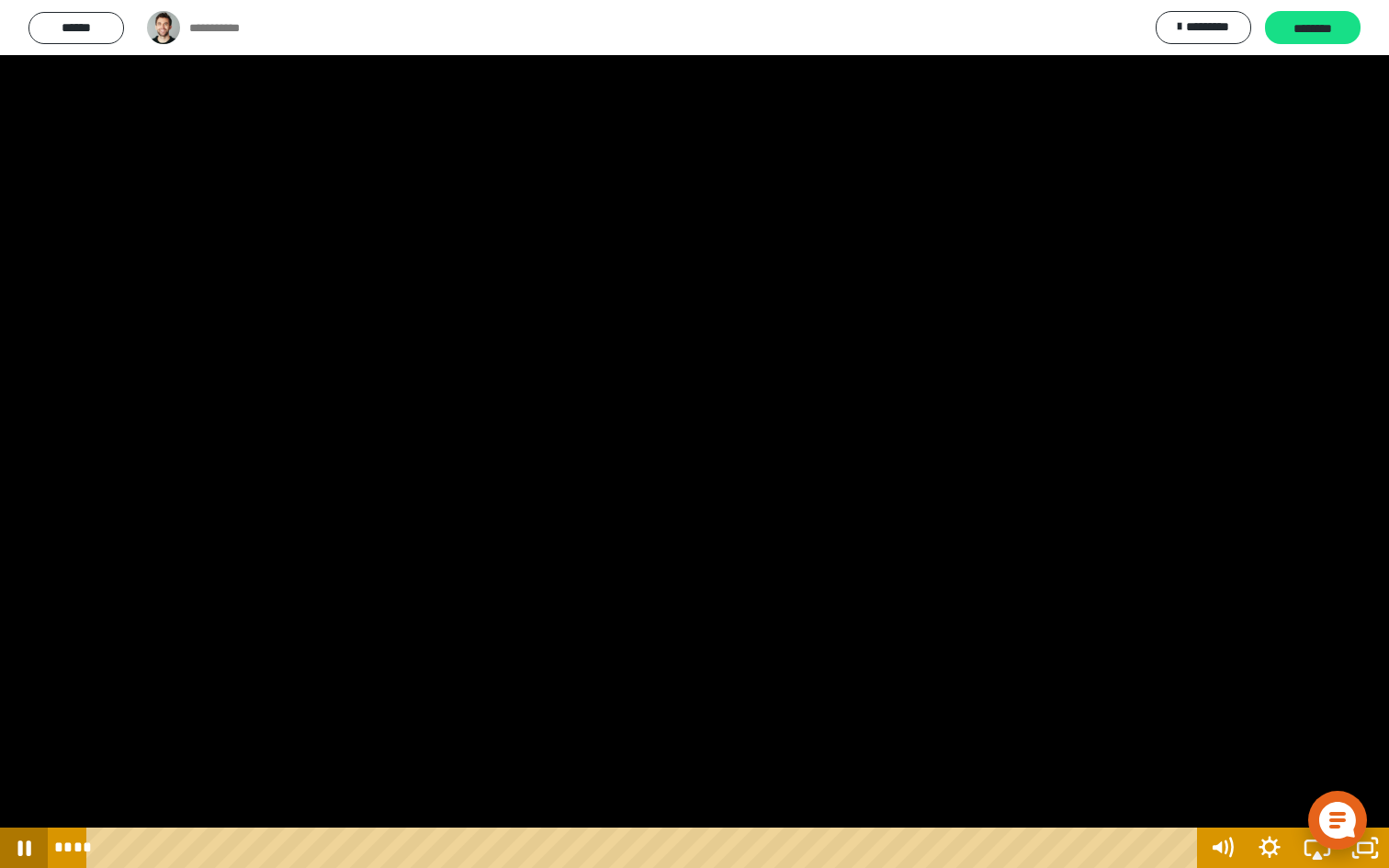 click 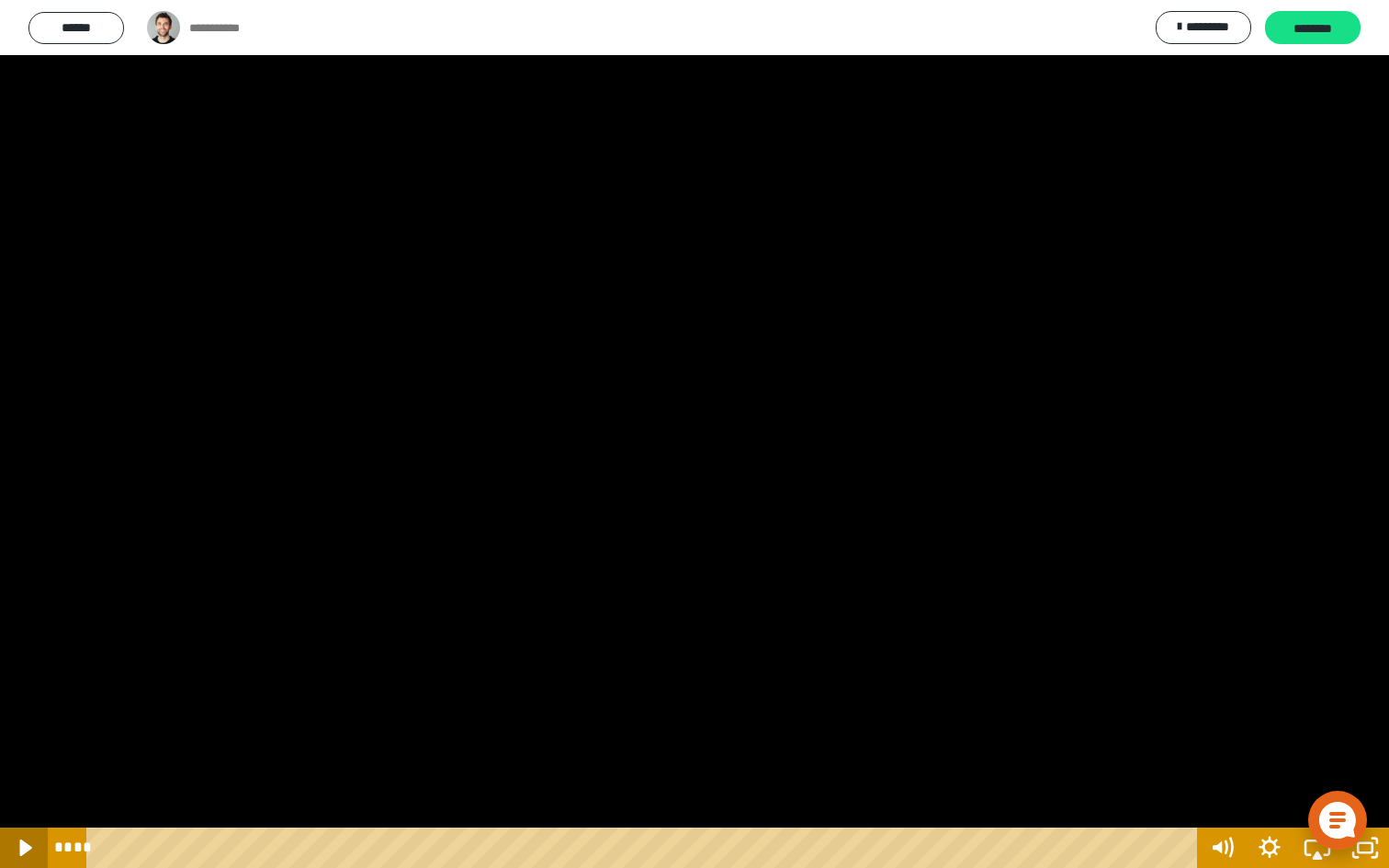 click 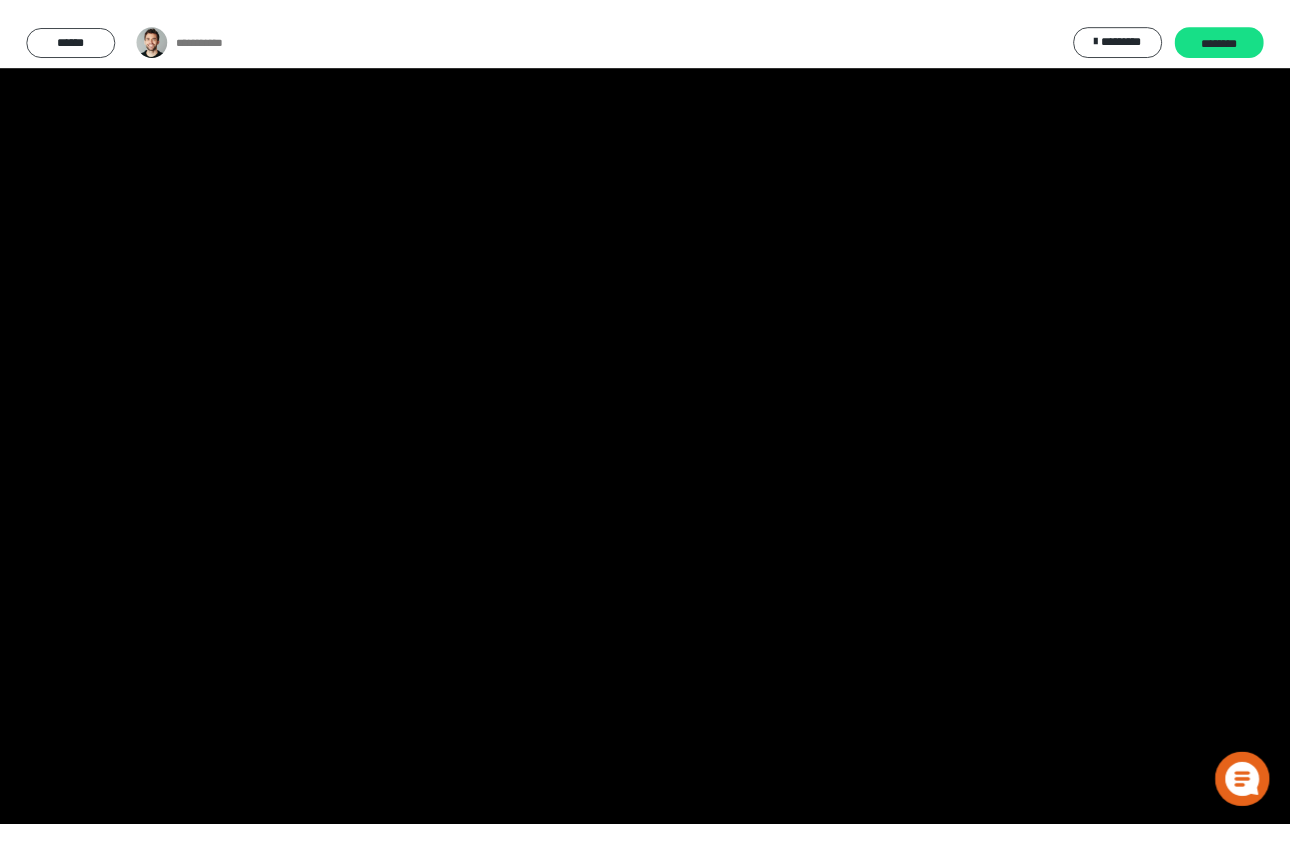 scroll, scrollTop: 167, scrollLeft: 0, axis: vertical 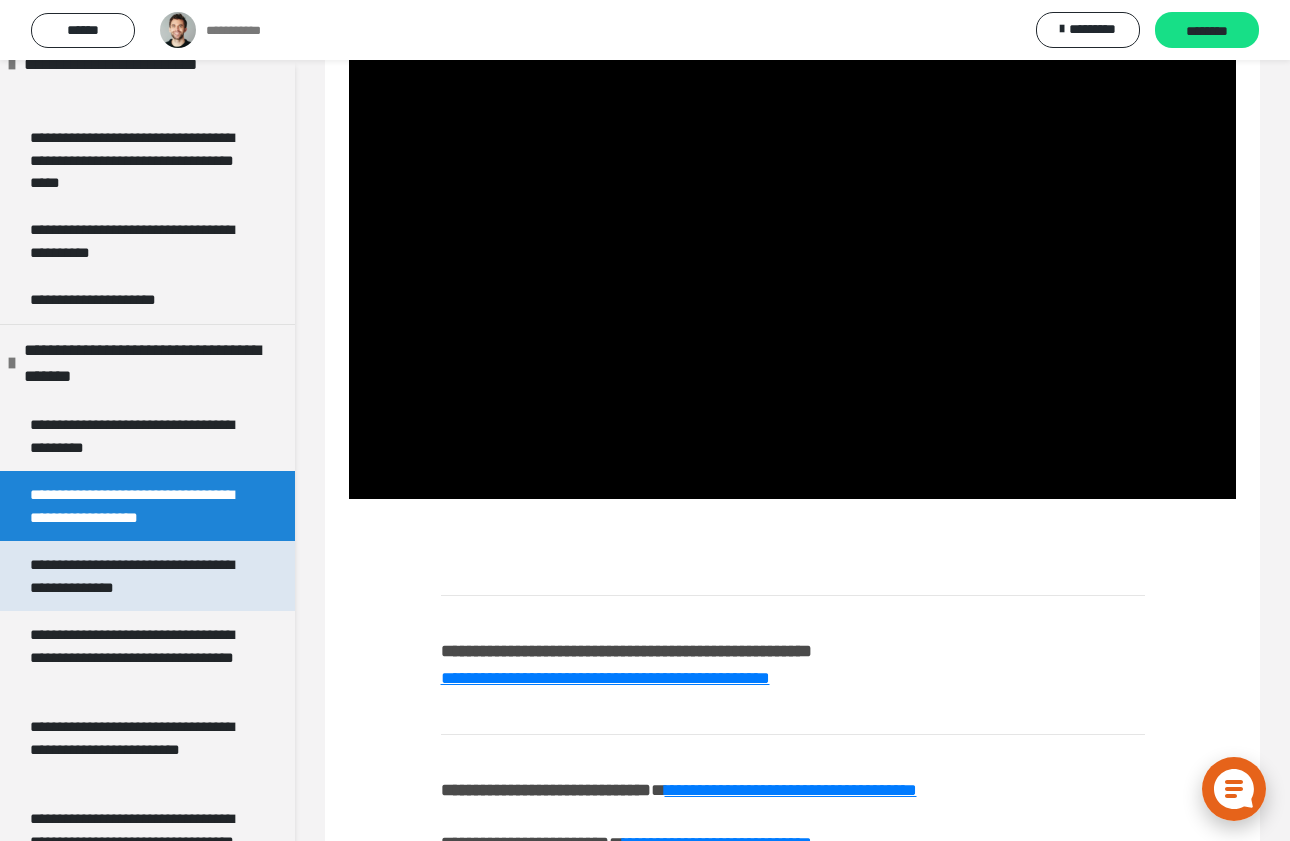click on "**********" at bounding box center (139, 576) 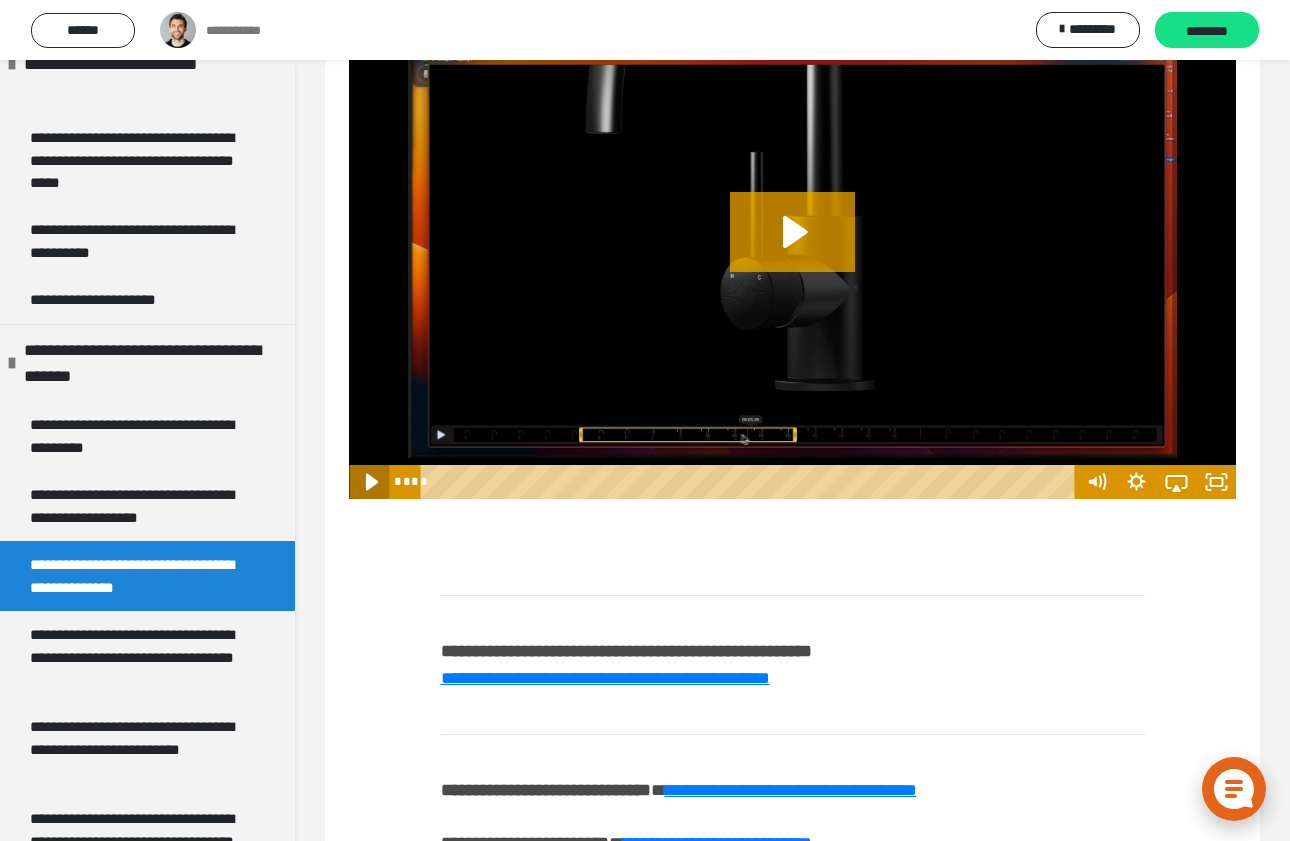 click 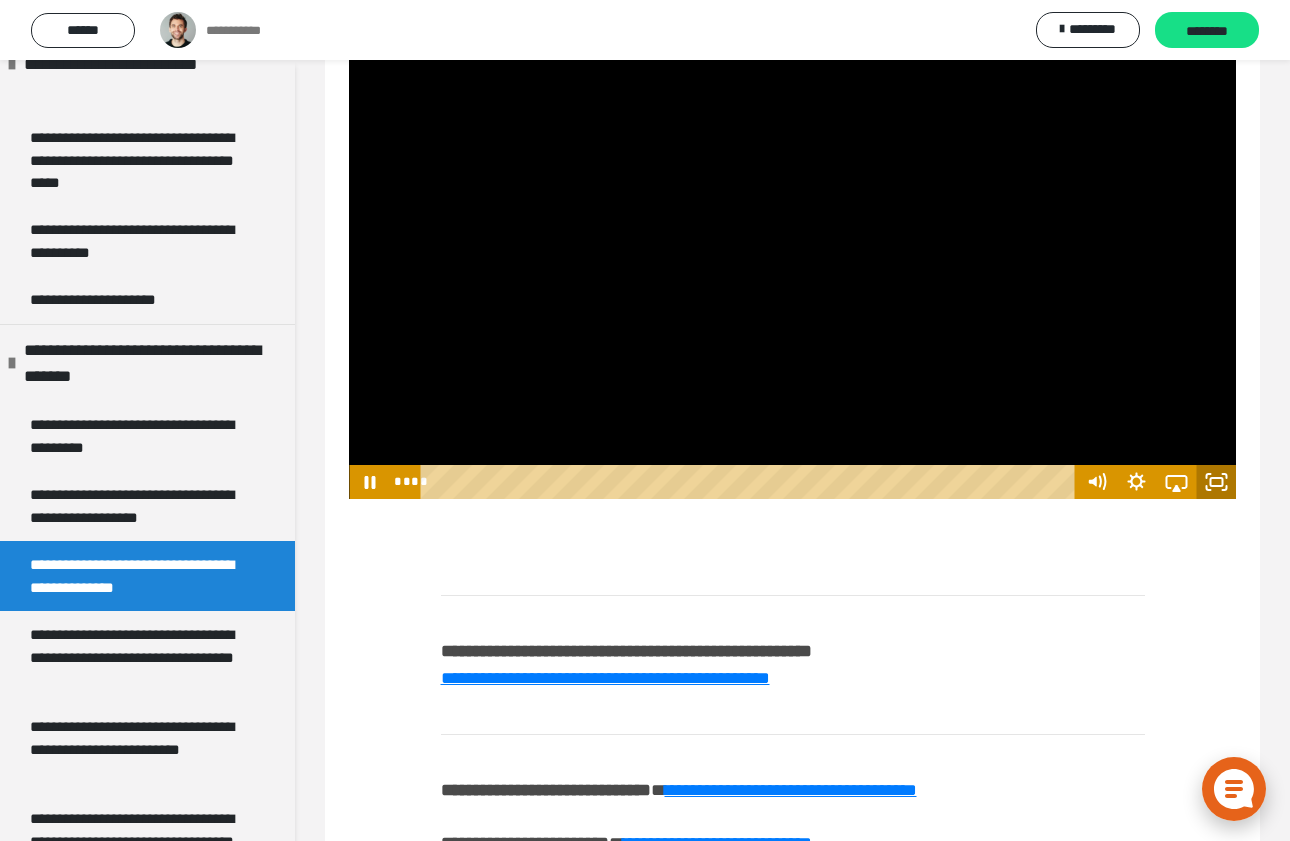 click 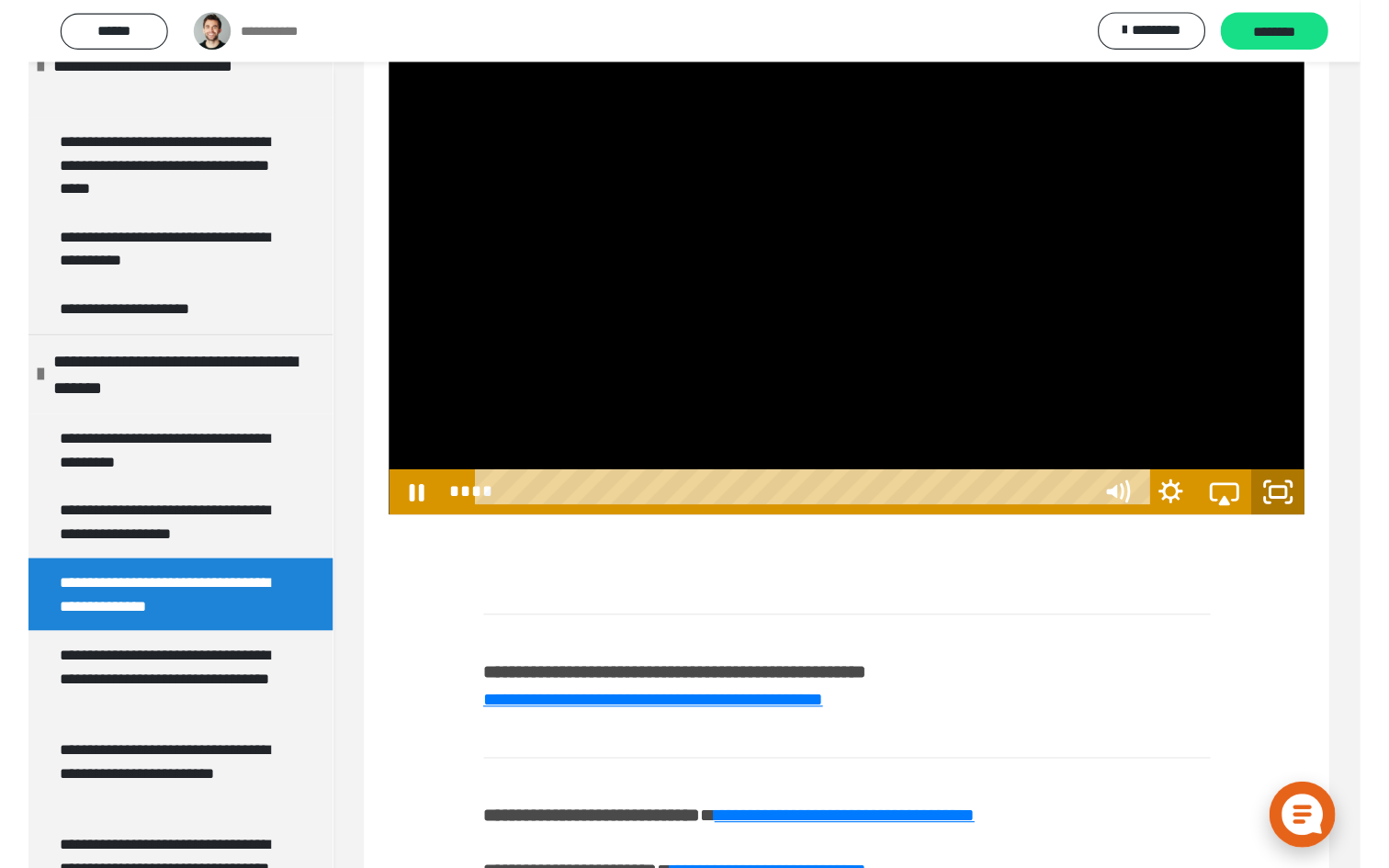 scroll, scrollTop: 0, scrollLeft: 0, axis: both 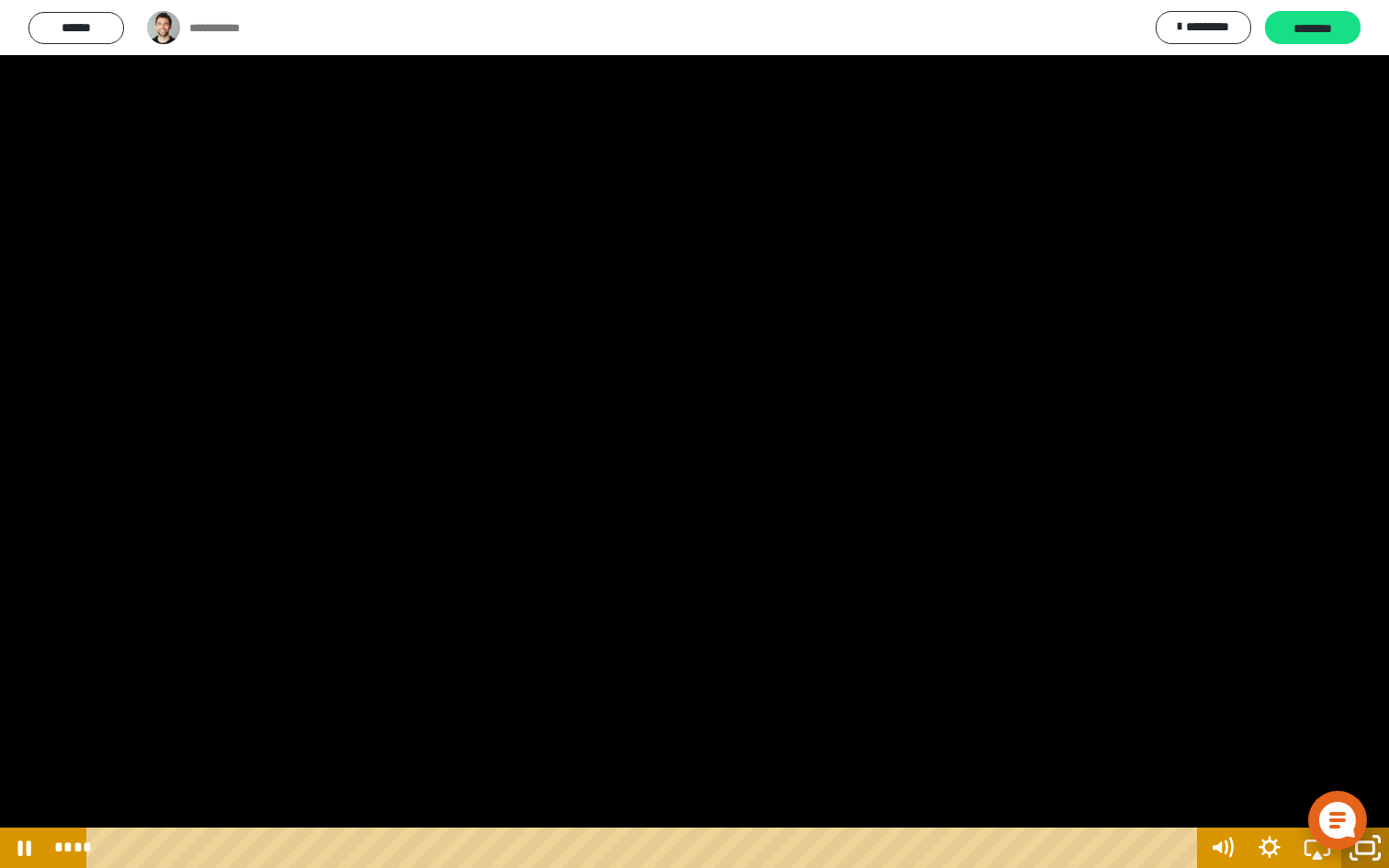 click 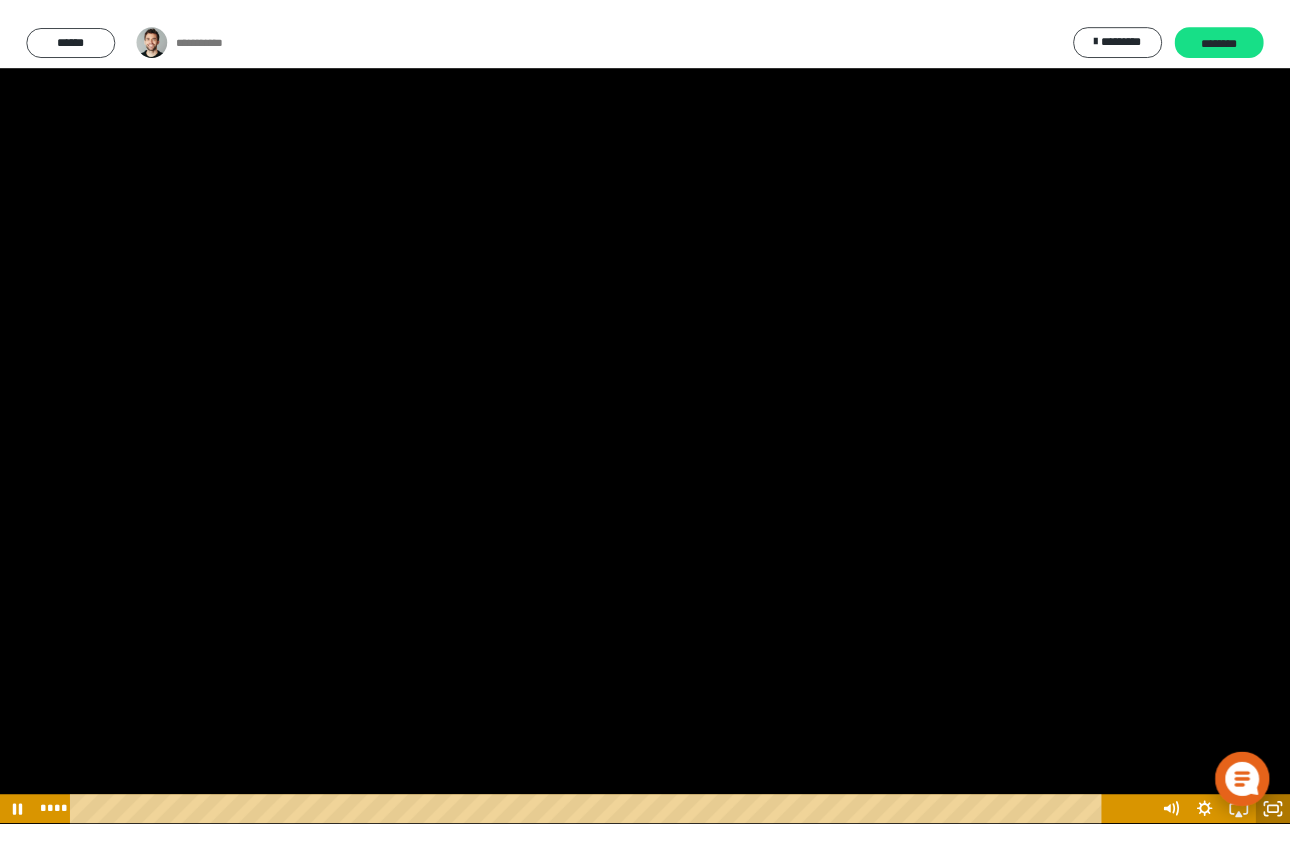 scroll, scrollTop: 167, scrollLeft: 0, axis: vertical 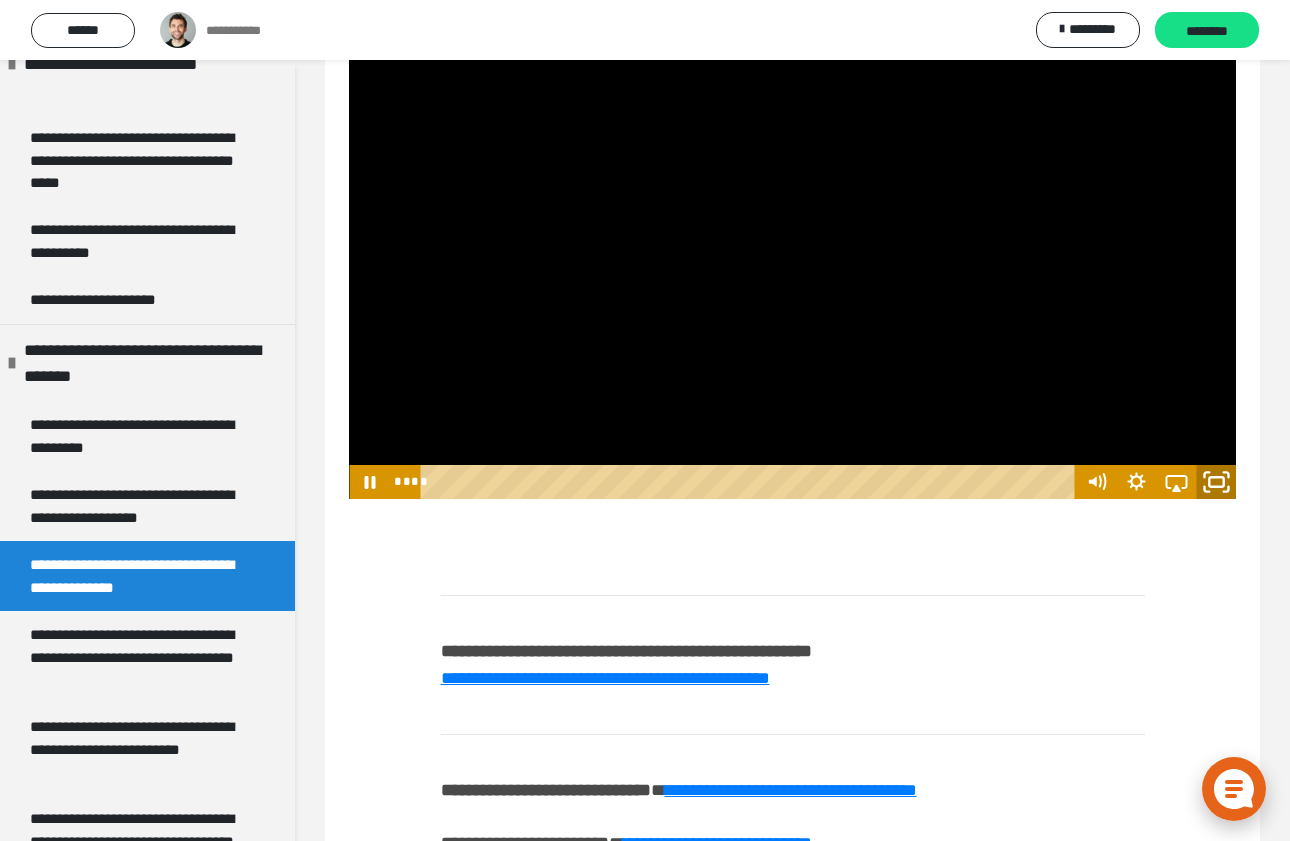 click 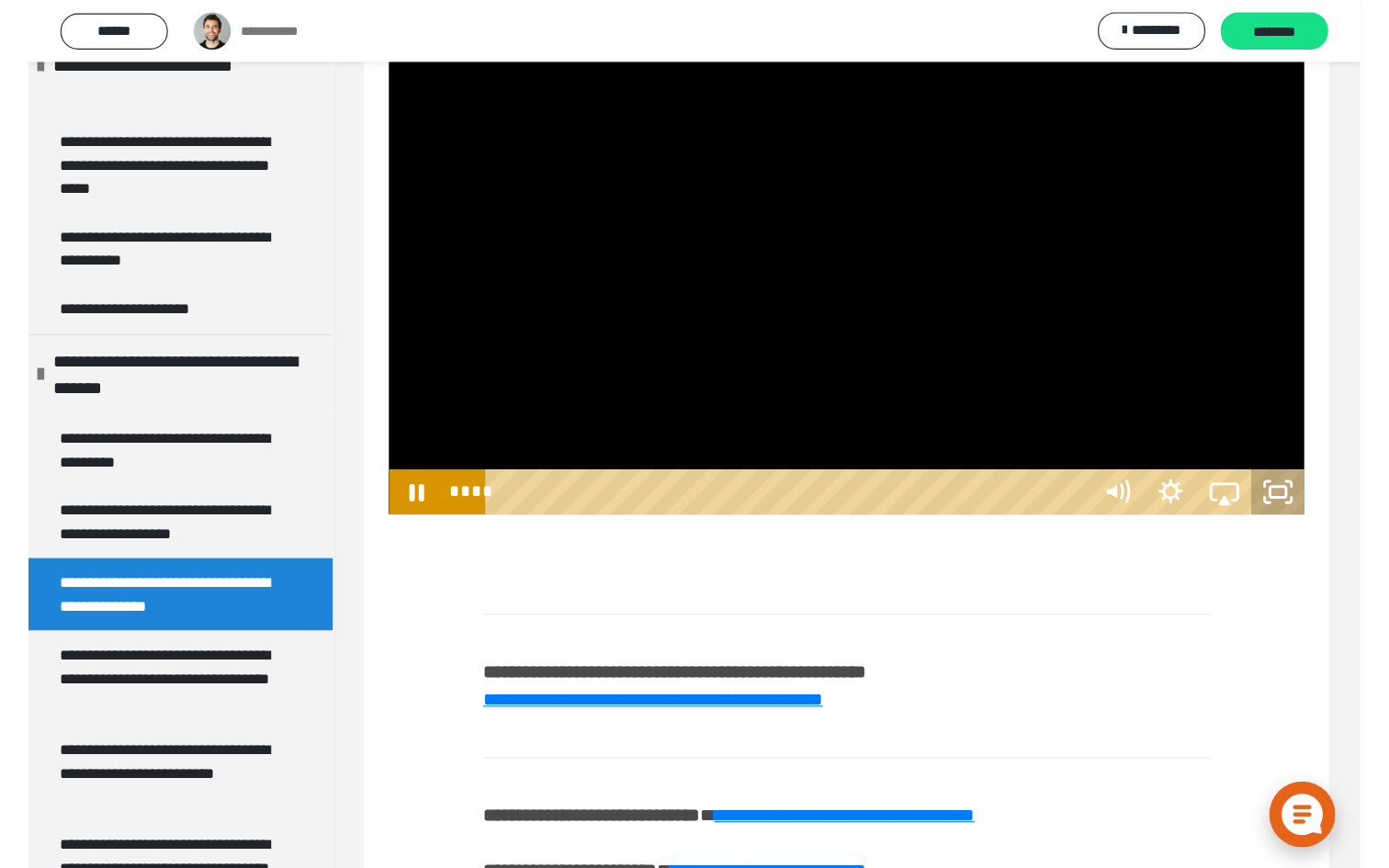 scroll, scrollTop: 0, scrollLeft: 0, axis: both 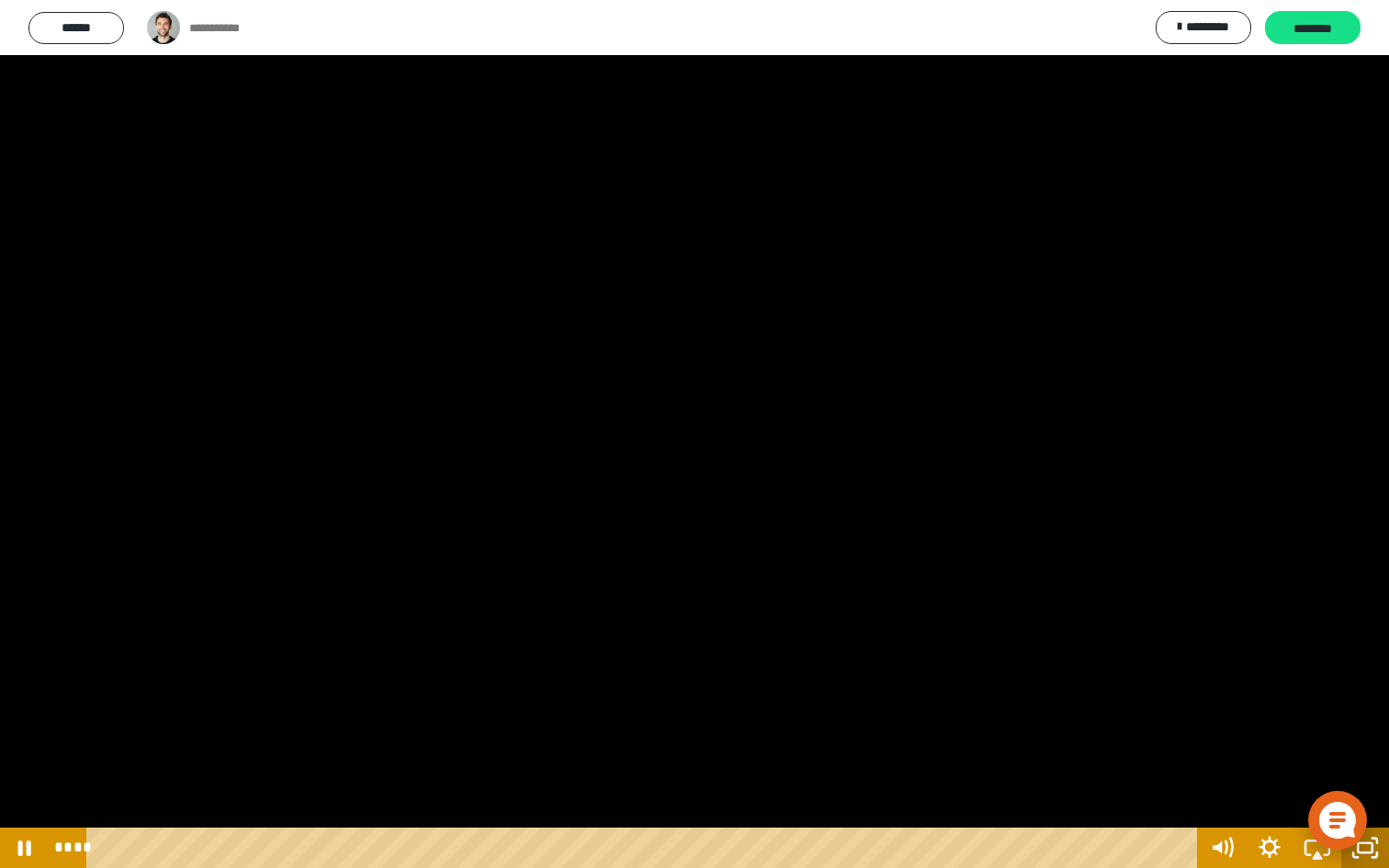 click 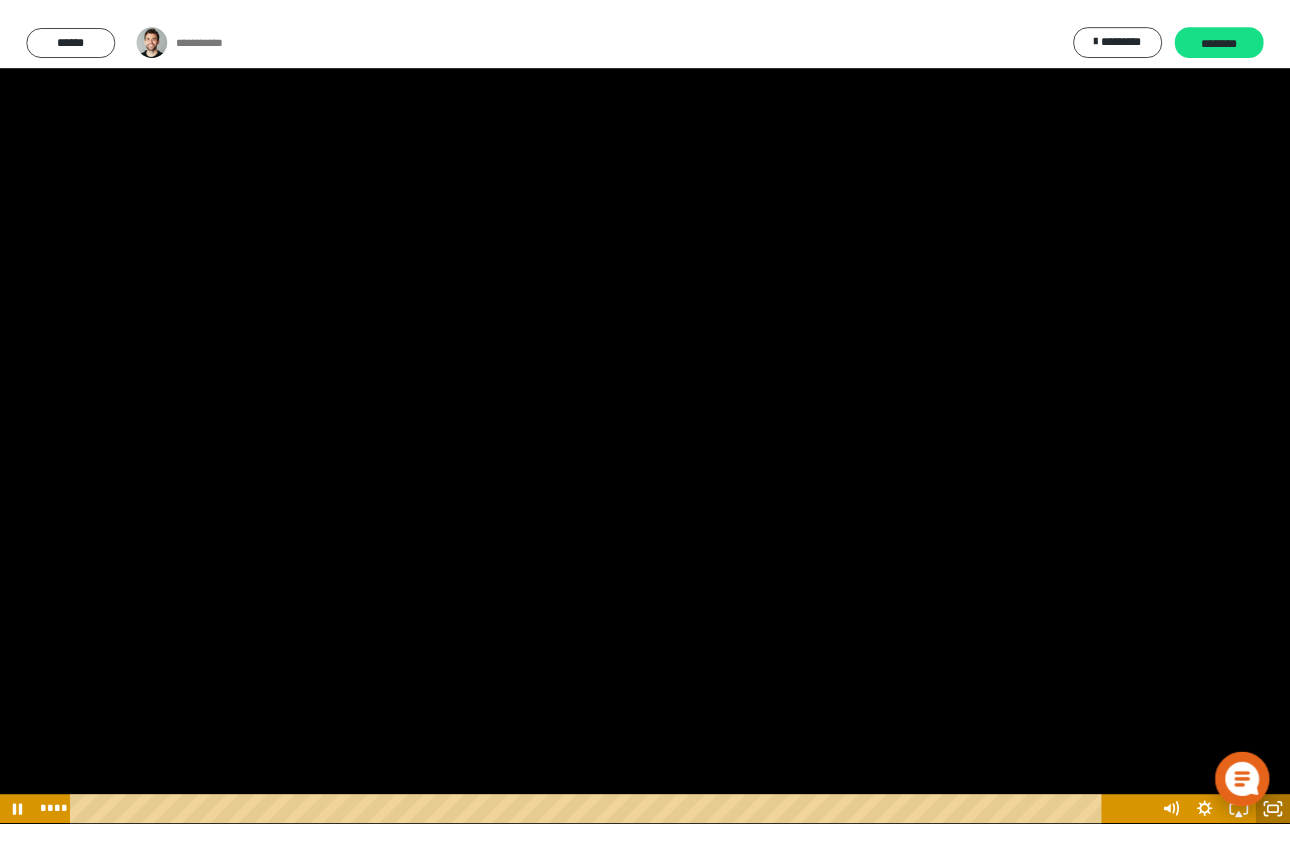 scroll, scrollTop: 167, scrollLeft: 0, axis: vertical 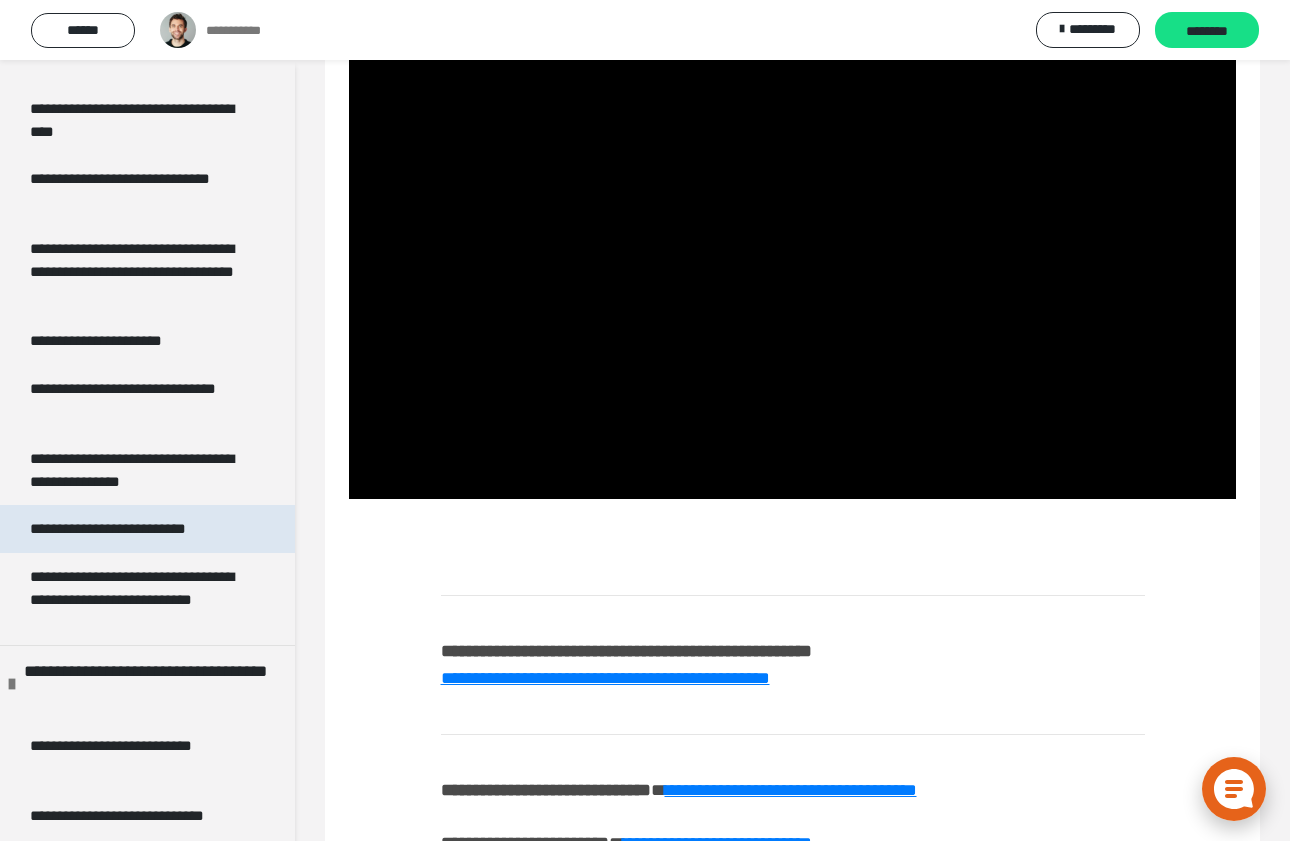 click on "**********" at bounding box center (126, 529) 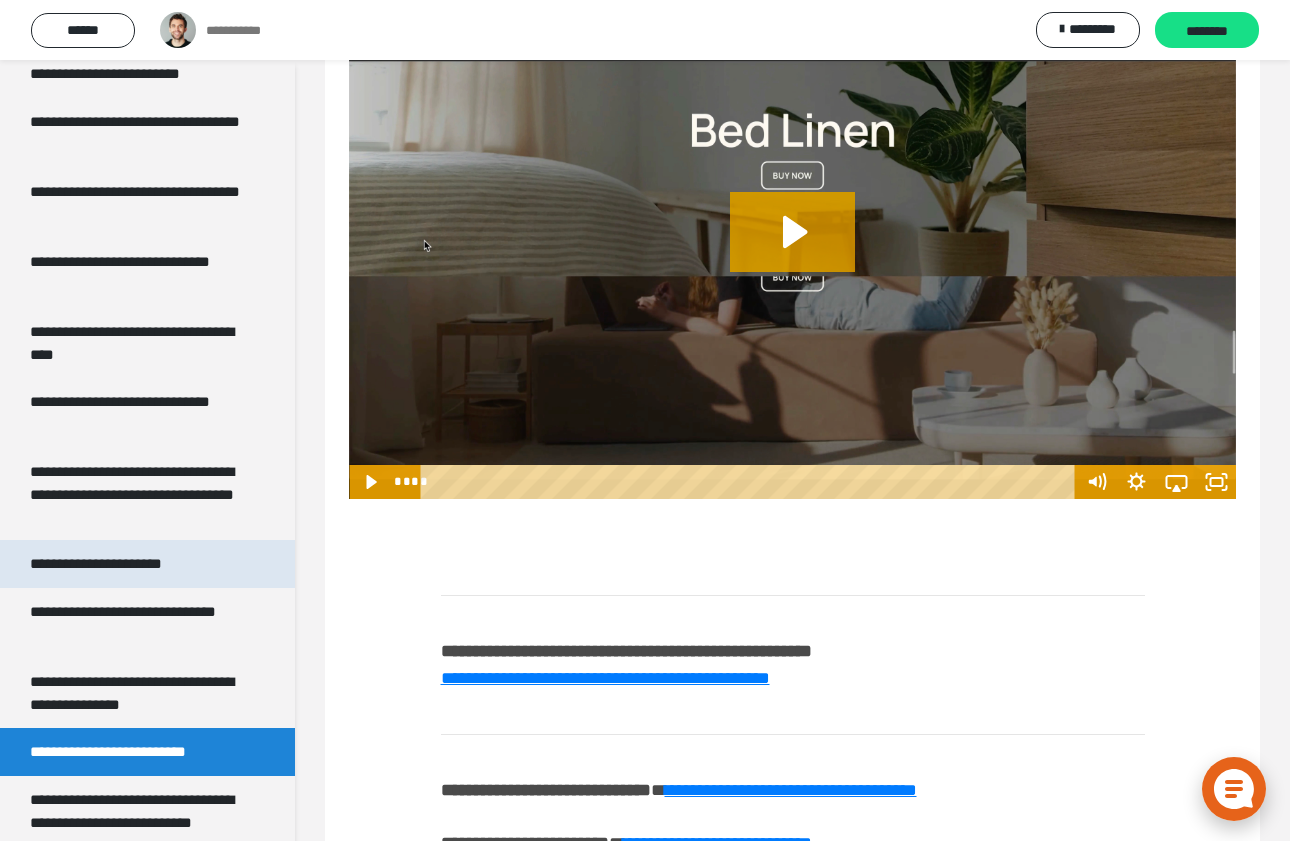 scroll, scrollTop: 1406, scrollLeft: 0, axis: vertical 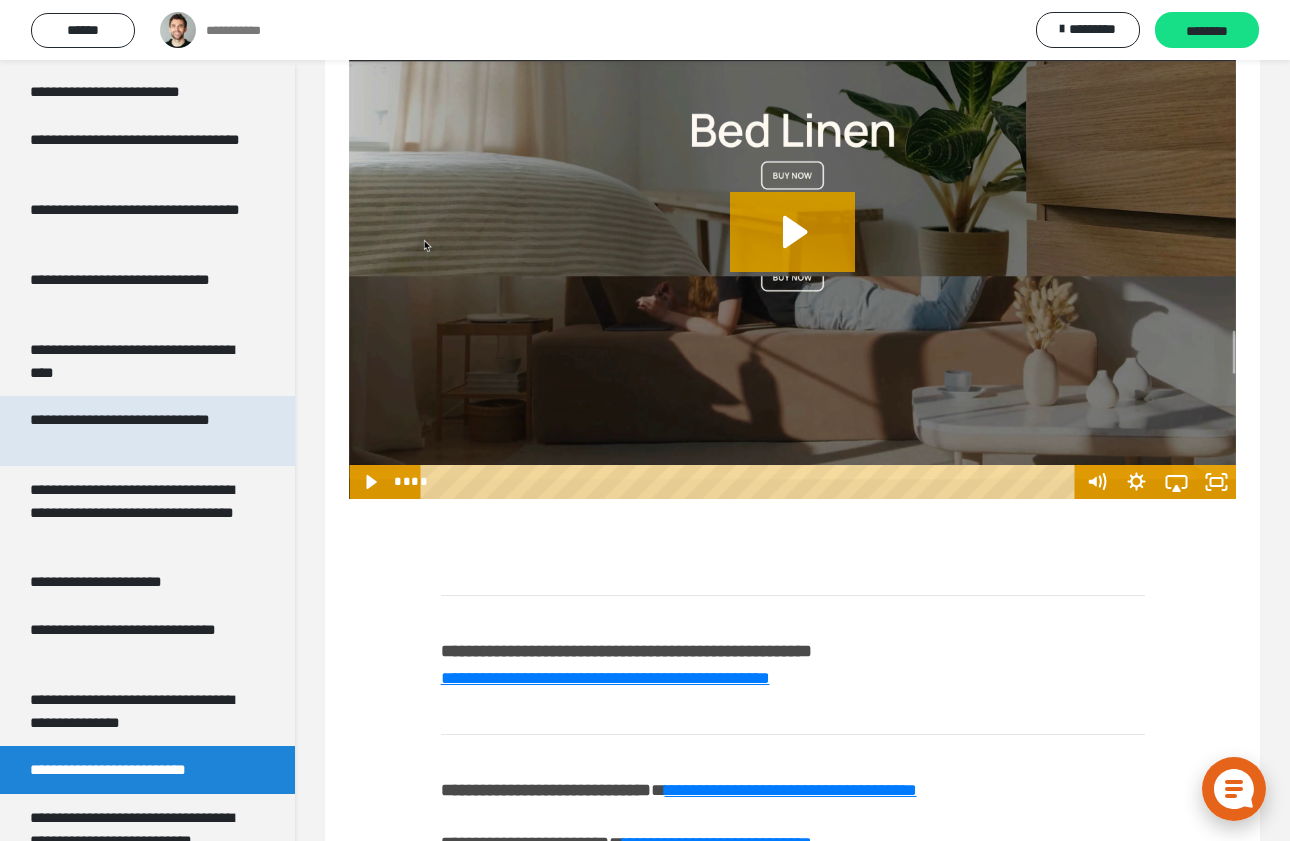 click on "**********" at bounding box center (139, 431) 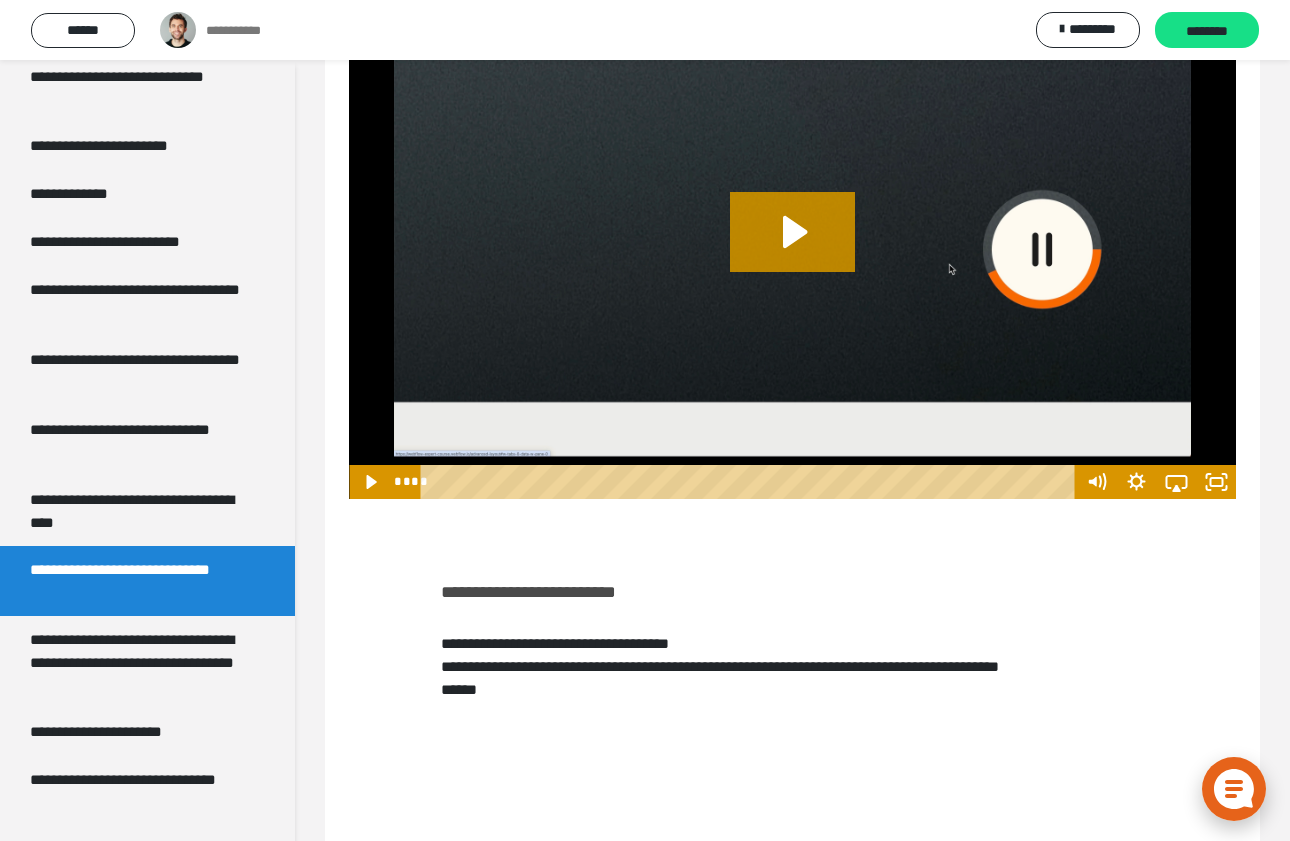 scroll, scrollTop: 1252, scrollLeft: 0, axis: vertical 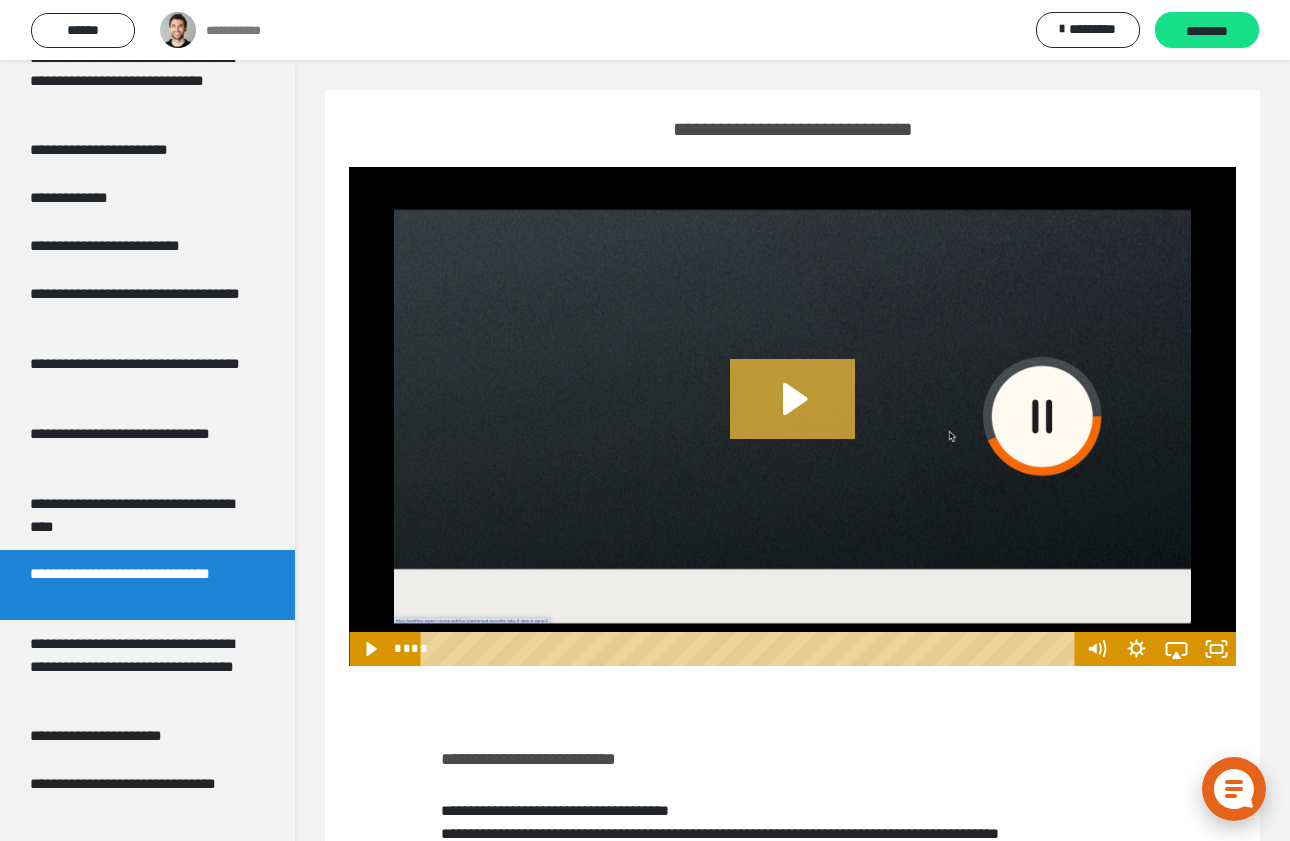 click 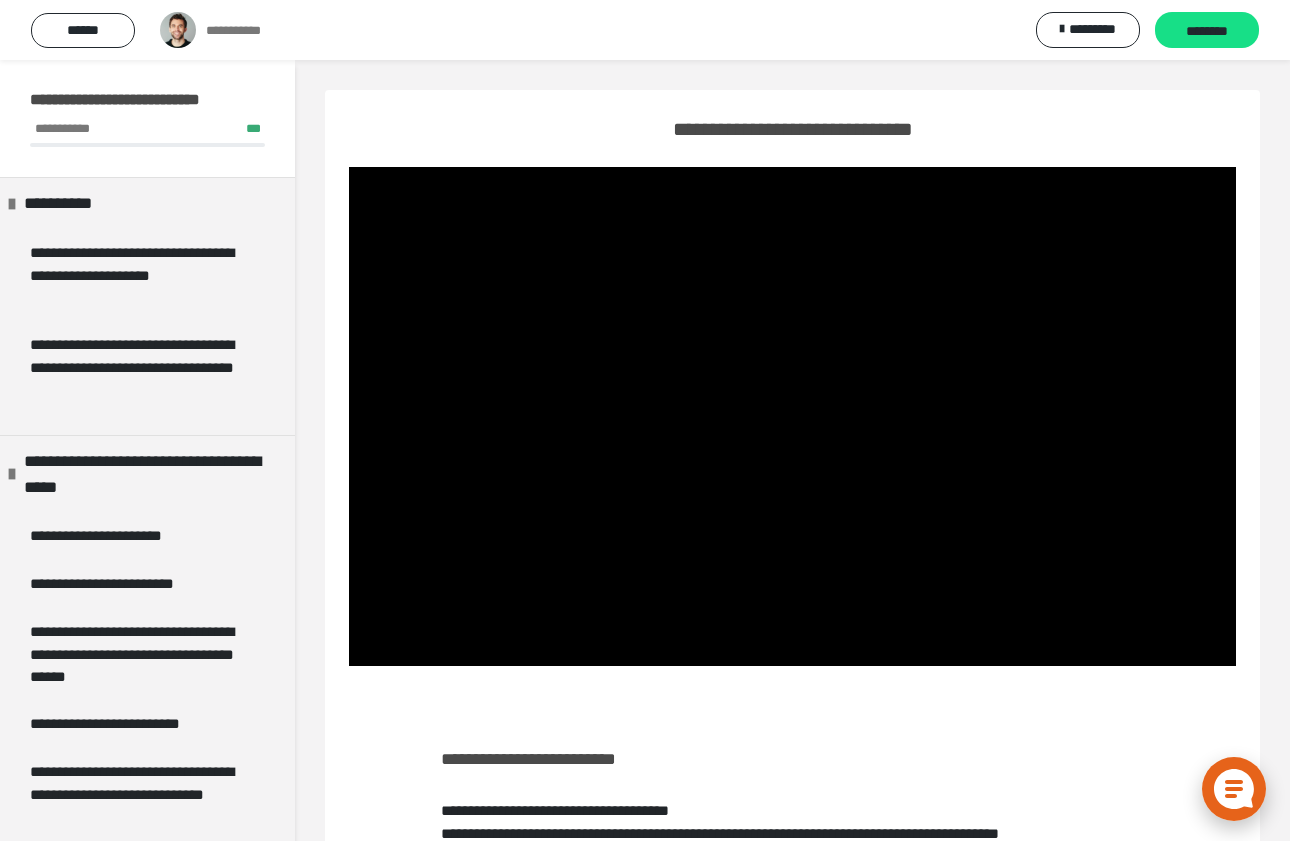 scroll, scrollTop: 0, scrollLeft: 0, axis: both 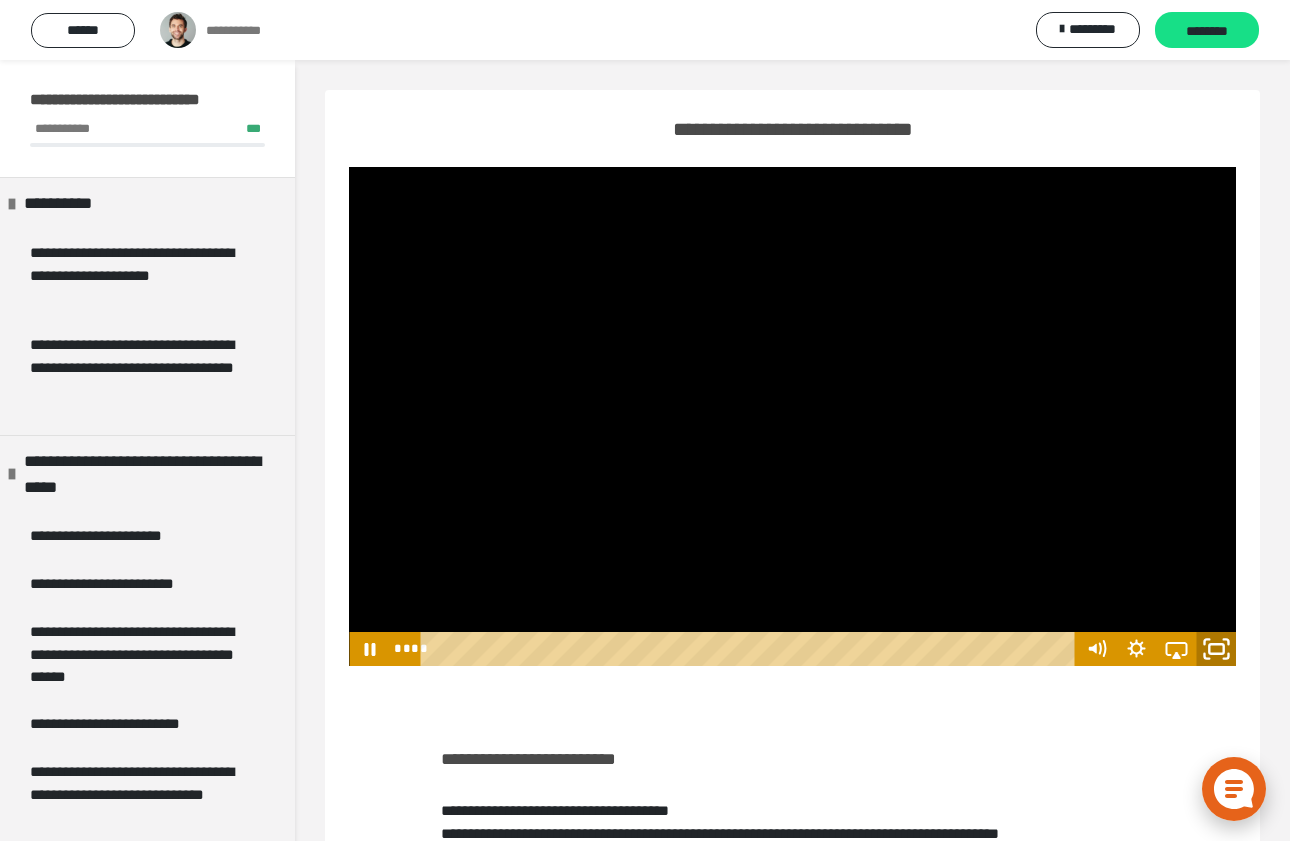 click 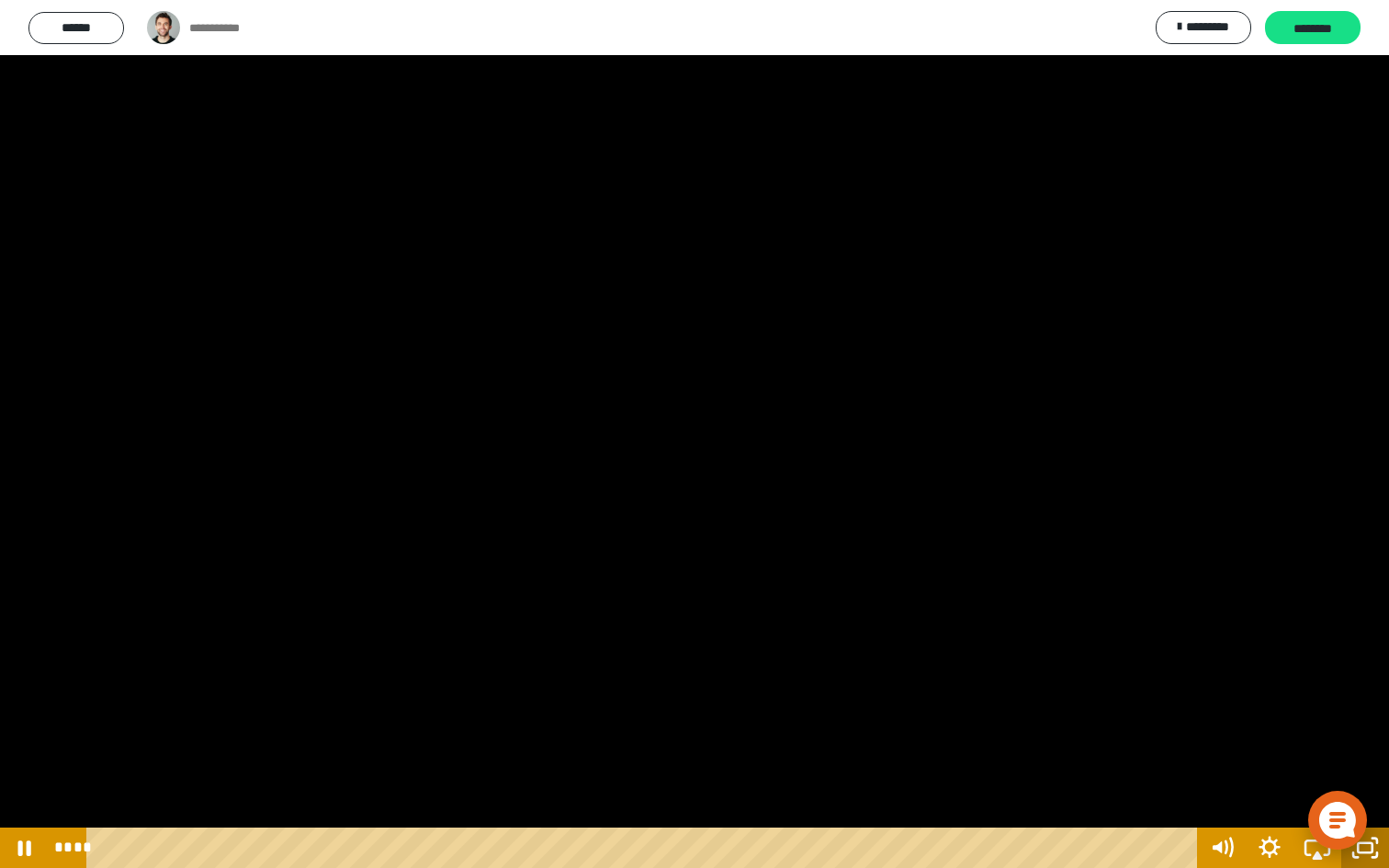 click 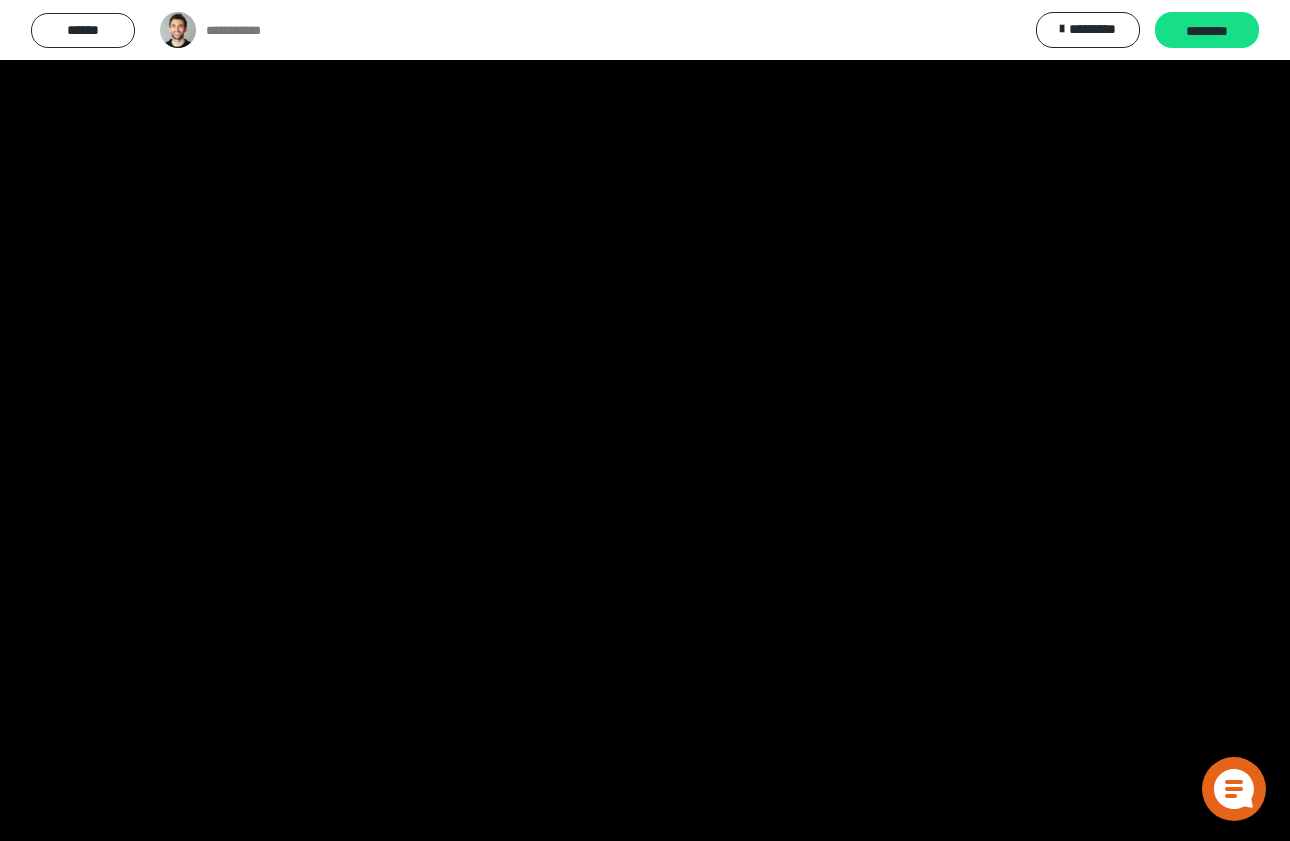 scroll, scrollTop: 0, scrollLeft: 0, axis: both 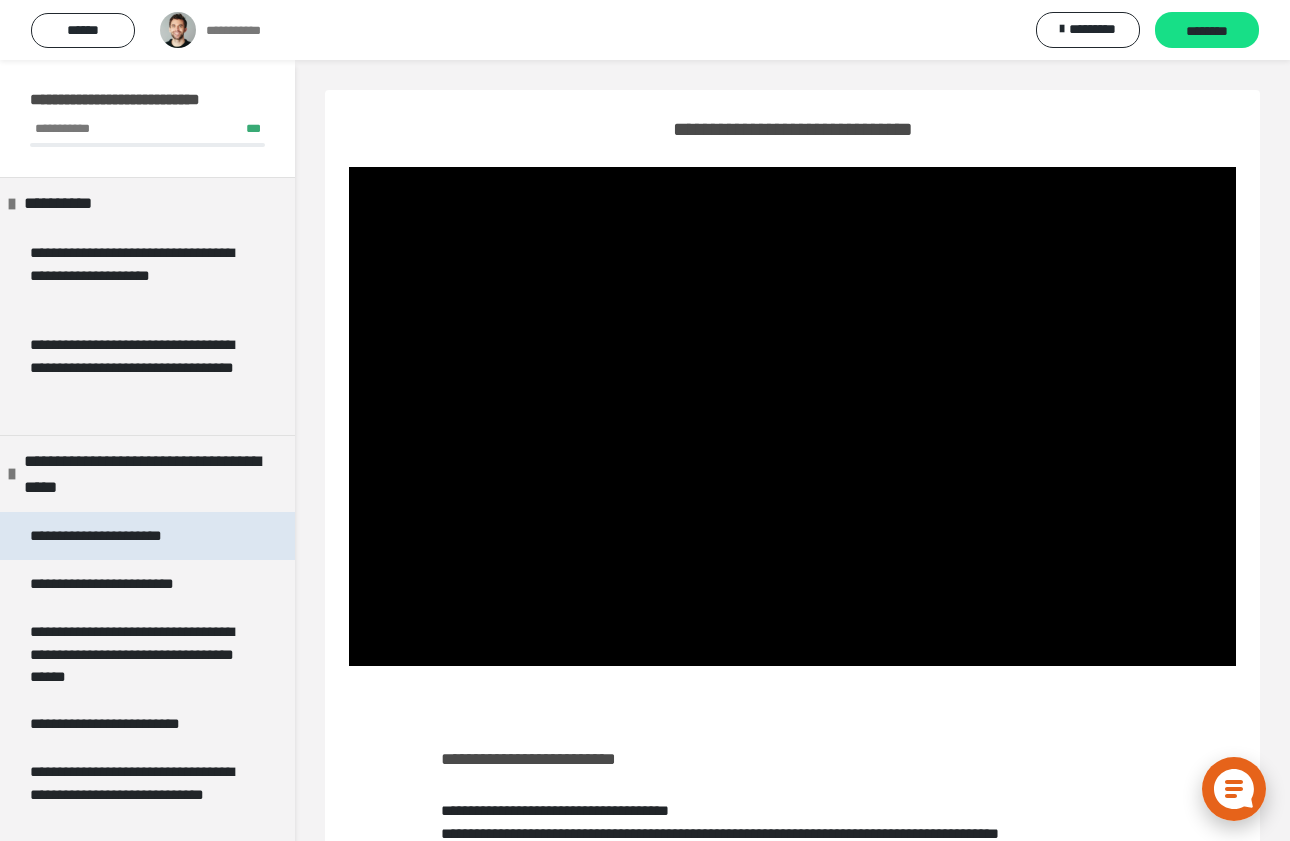 click on "**********" at bounding box center (121, 536) 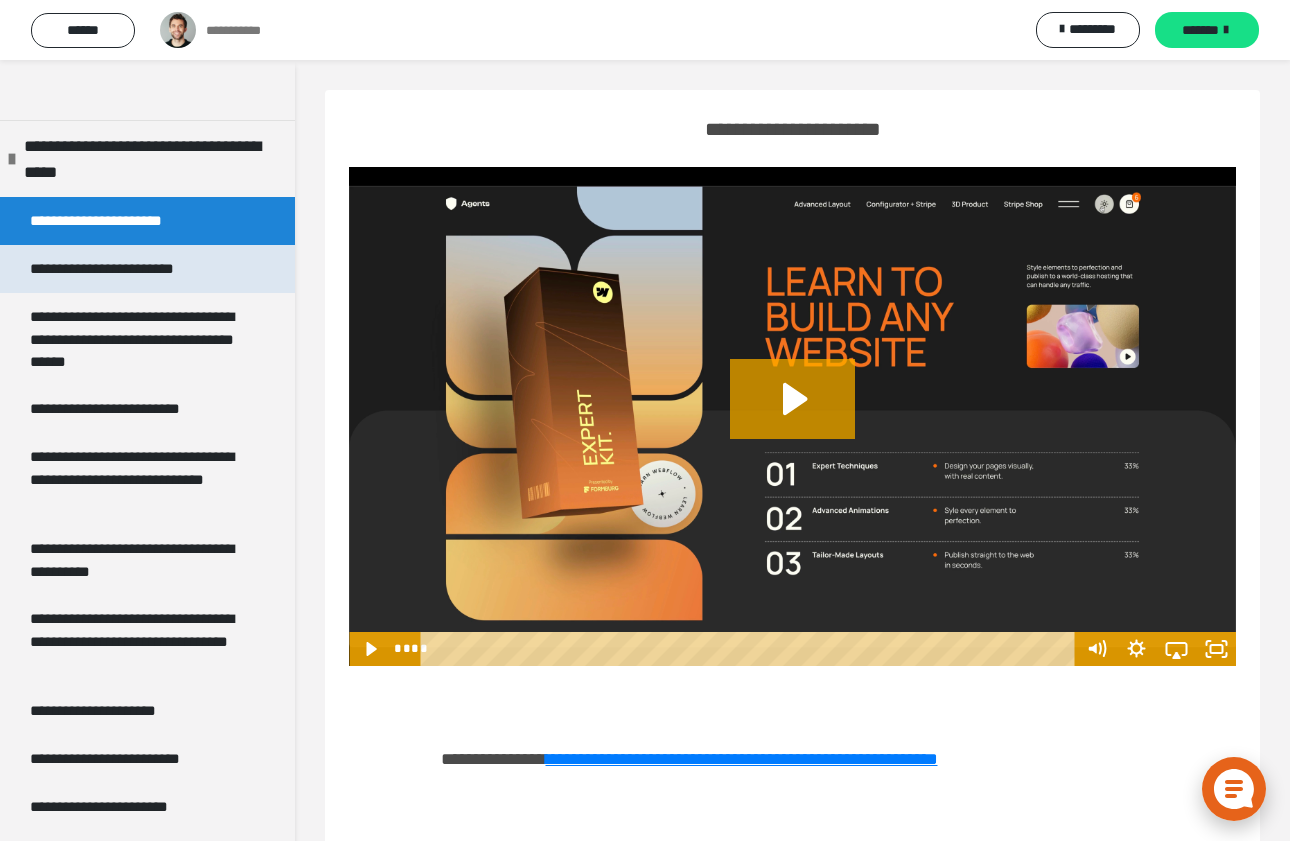scroll, scrollTop: 341, scrollLeft: 0, axis: vertical 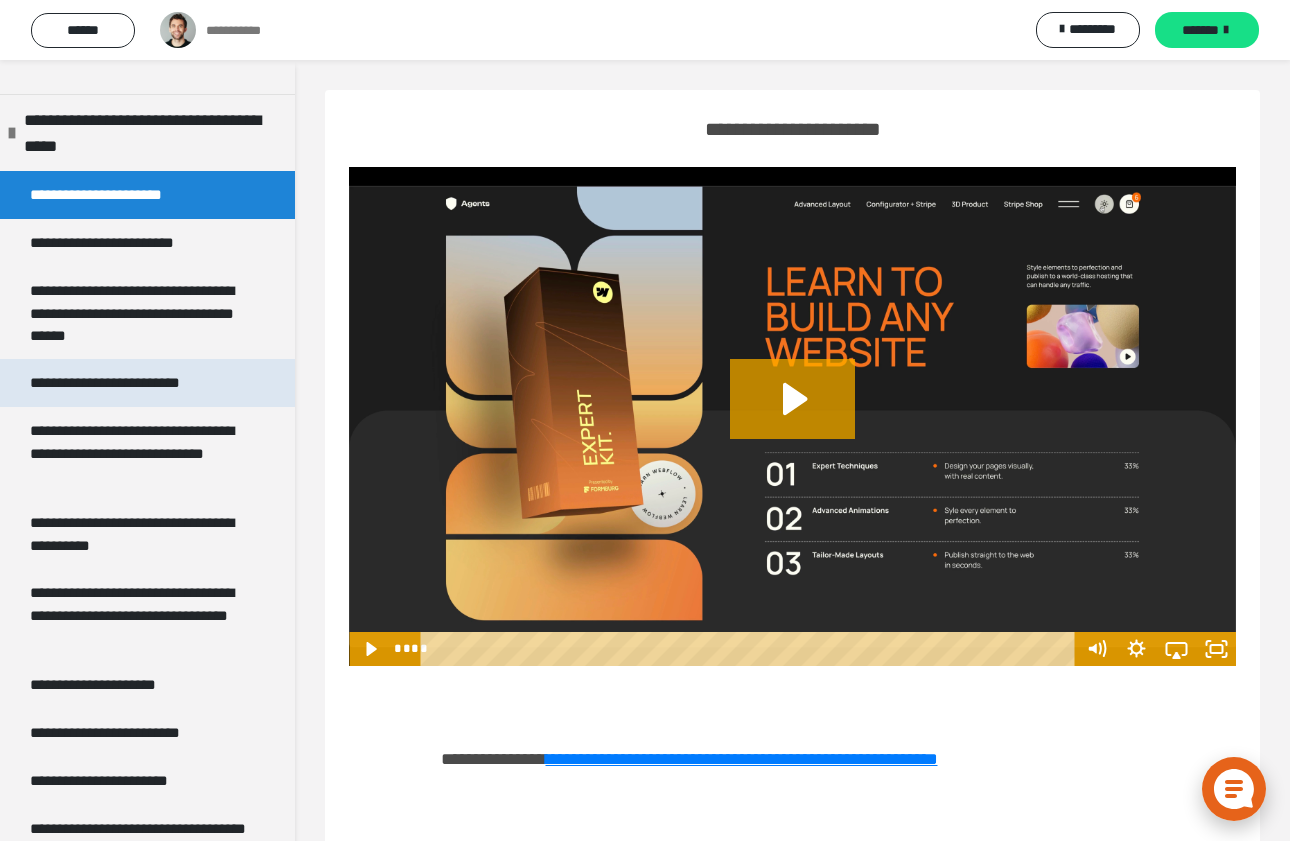 click on "**********" at bounding box center [135, 383] 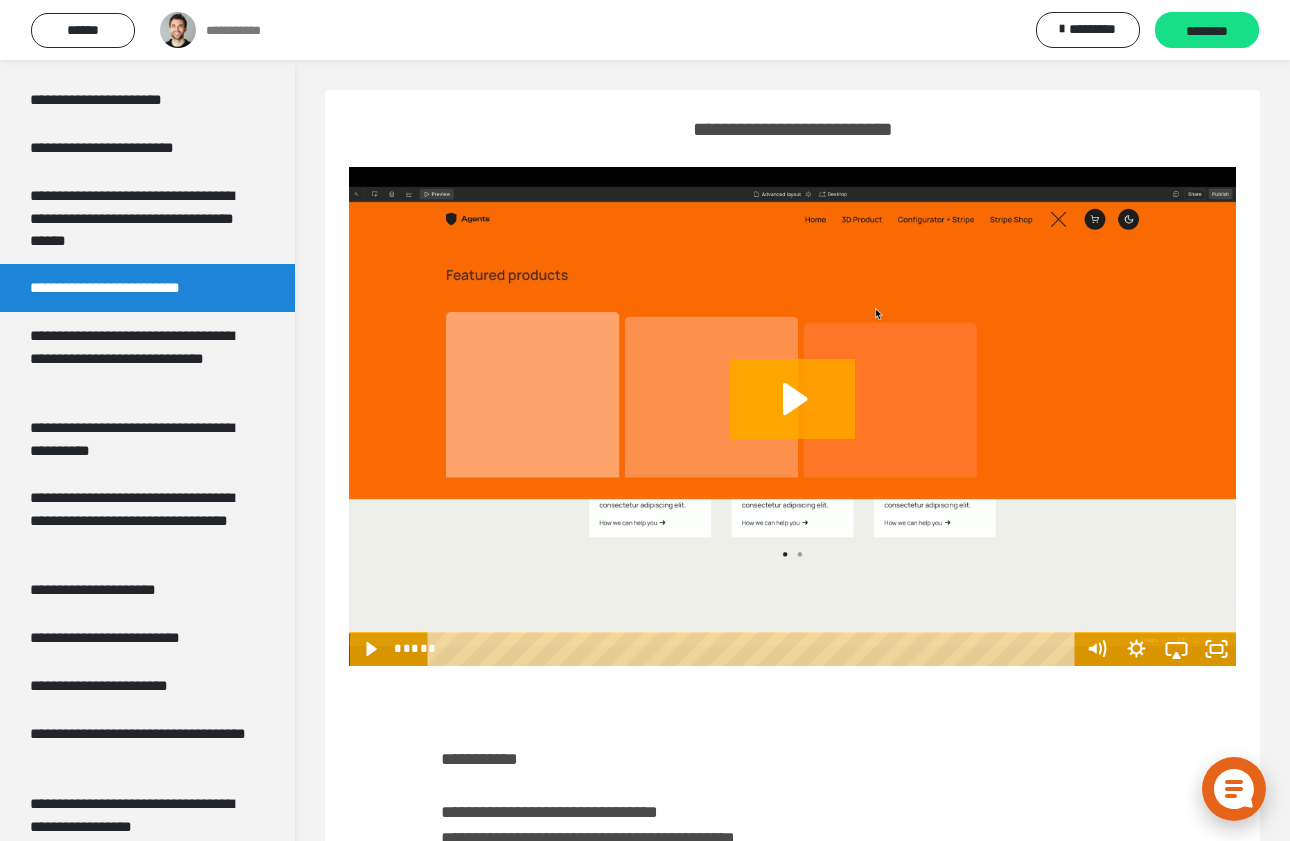 scroll, scrollTop: 443, scrollLeft: 0, axis: vertical 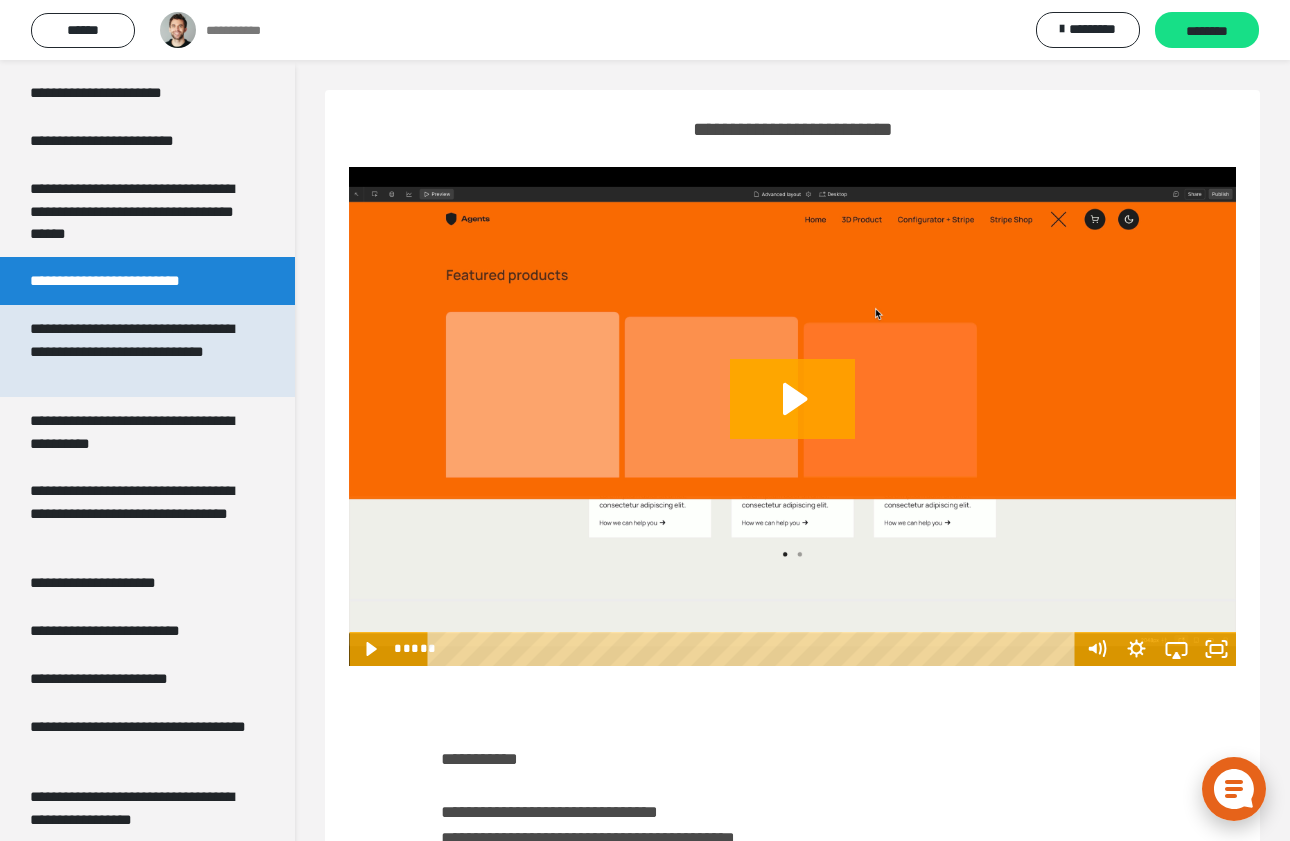 click on "**********" at bounding box center (139, 351) 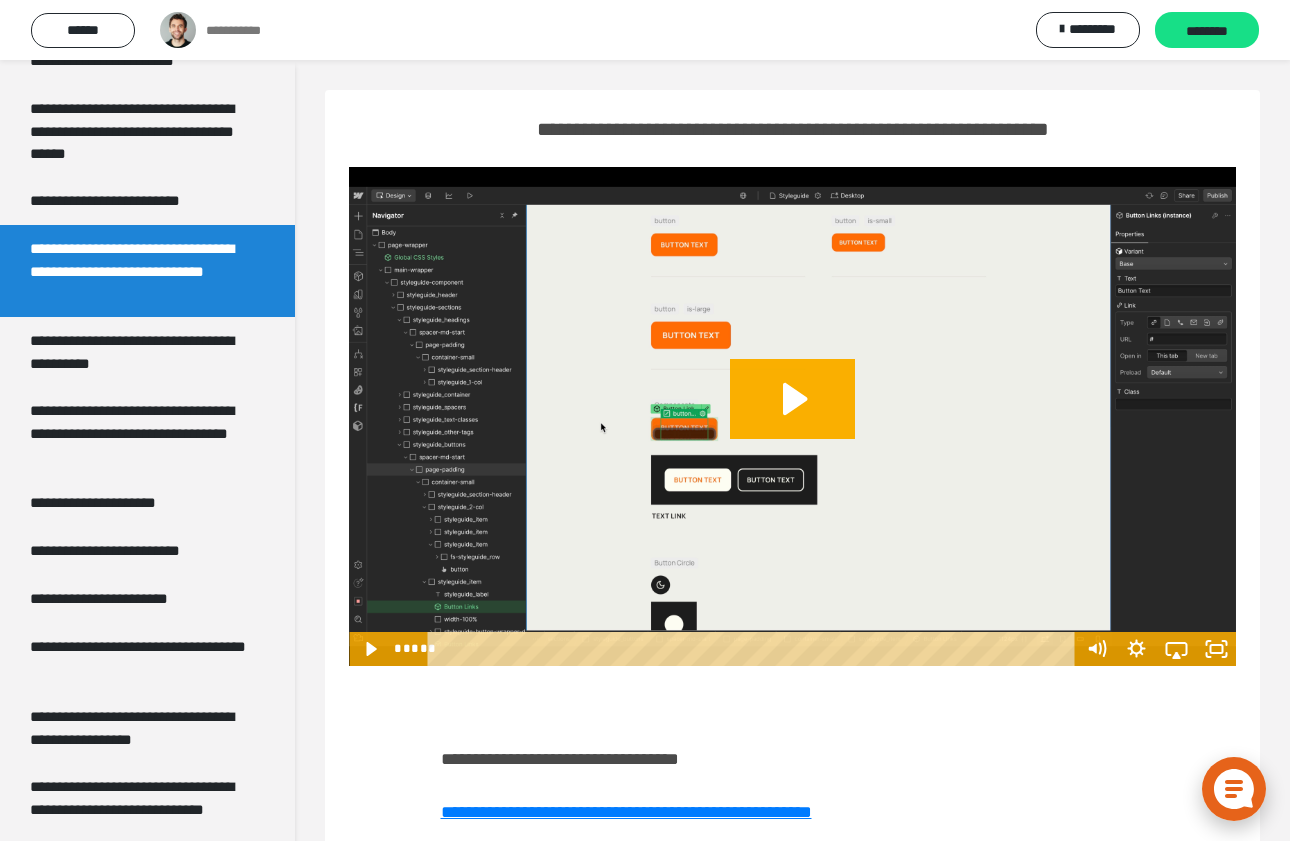 scroll, scrollTop: 533, scrollLeft: 0, axis: vertical 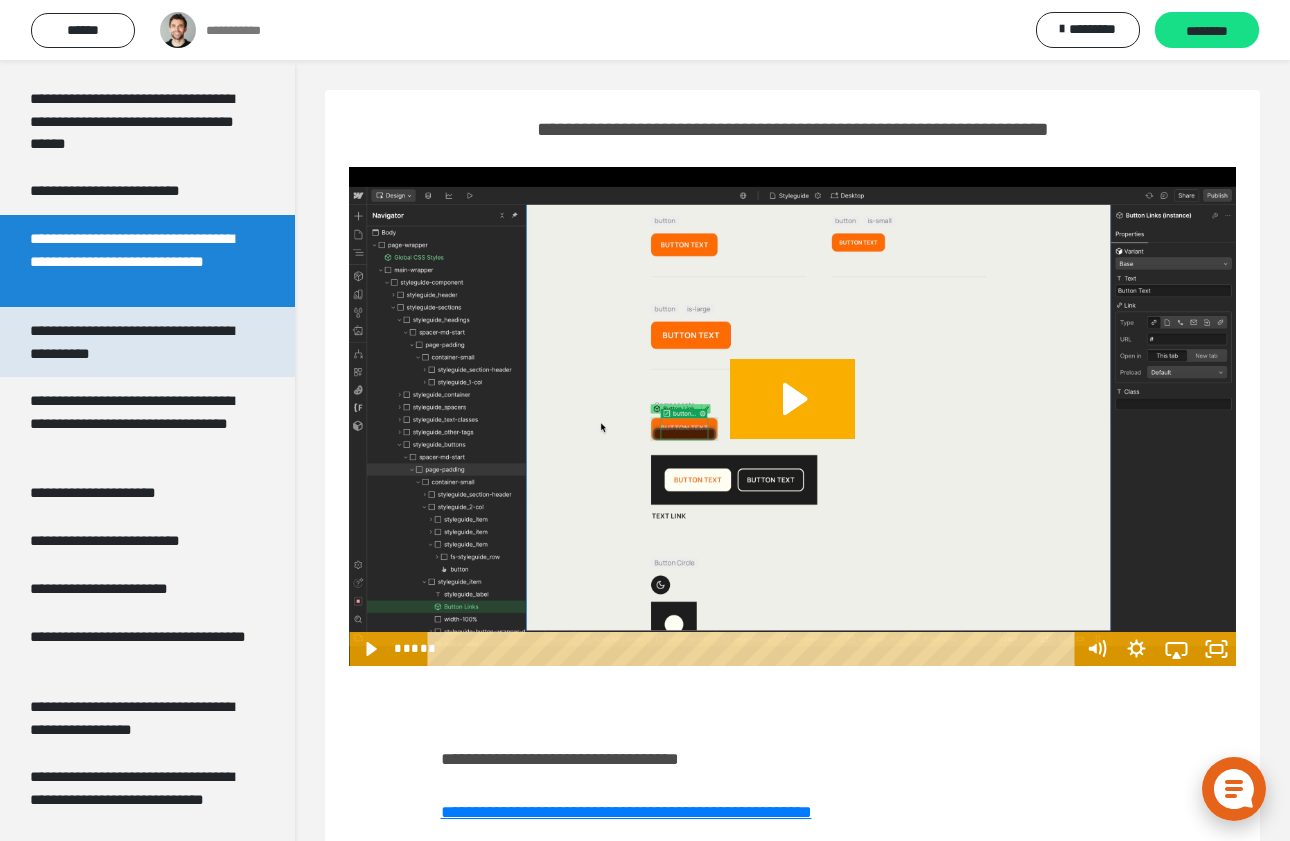 click on "**********" at bounding box center [139, 342] 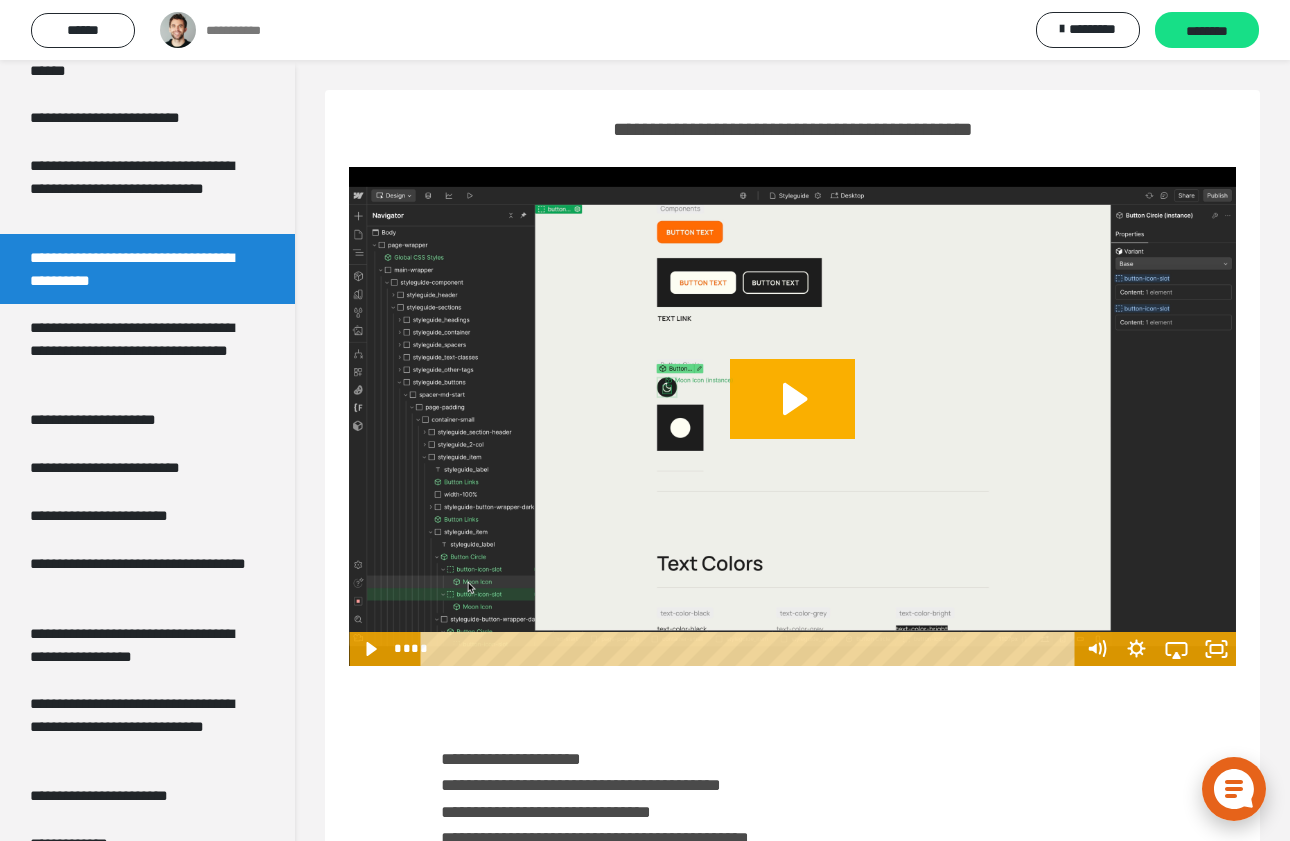 scroll, scrollTop: 629, scrollLeft: 0, axis: vertical 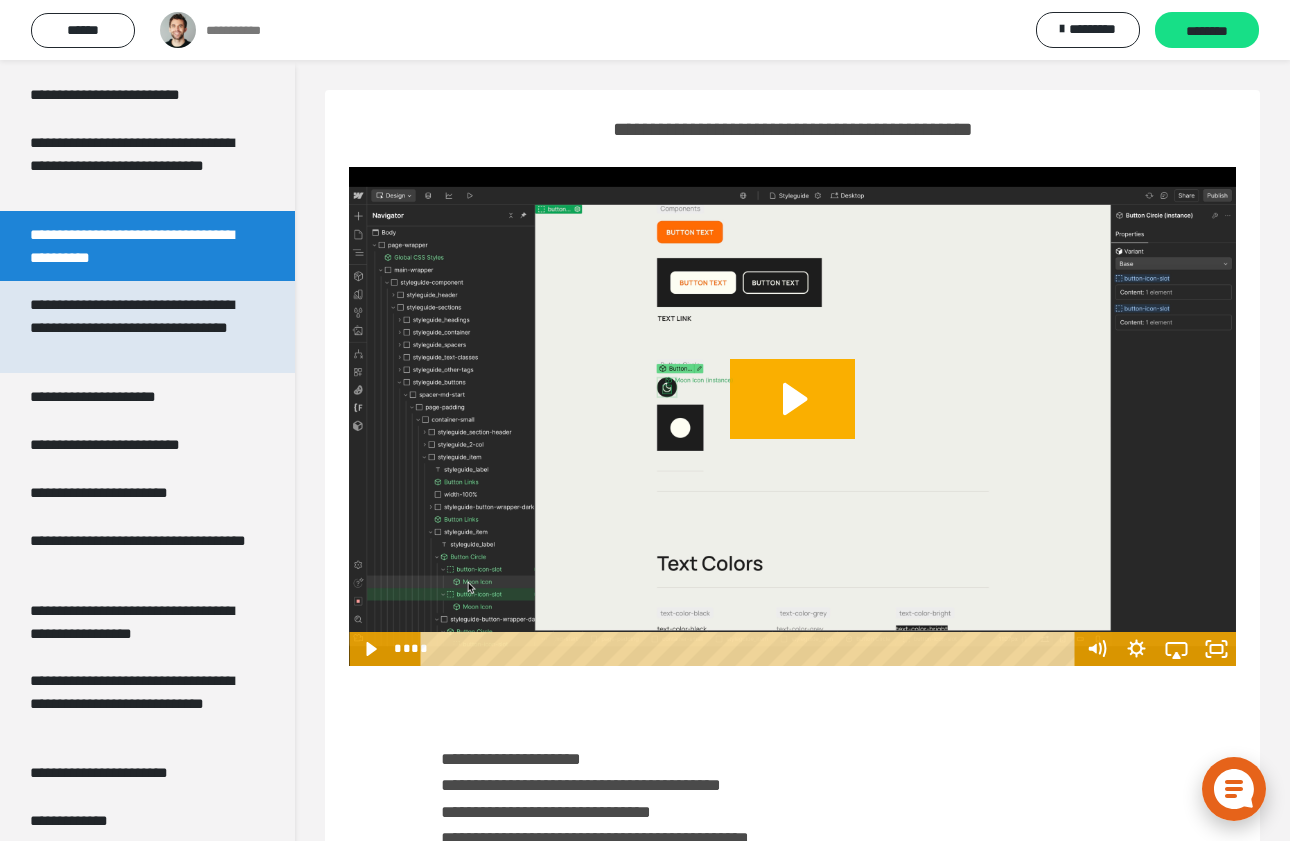click on "**********" at bounding box center (139, 327) 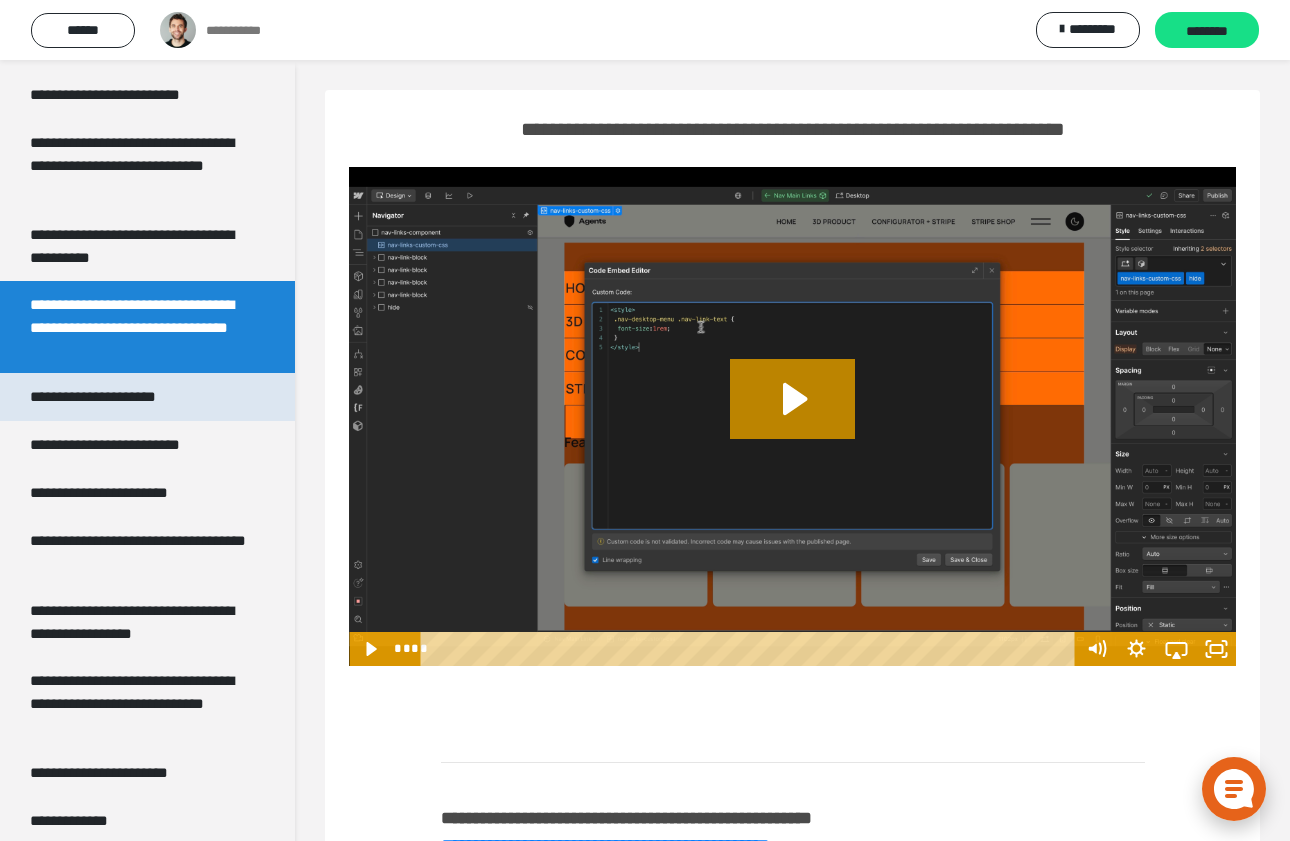 click on "**********" at bounding box center [114, 397] 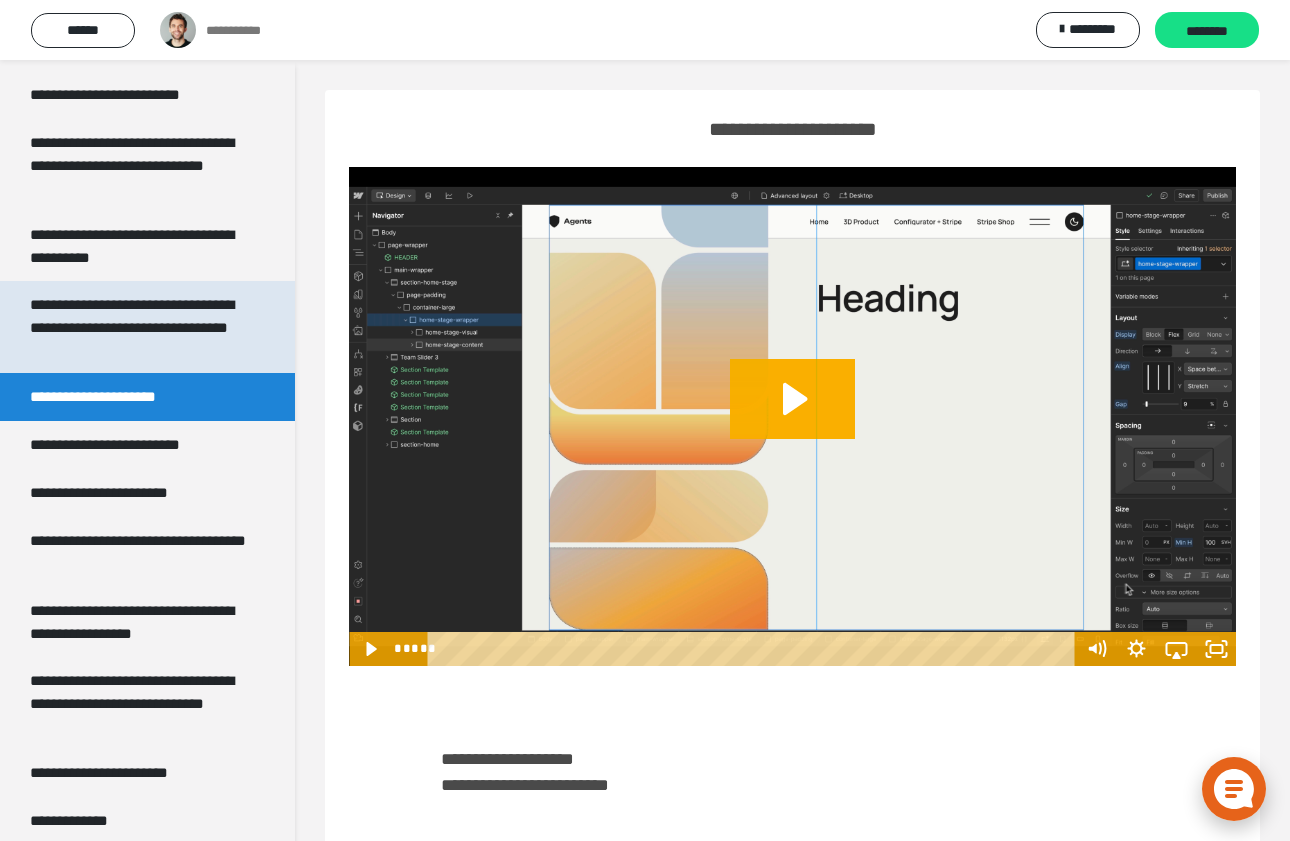 click on "**********" at bounding box center (139, 327) 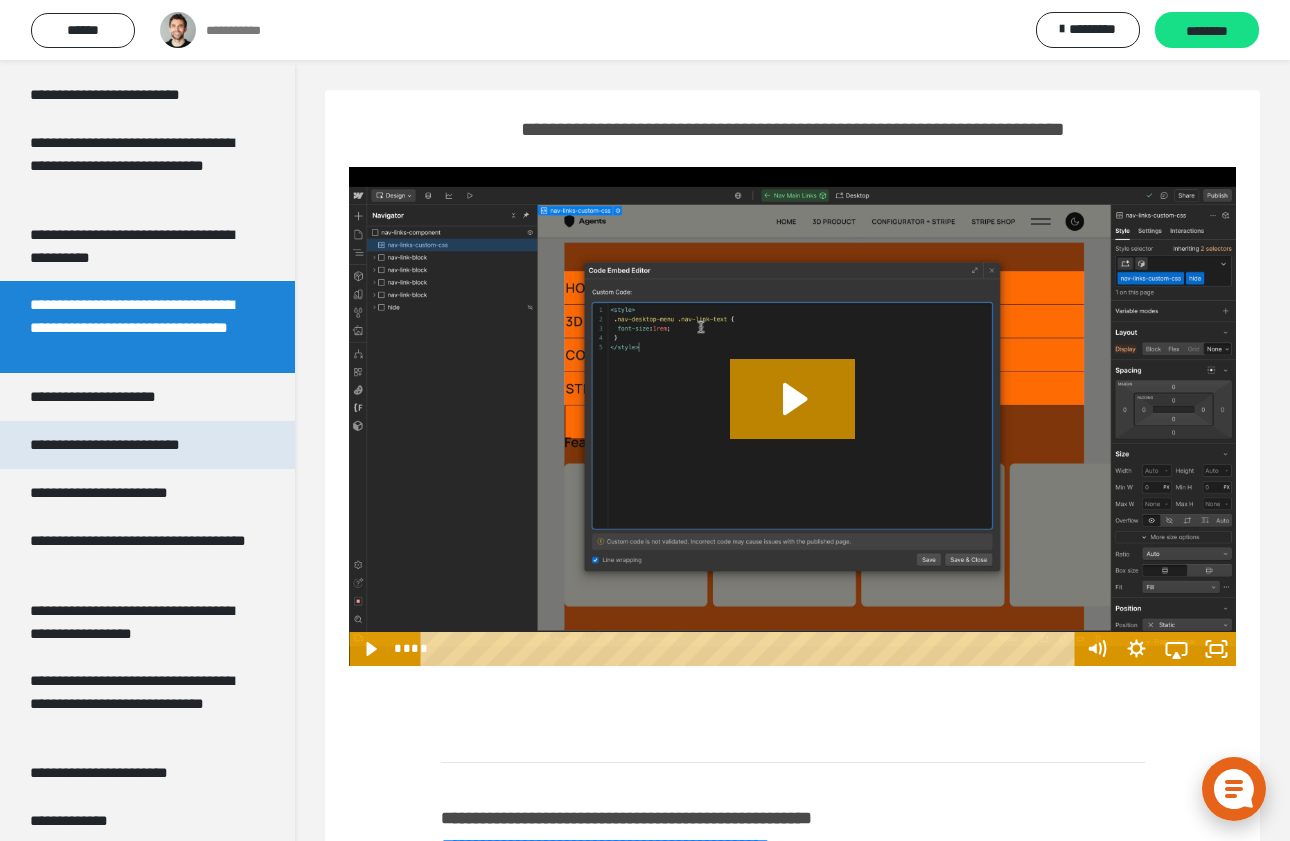 click on "**********" at bounding box center (129, 445) 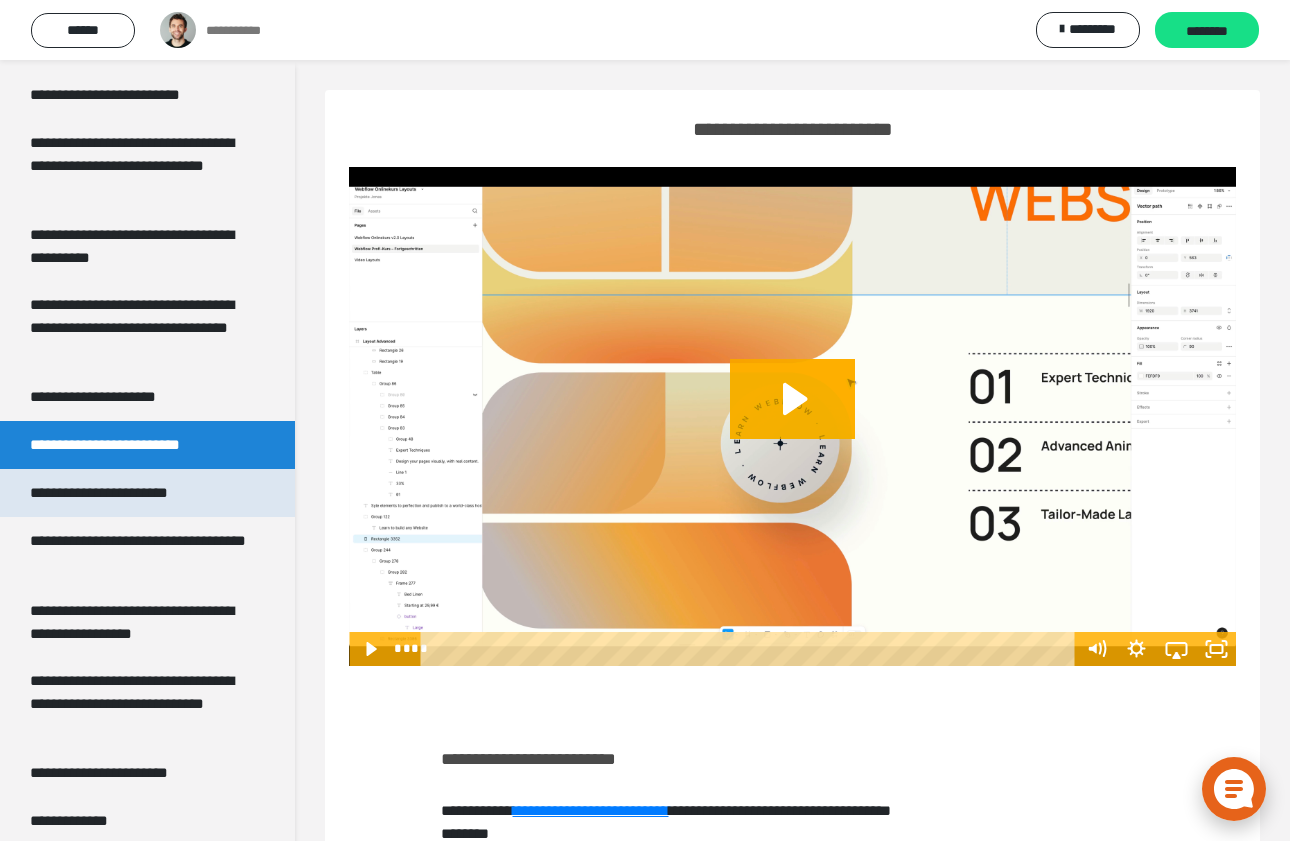 click on "**********" at bounding box center (127, 493) 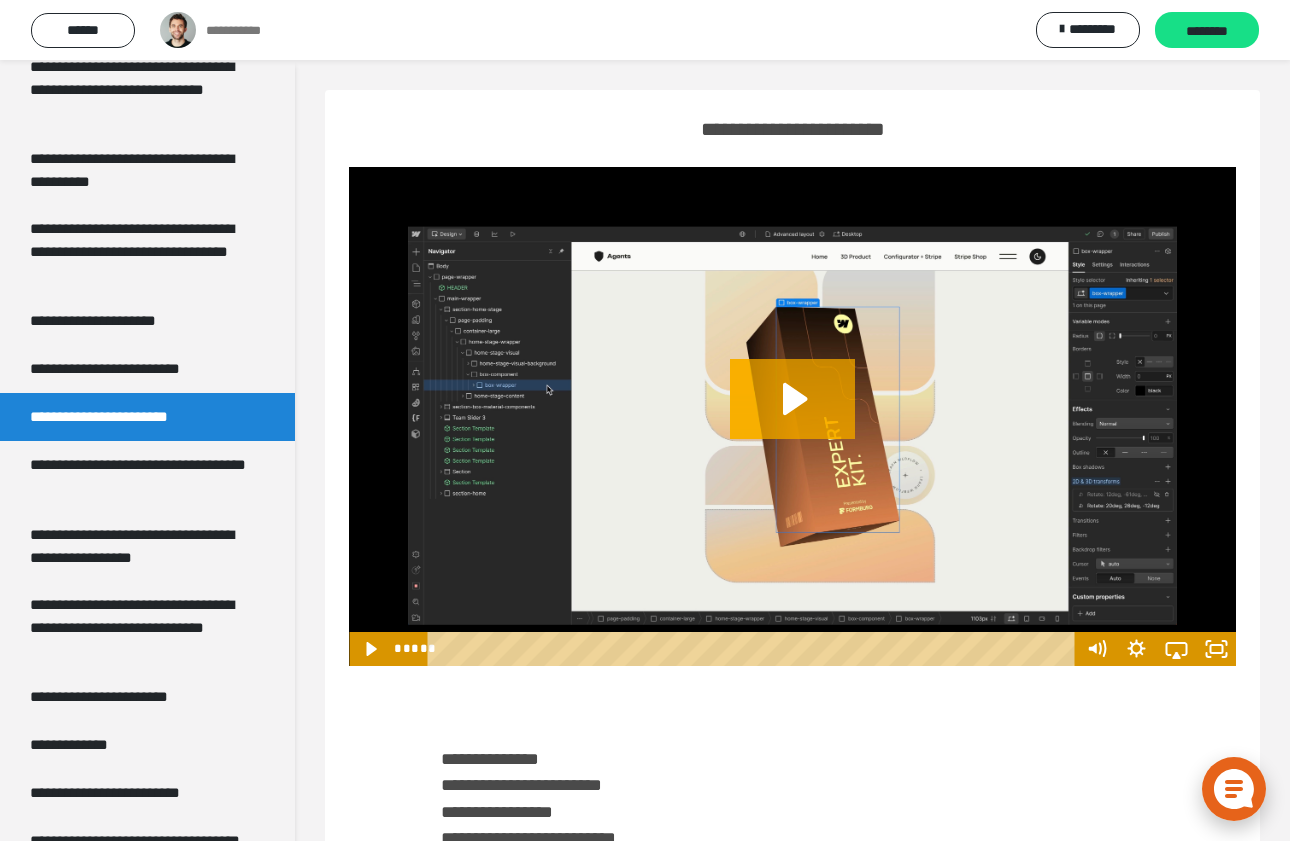 scroll, scrollTop: 710, scrollLeft: 0, axis: vertical 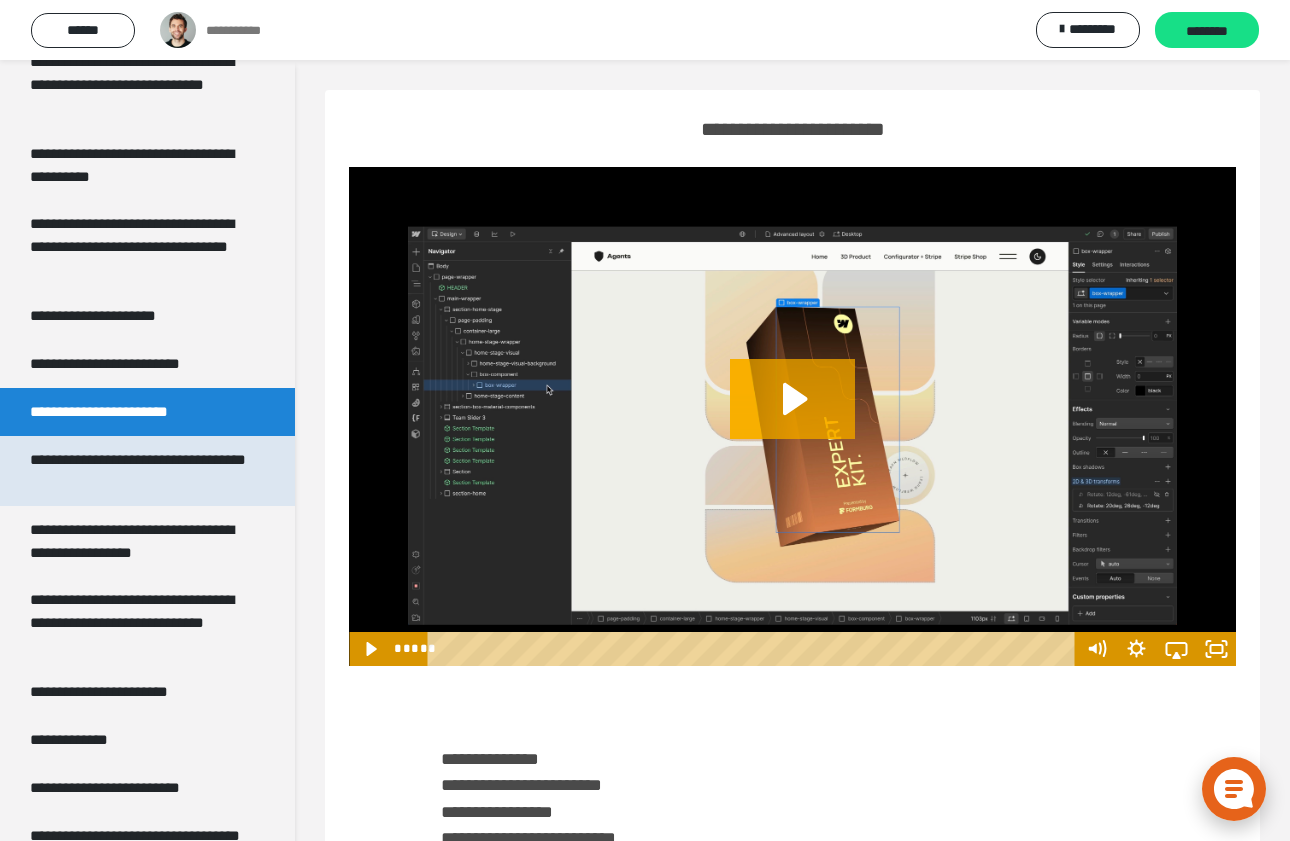 click on "**********" at bounding box center [139, 471] 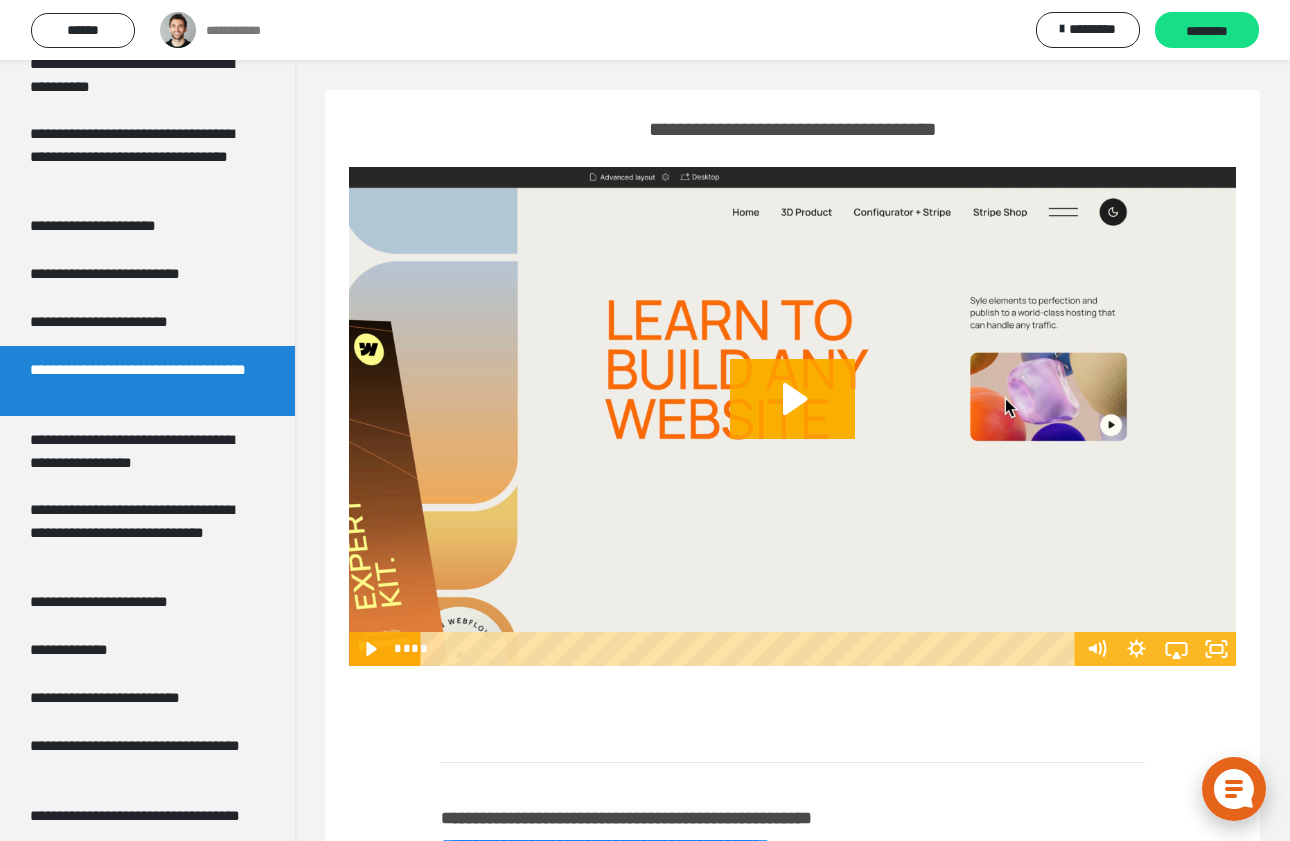 scroll, scrollTop: 802, scrollLeft: 0, axis: vertical 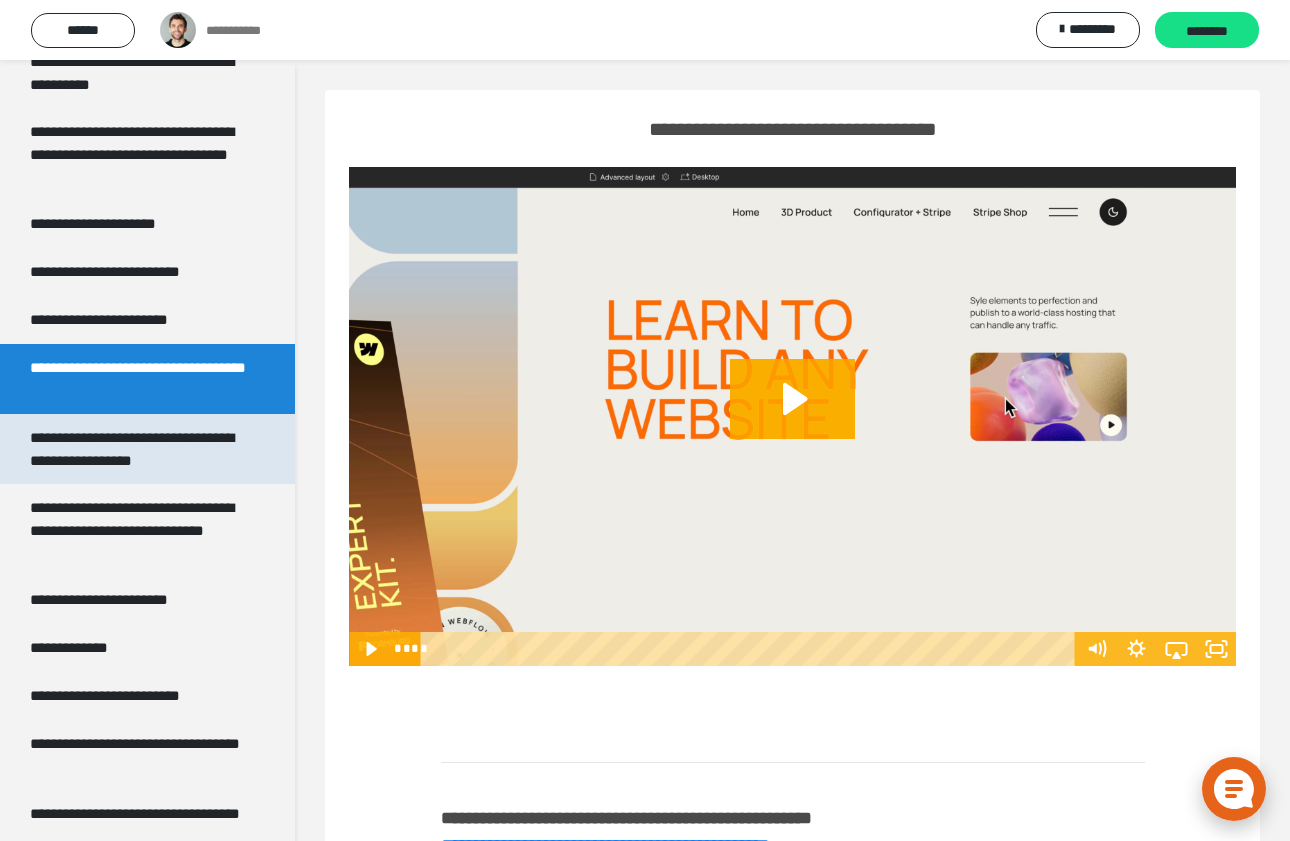 click on "**********" at bounding box center (139, 449) 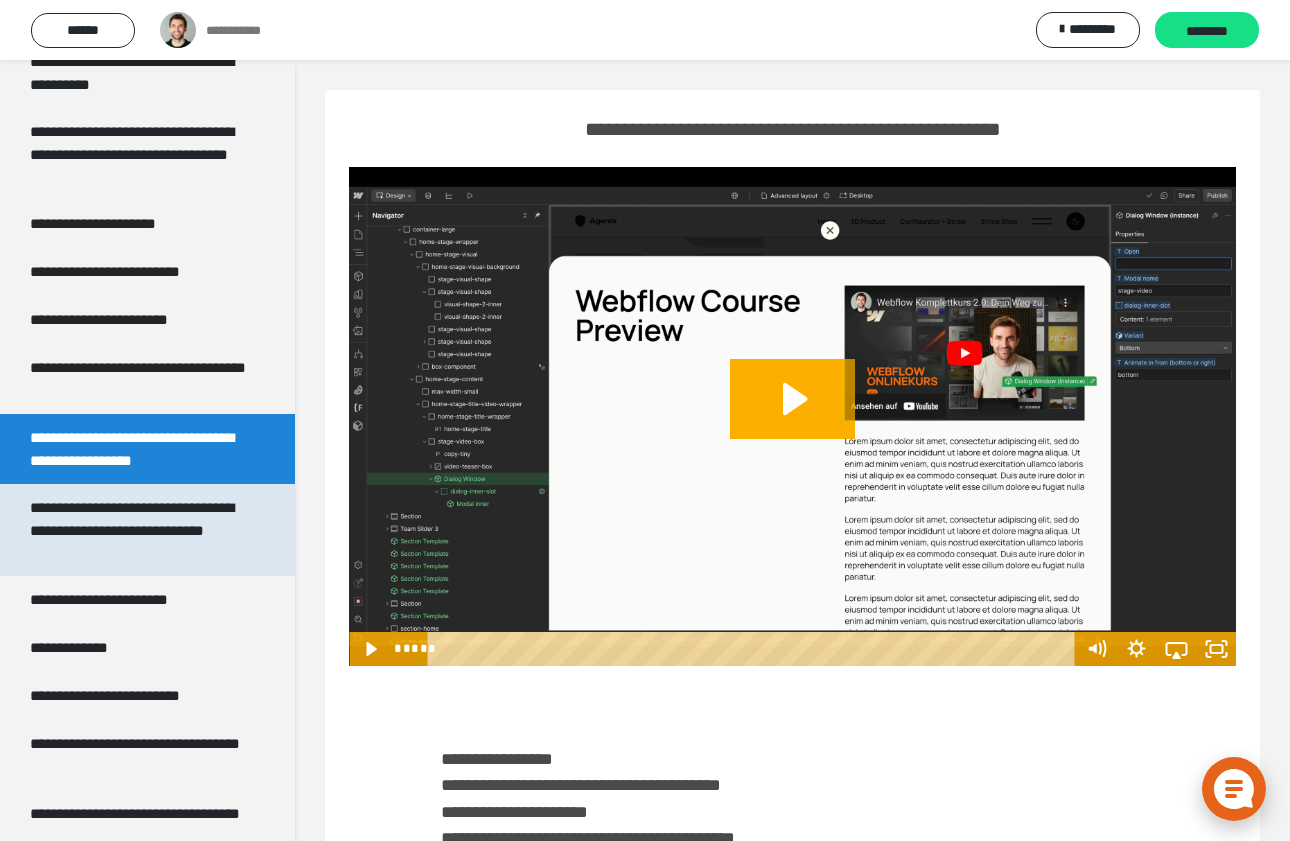 click on "**********" at bounding box center (139, 530) 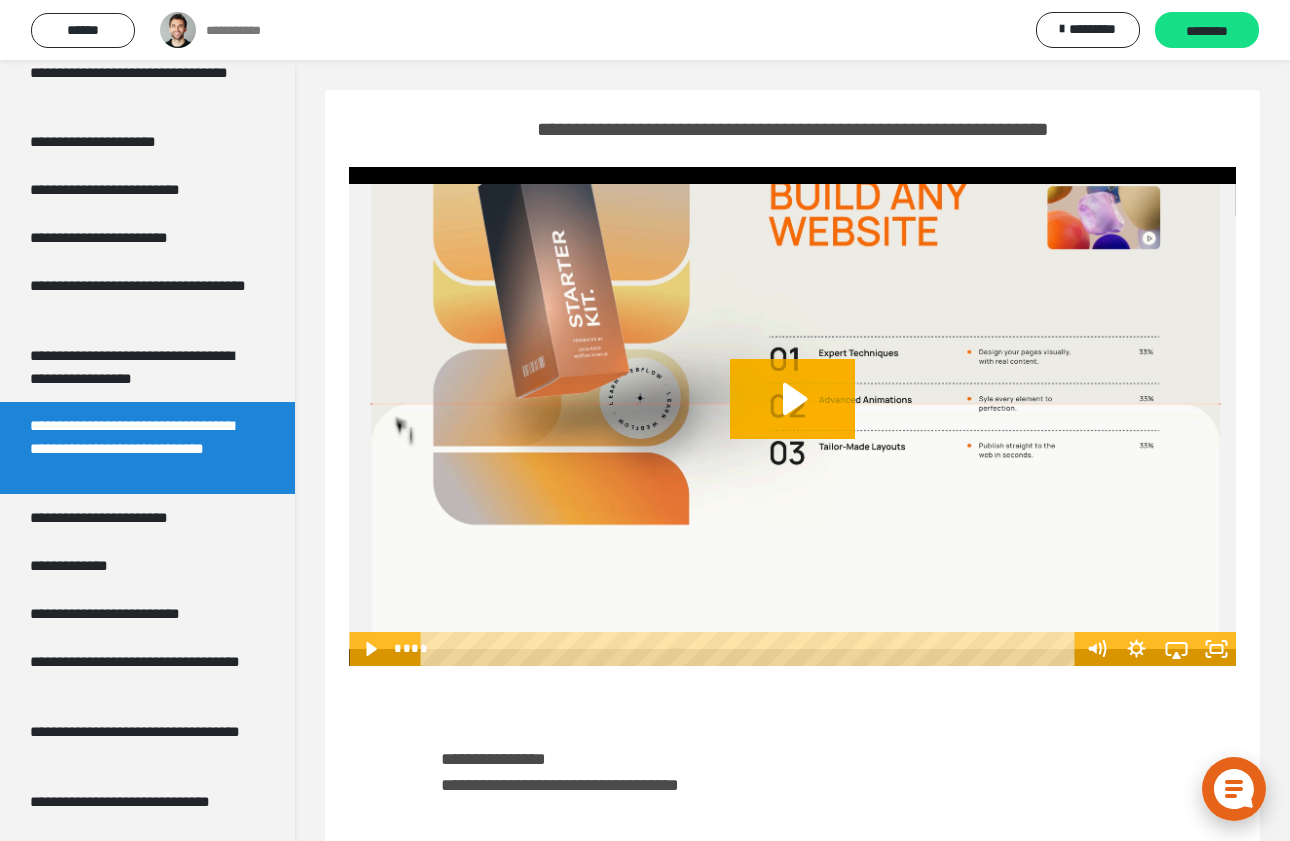 scroll, scrollTop: 922, scrollLeft: 0, axis: vertical 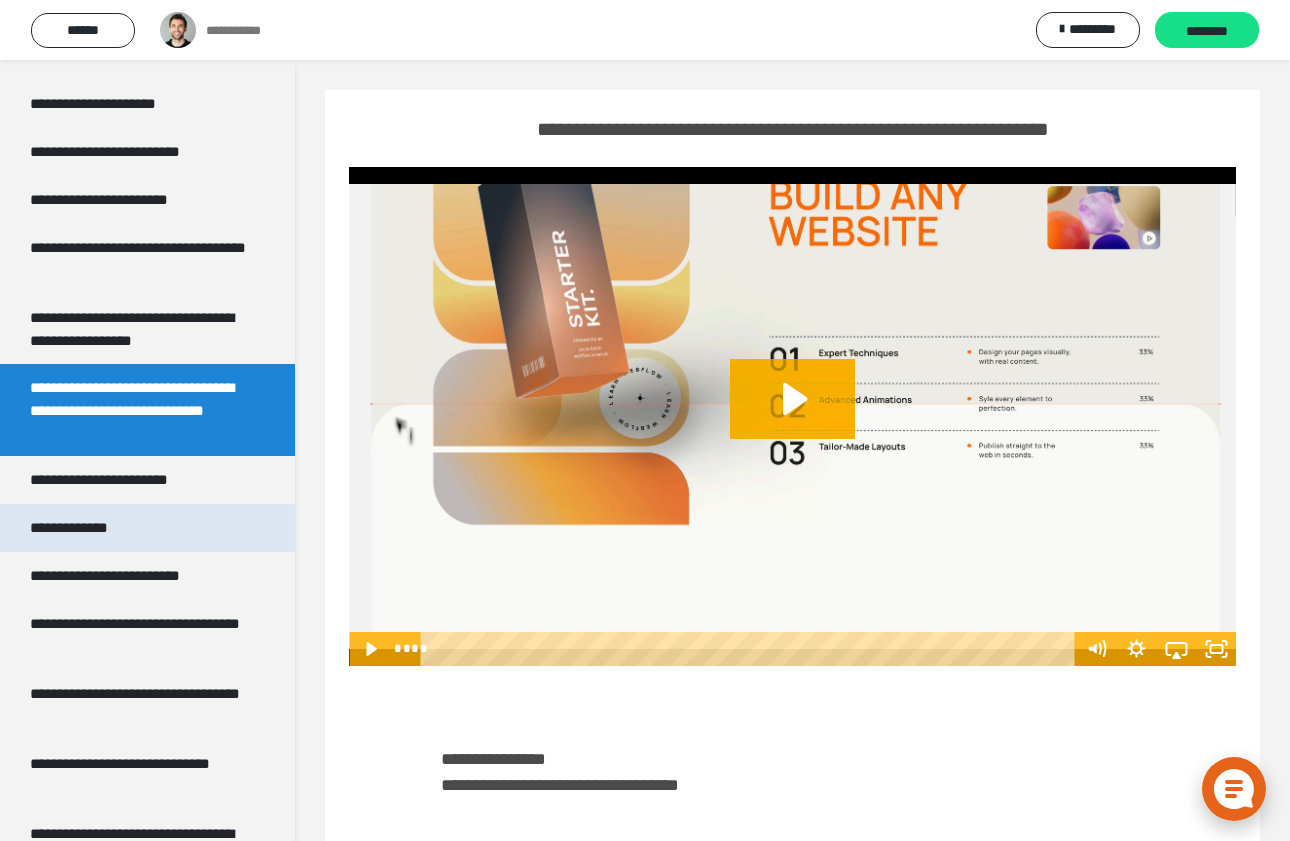 click on "**********" at bounding box center [147, 528] 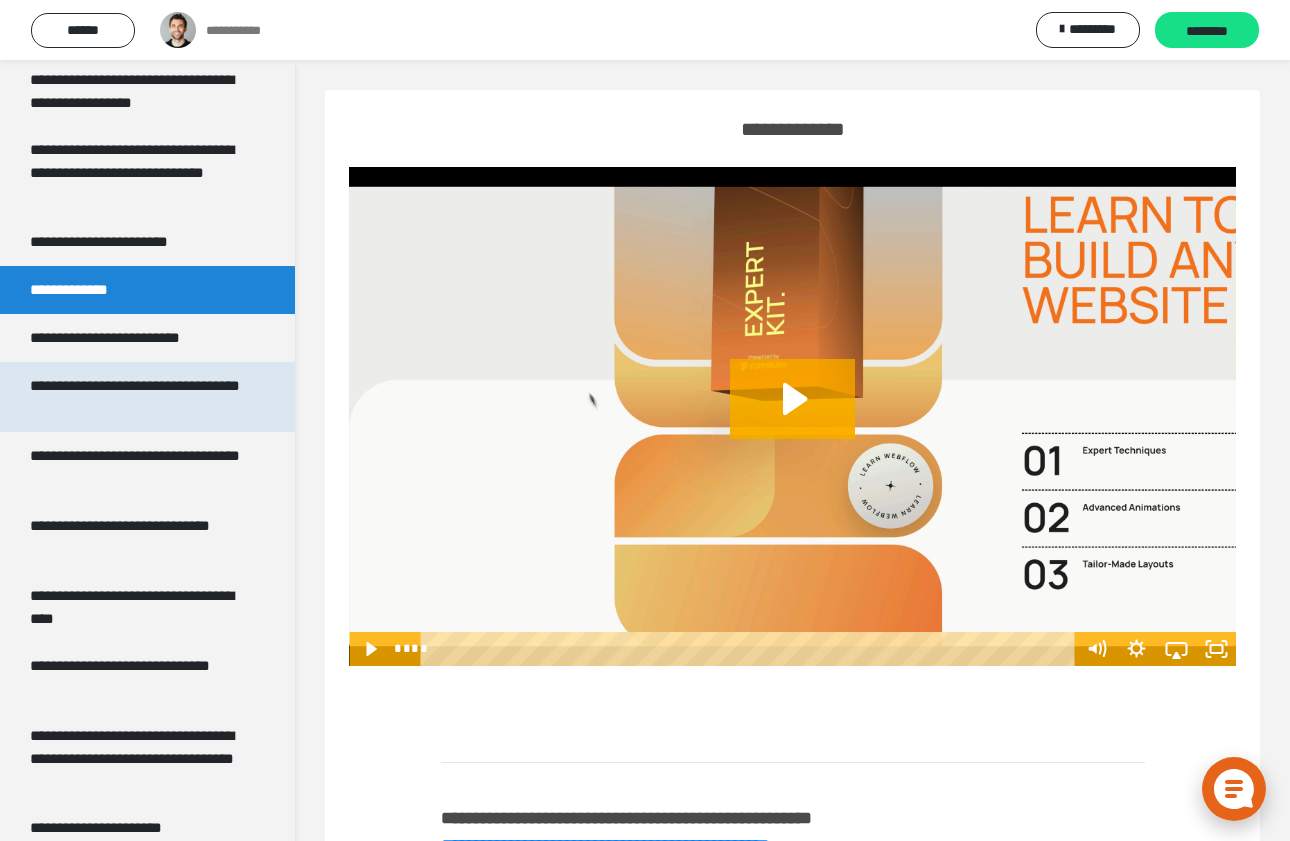 scroll, scrollTop: 1179, scrollLeft: 0, axis: vertical 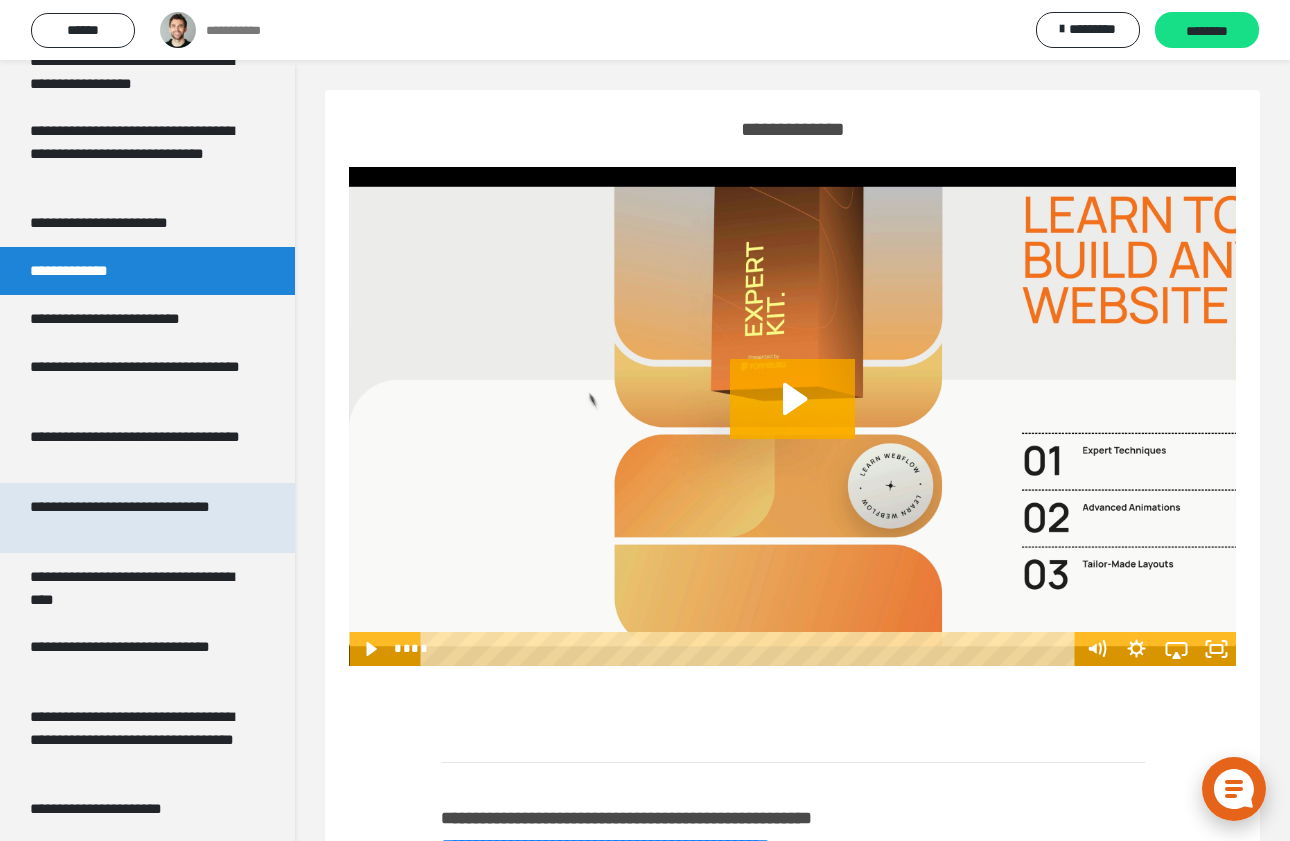 click on "**********" at bounding box center [139, 518] 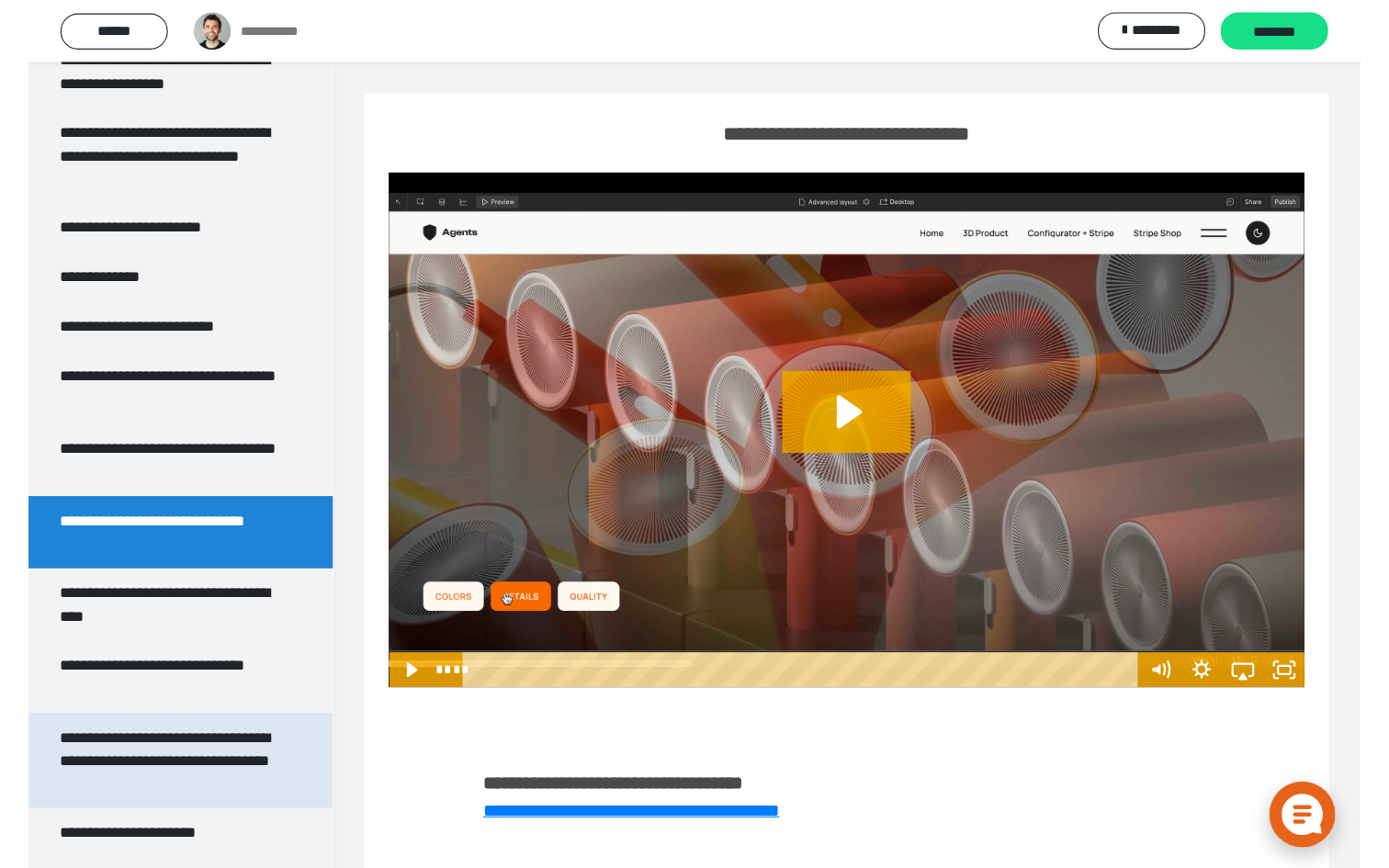 scroll, scrollTop: 1084, scrollLeft: 0, axis: vertical 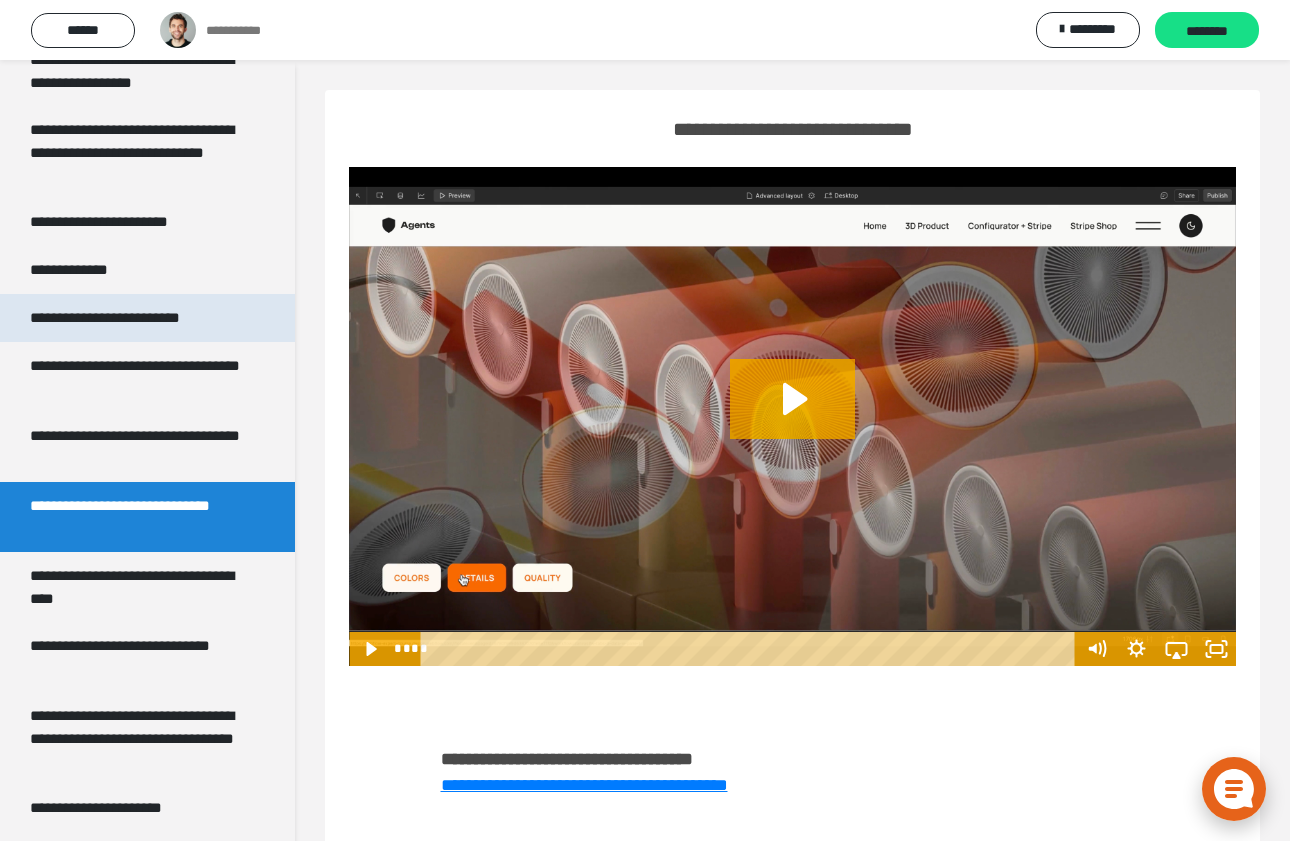 click on "**********" at bounding box center (139, 318) 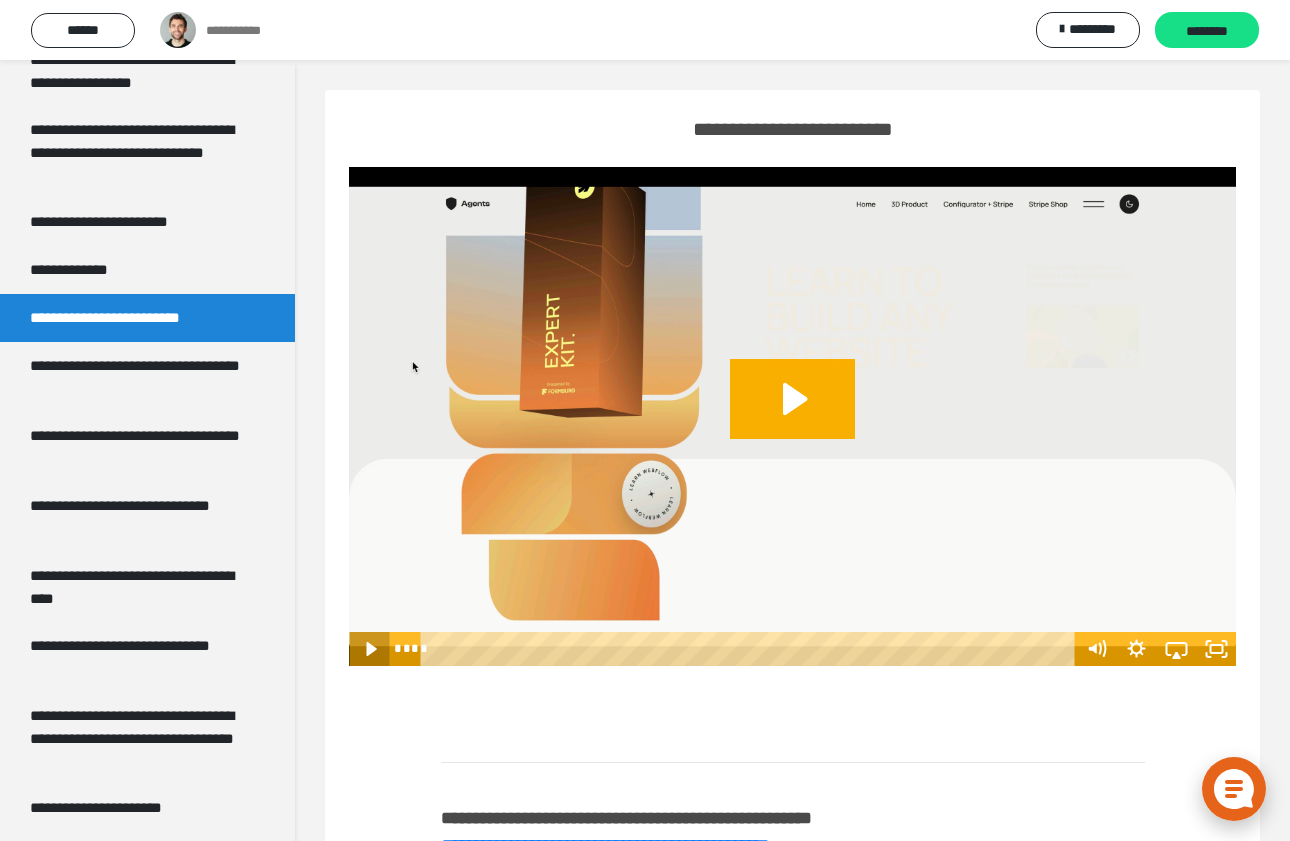 click 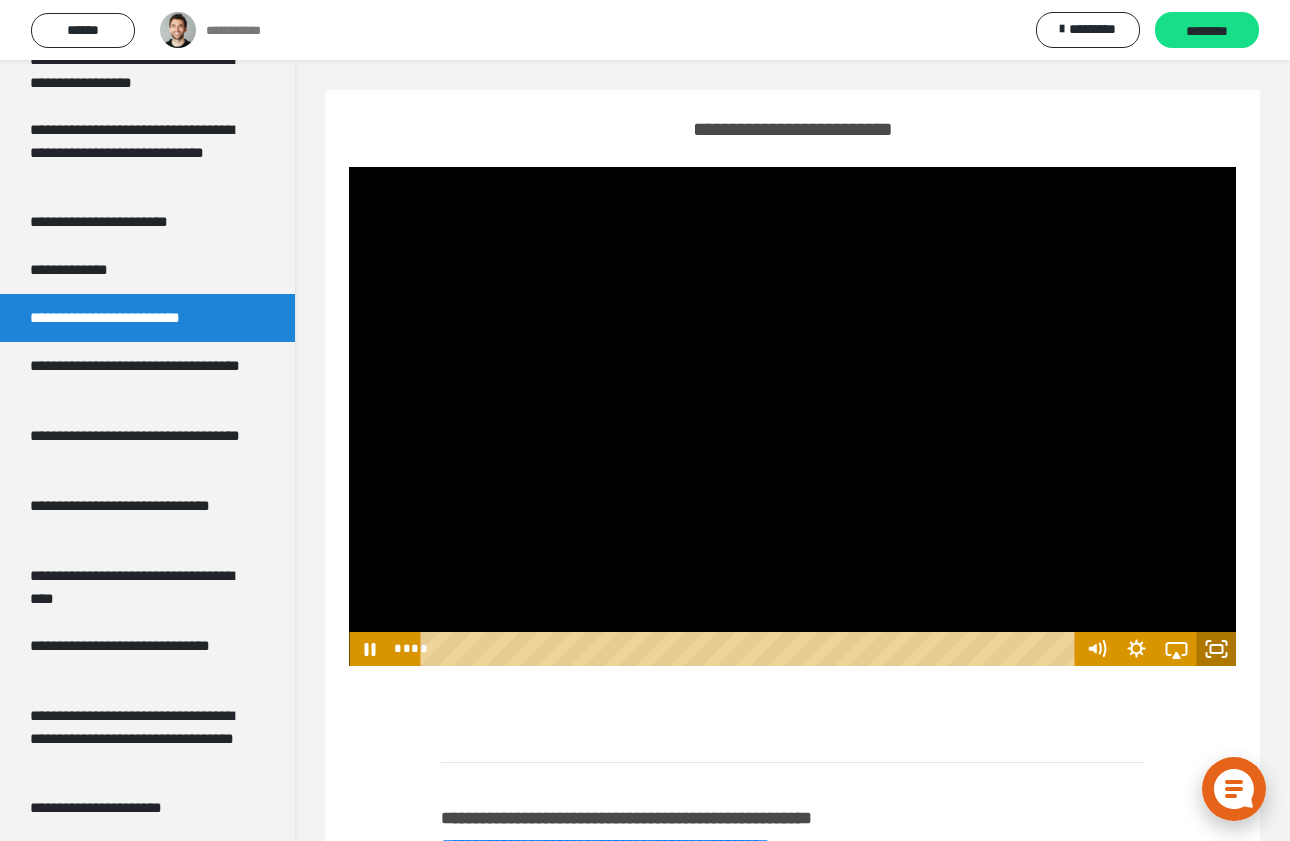 click 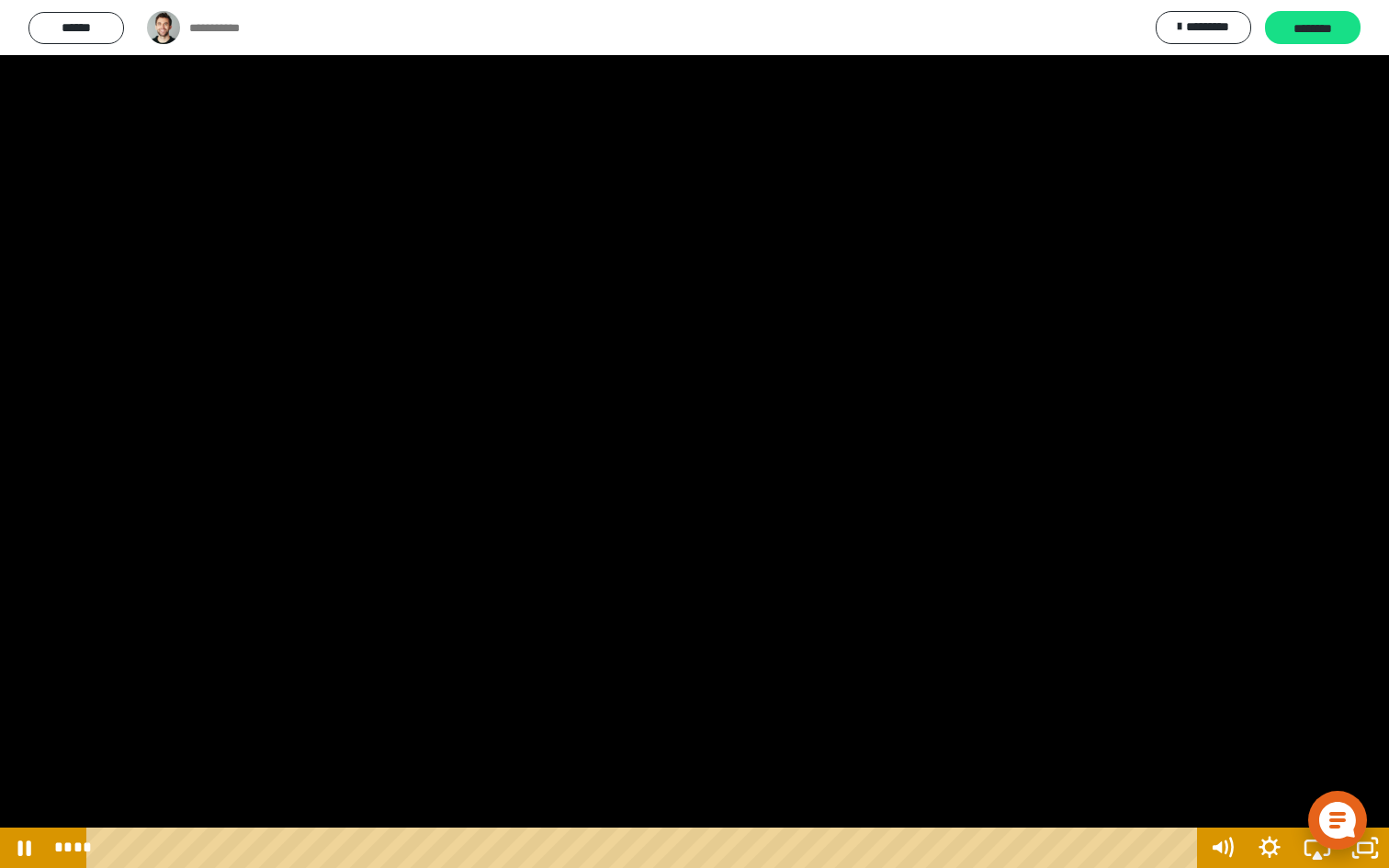 click at bounding box center [694, 434] 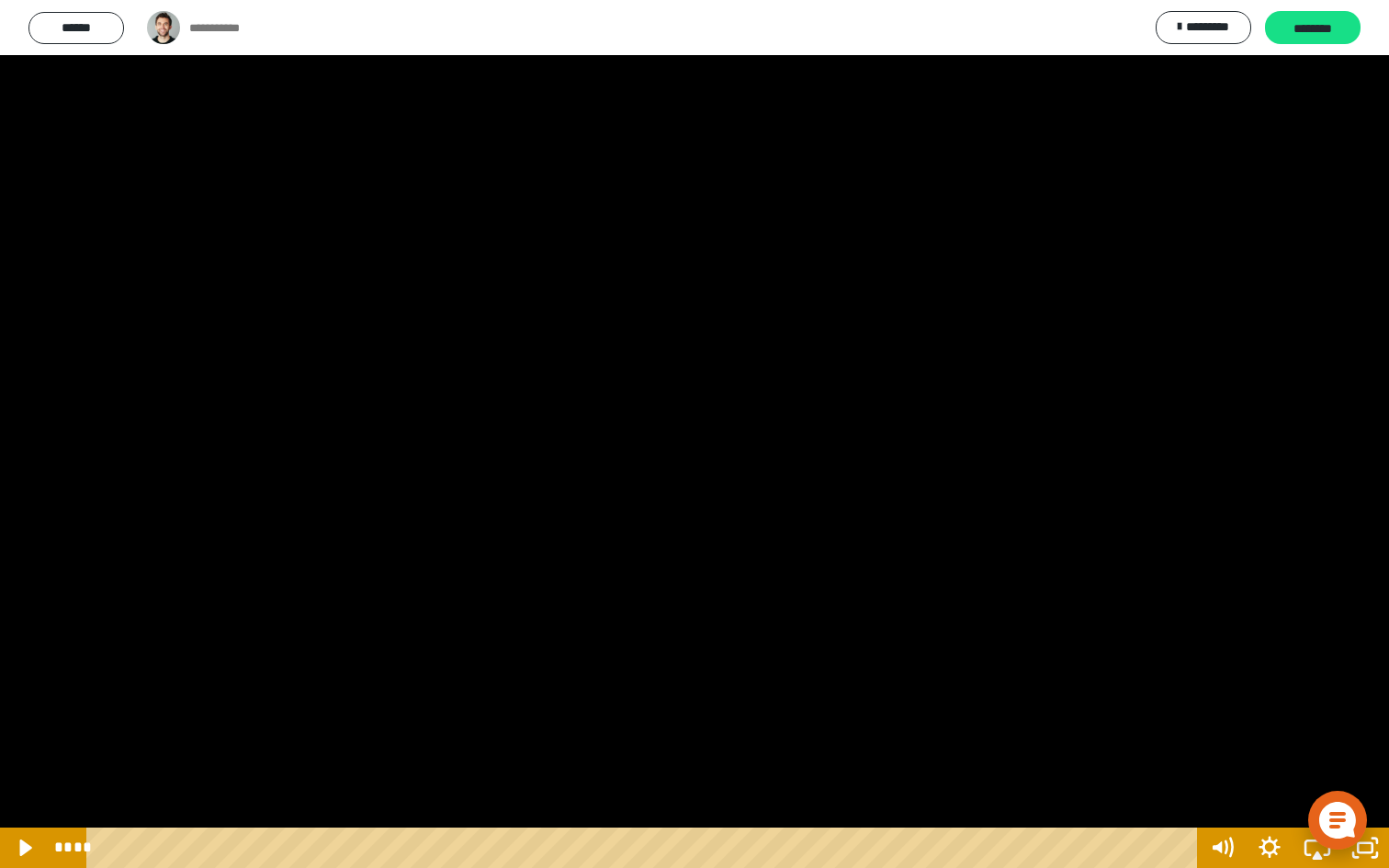 click at bounding box center [694, 434] 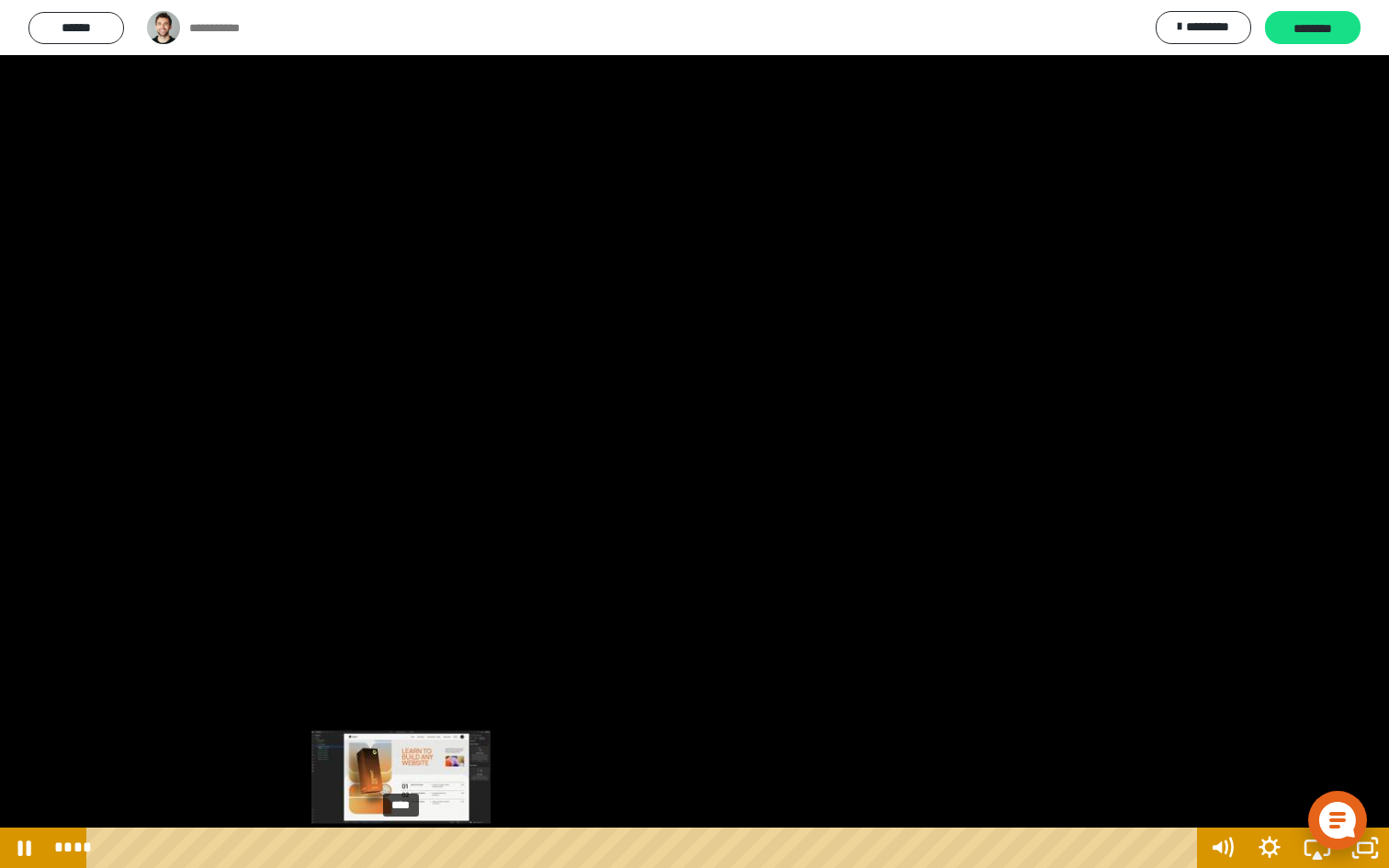 click on "****" at bounding box center [645, 848] 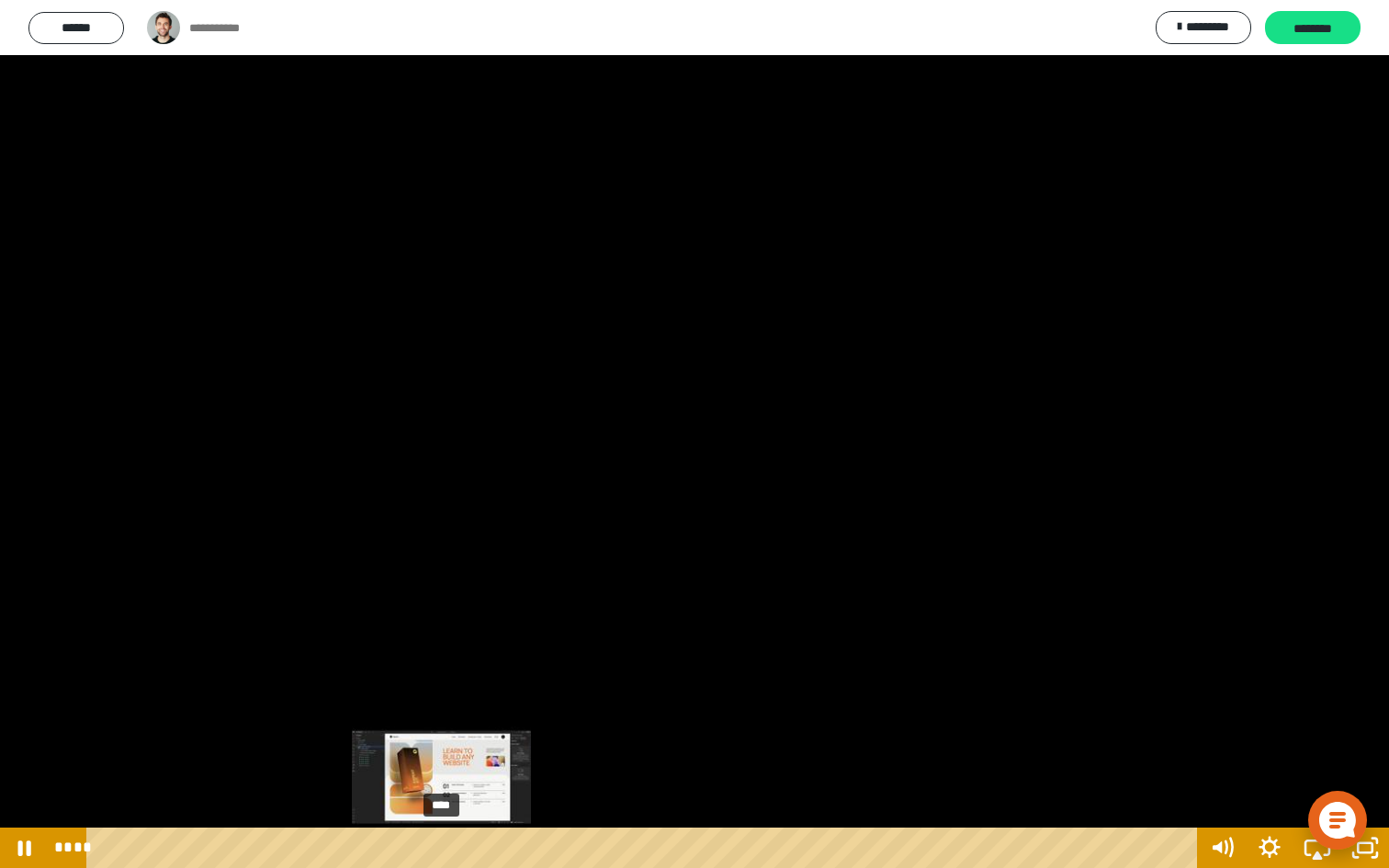 click on "****" at bounding box center [645, 848] 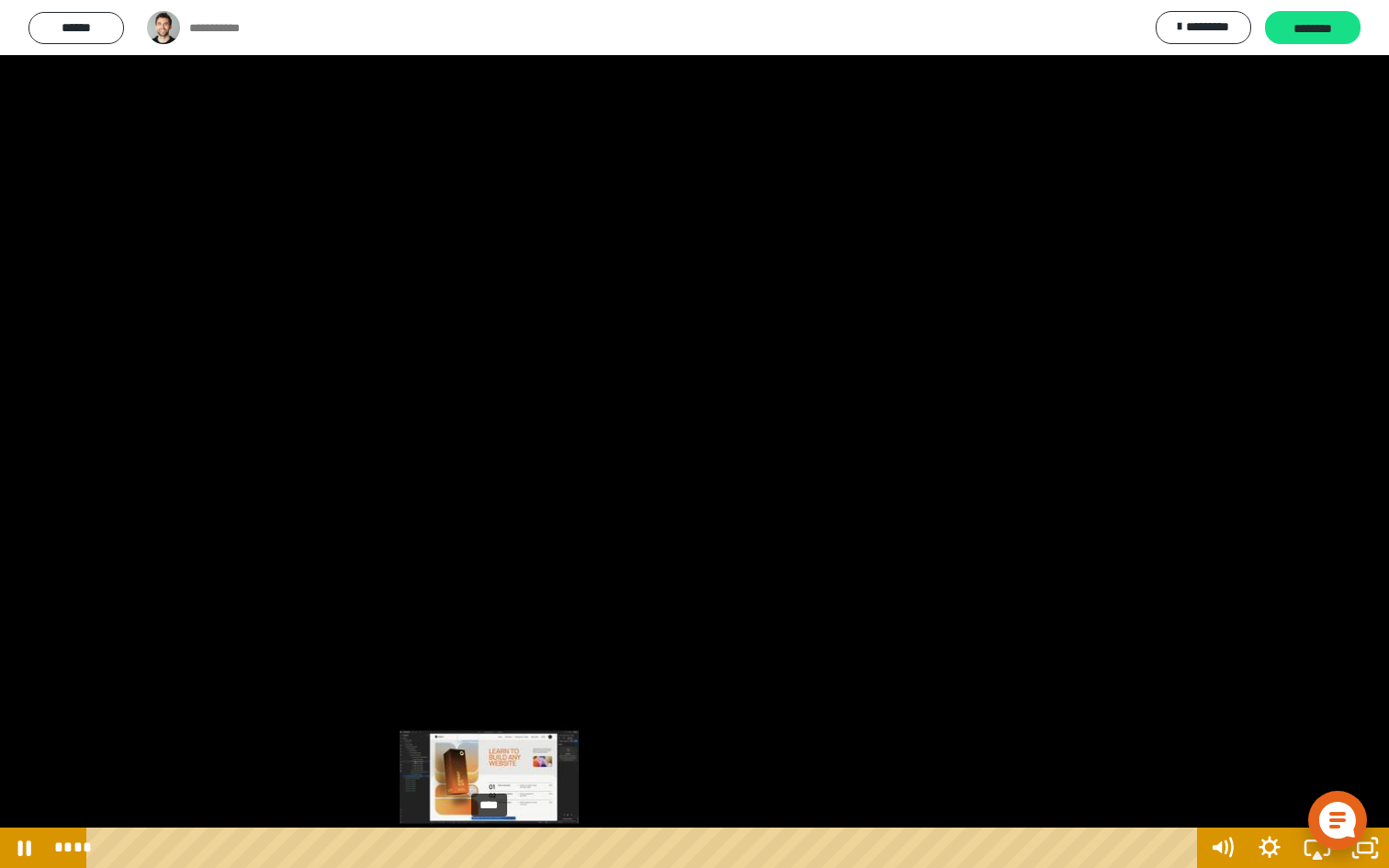 click on "****" at bounding box center [645, 848] 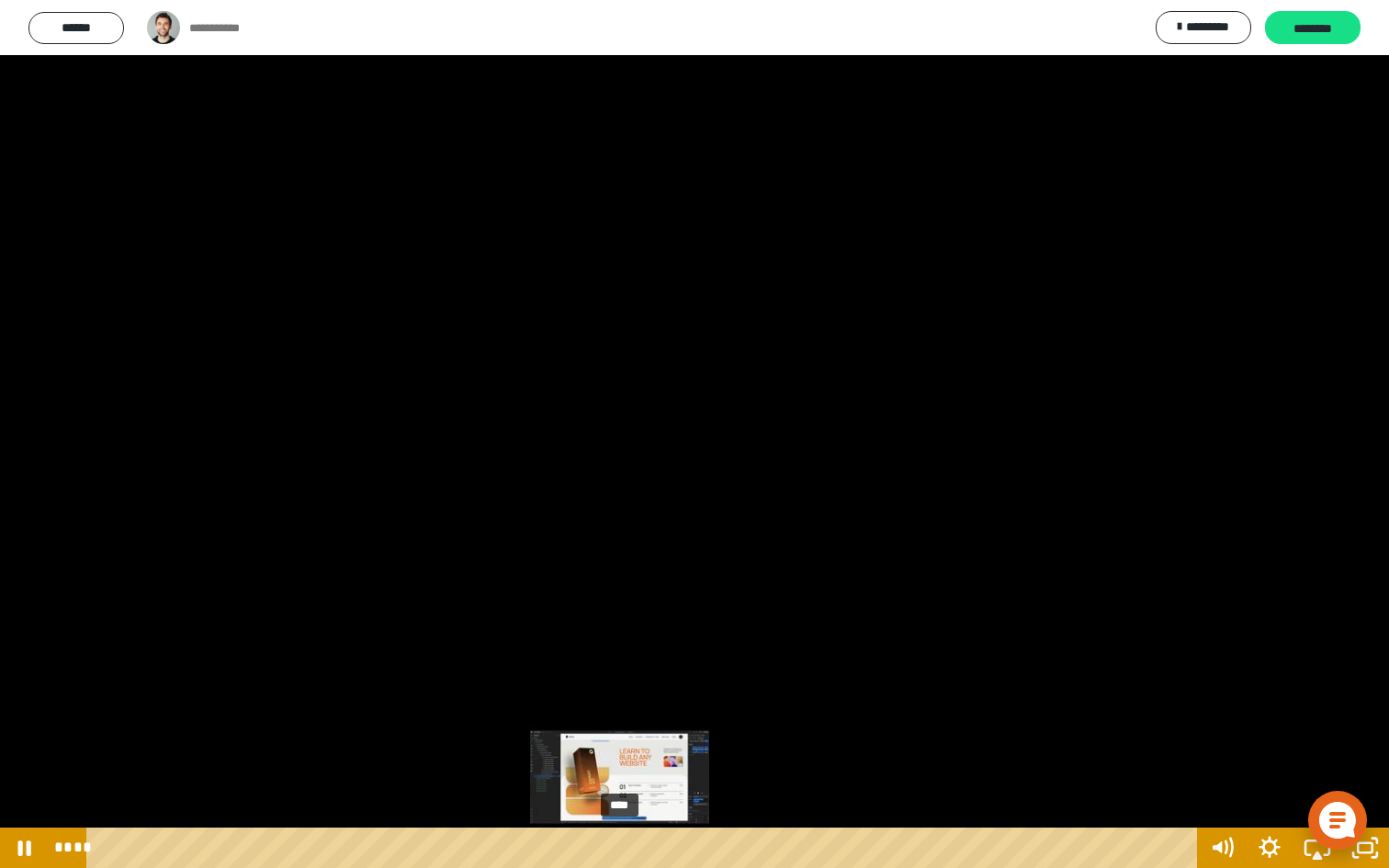 click on "****" at bounding box center (645, 848) 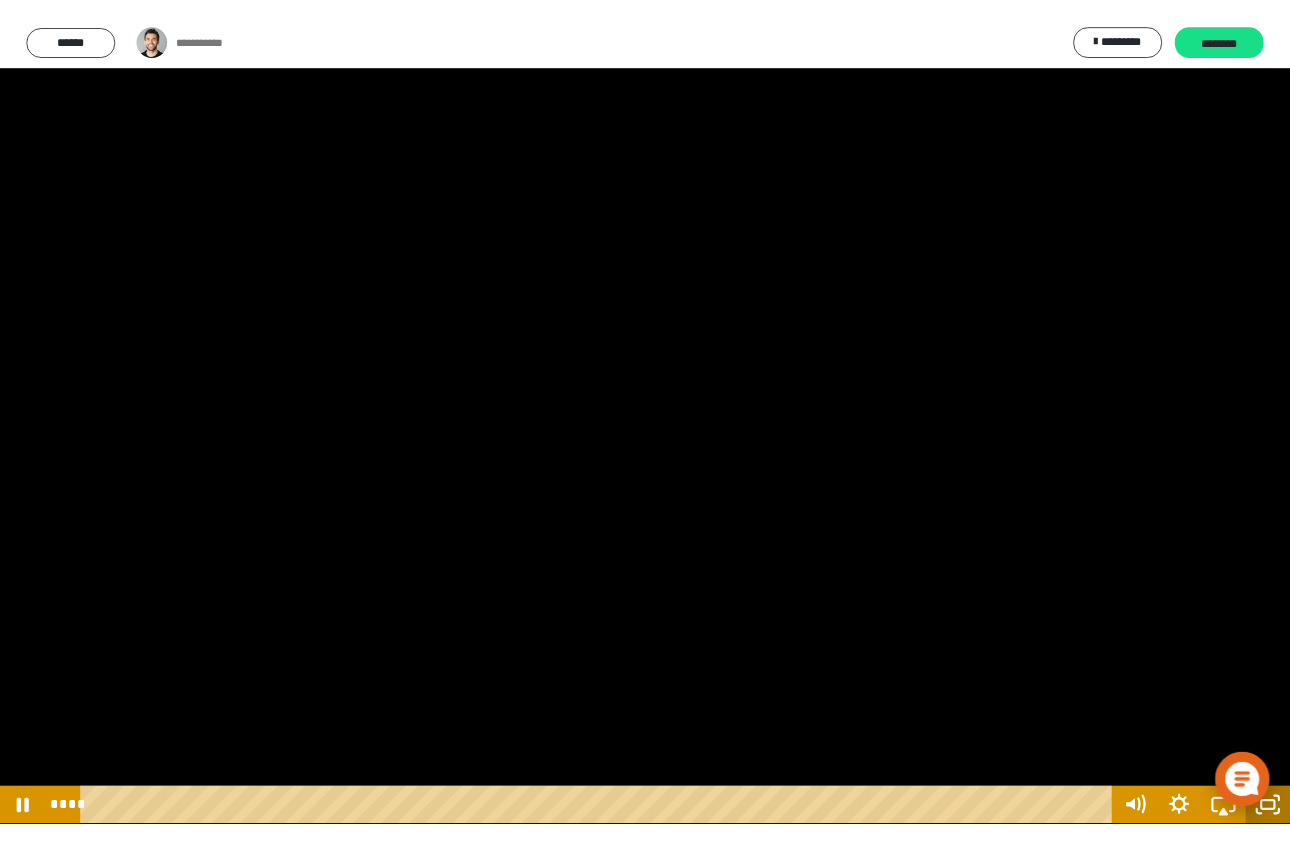 scroll, scrollTop: 0, scrollLeft: 0, axis: both 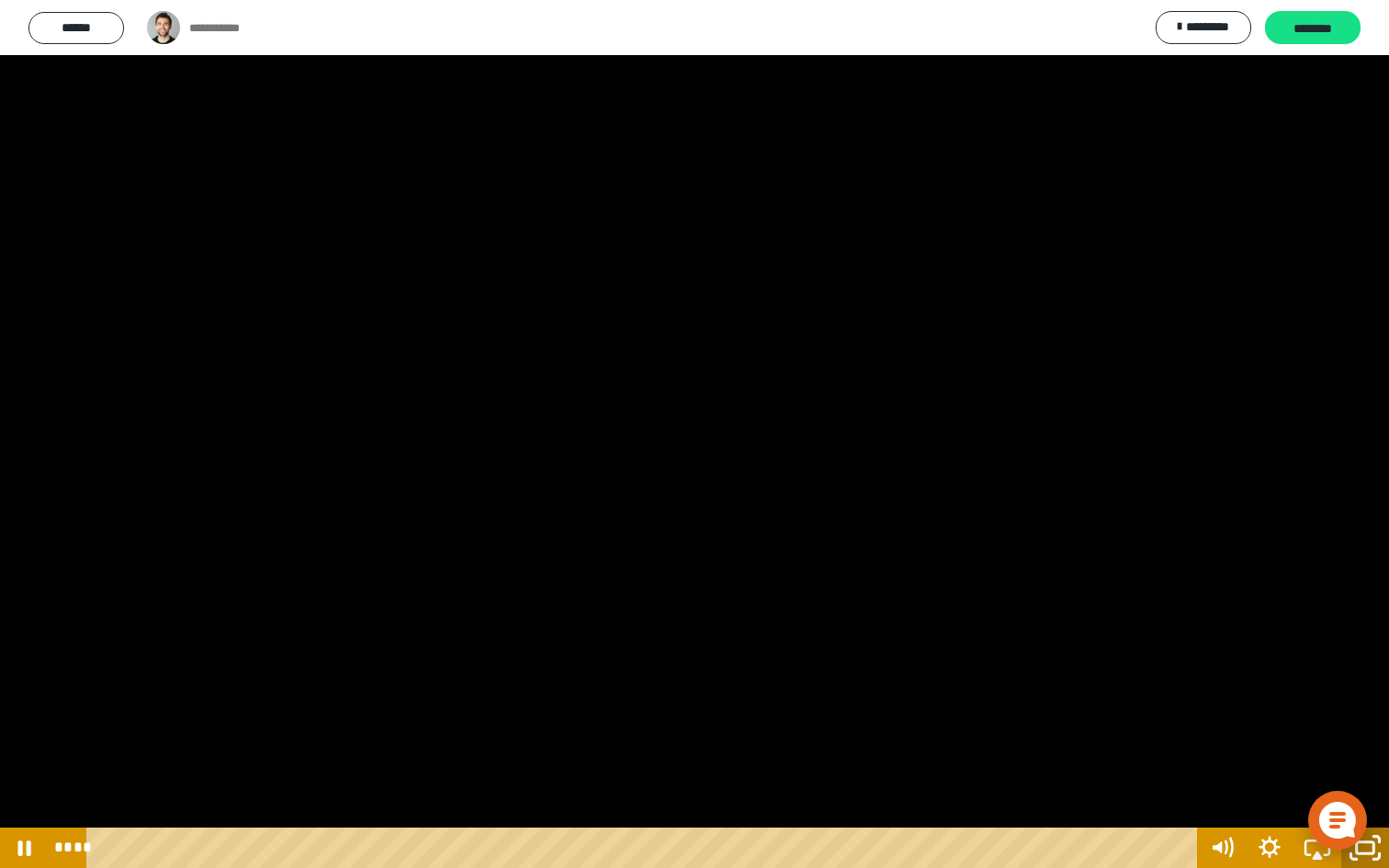 click 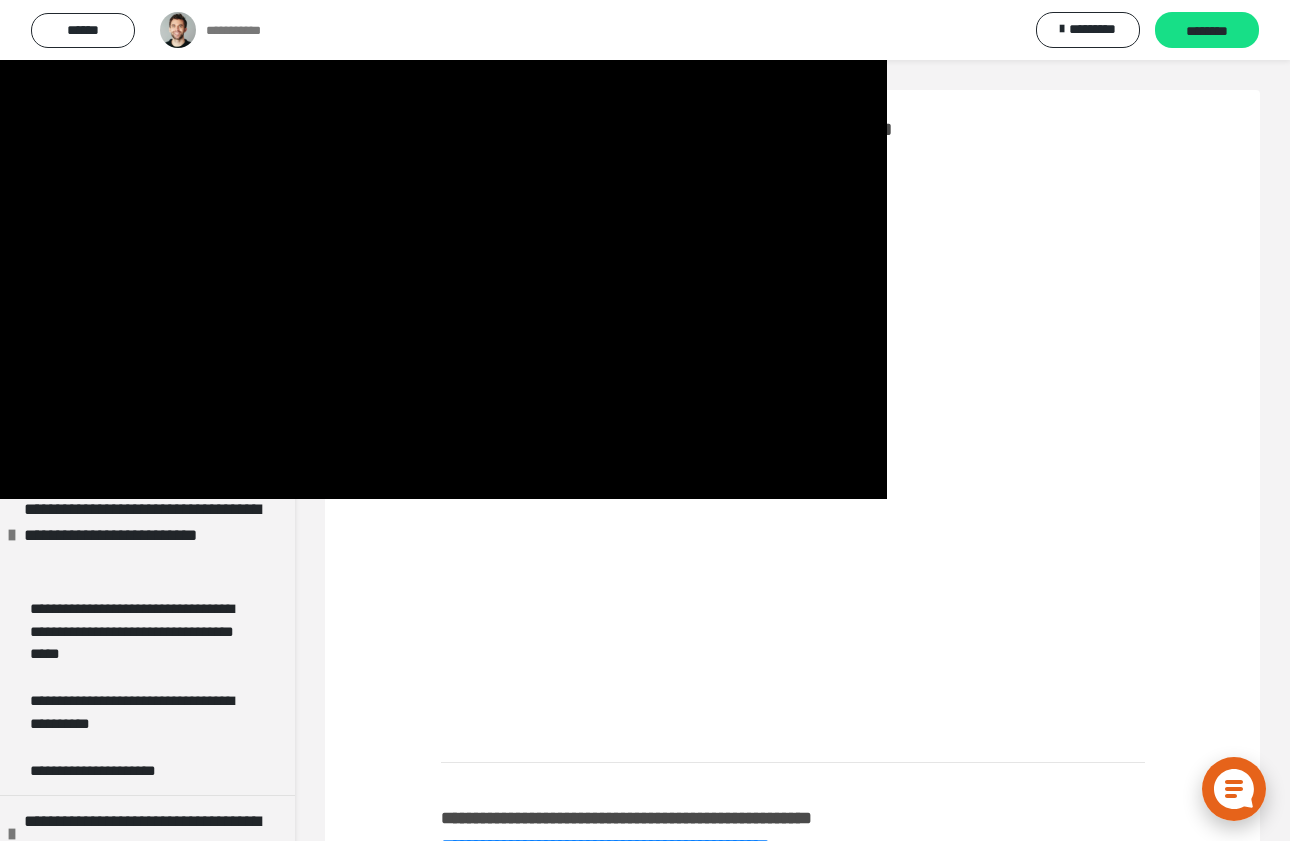 scroll, scrollTop: 2702, scrollLeft: 0, axis: vertical 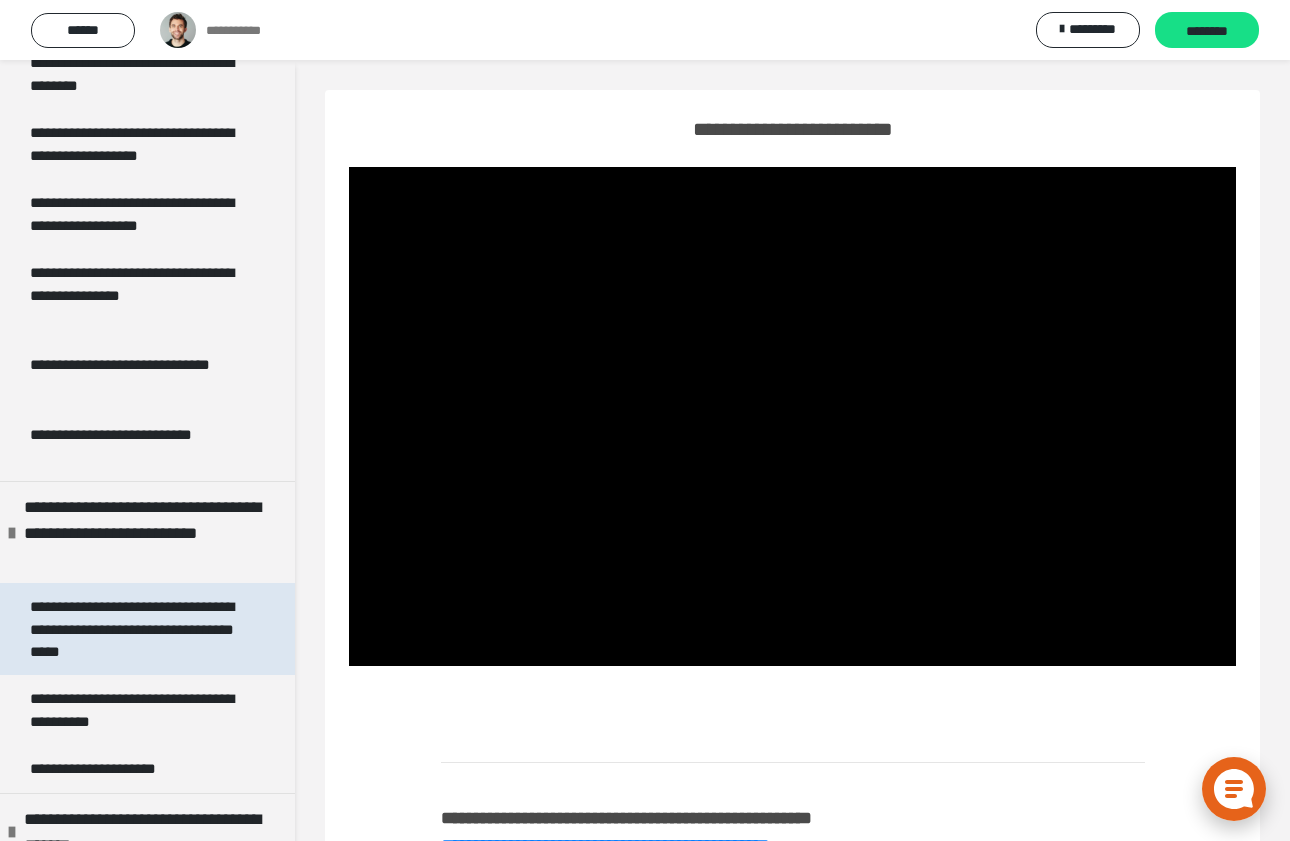 click on "**********" at bounding box center [139, 629] 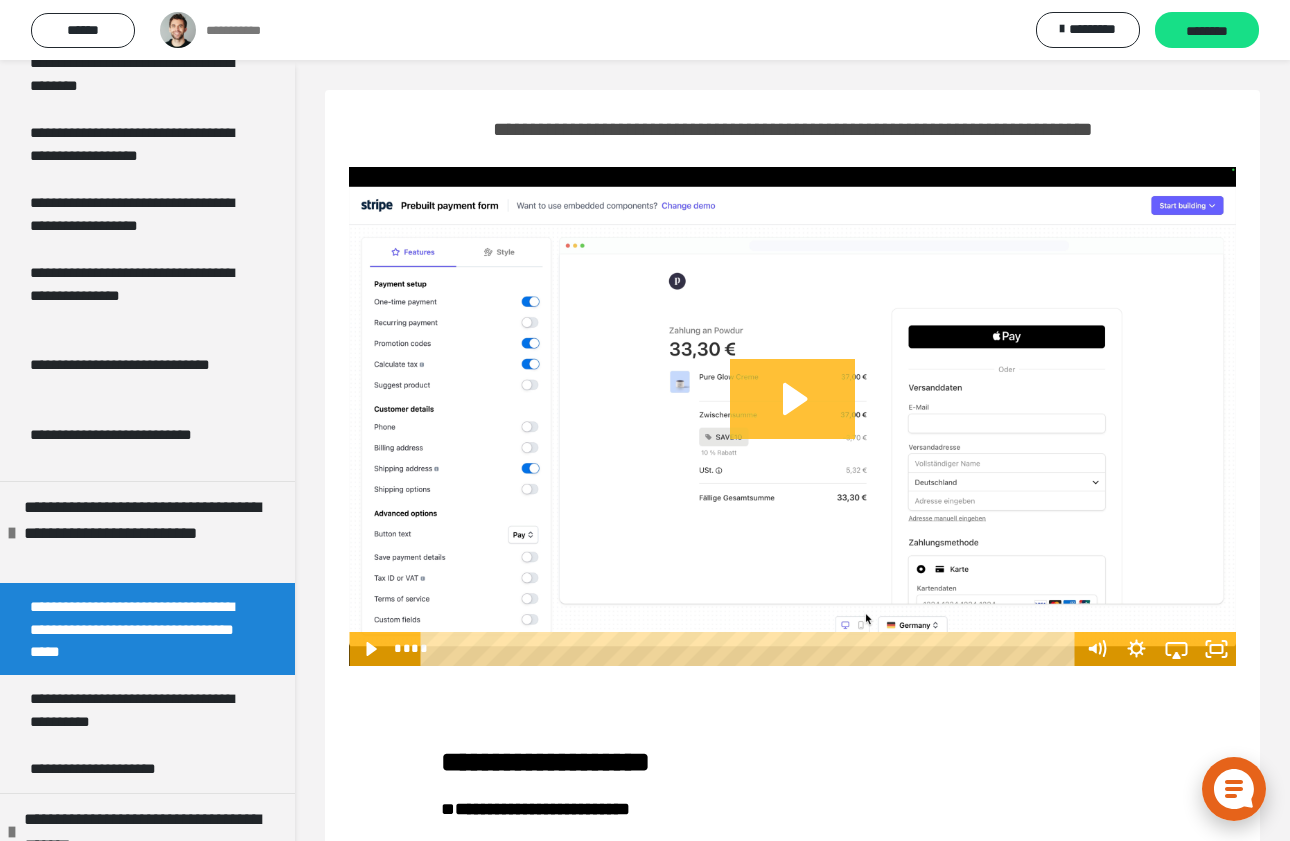 click 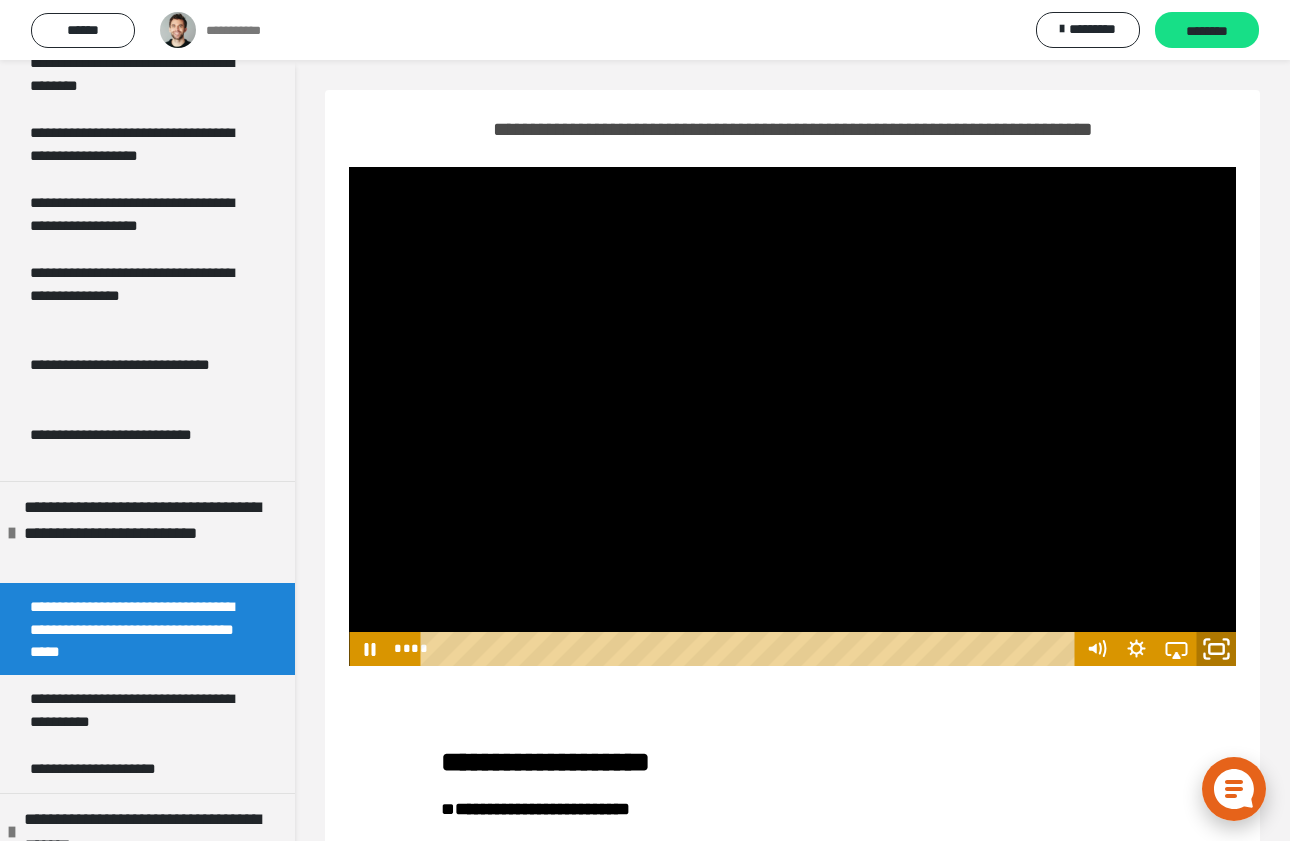 click 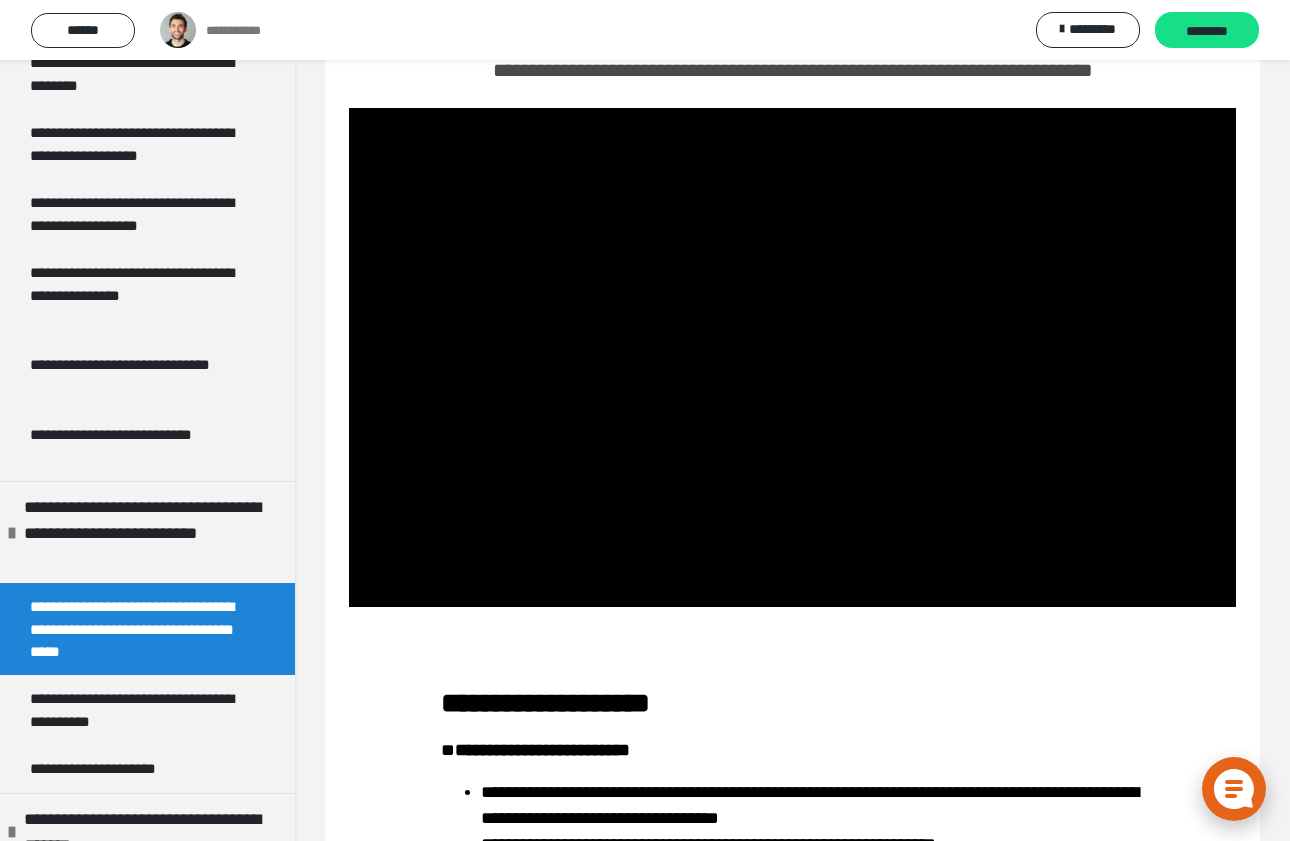 scroll, scrollTop: 64, scrollLeft: 0, axis: vertical 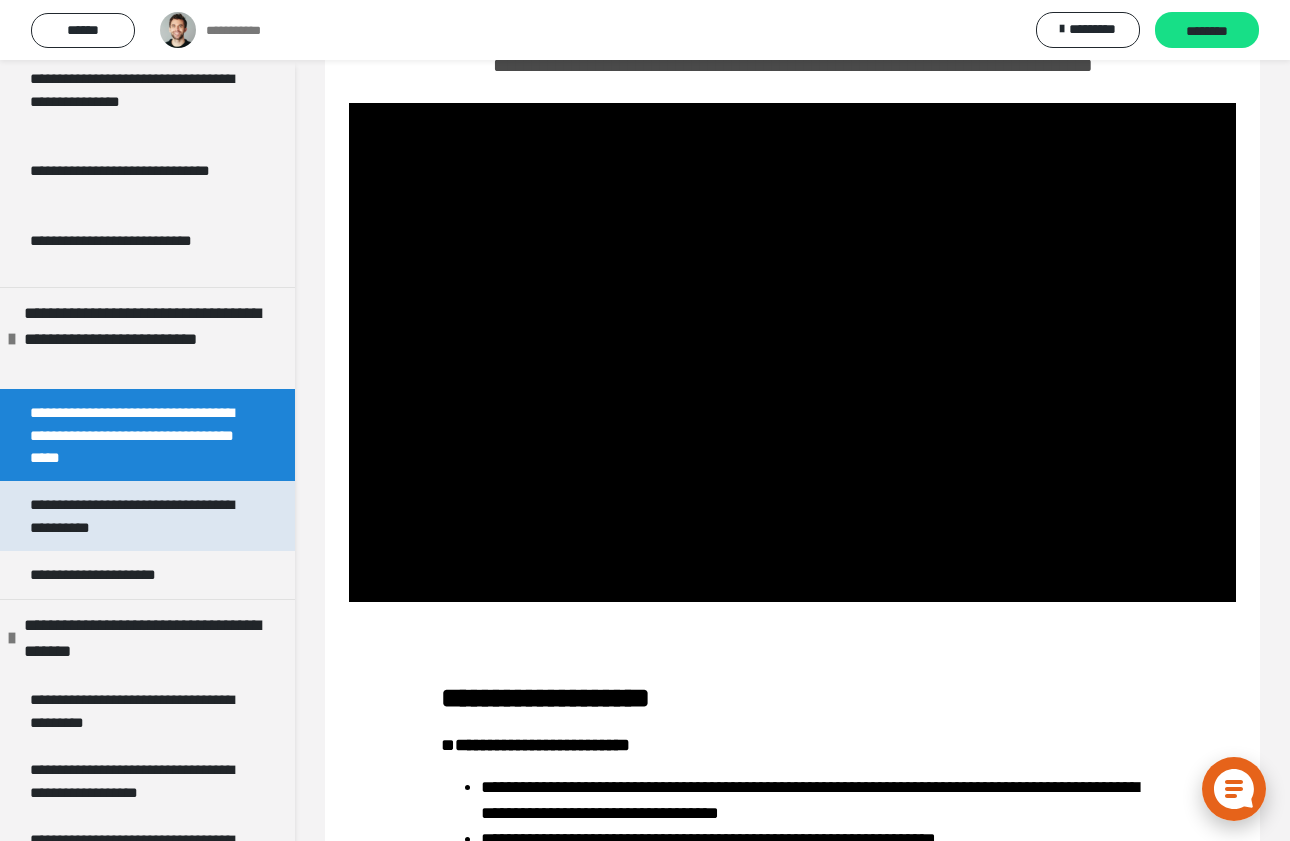 click on "**********" at bounding box center [139, 516] 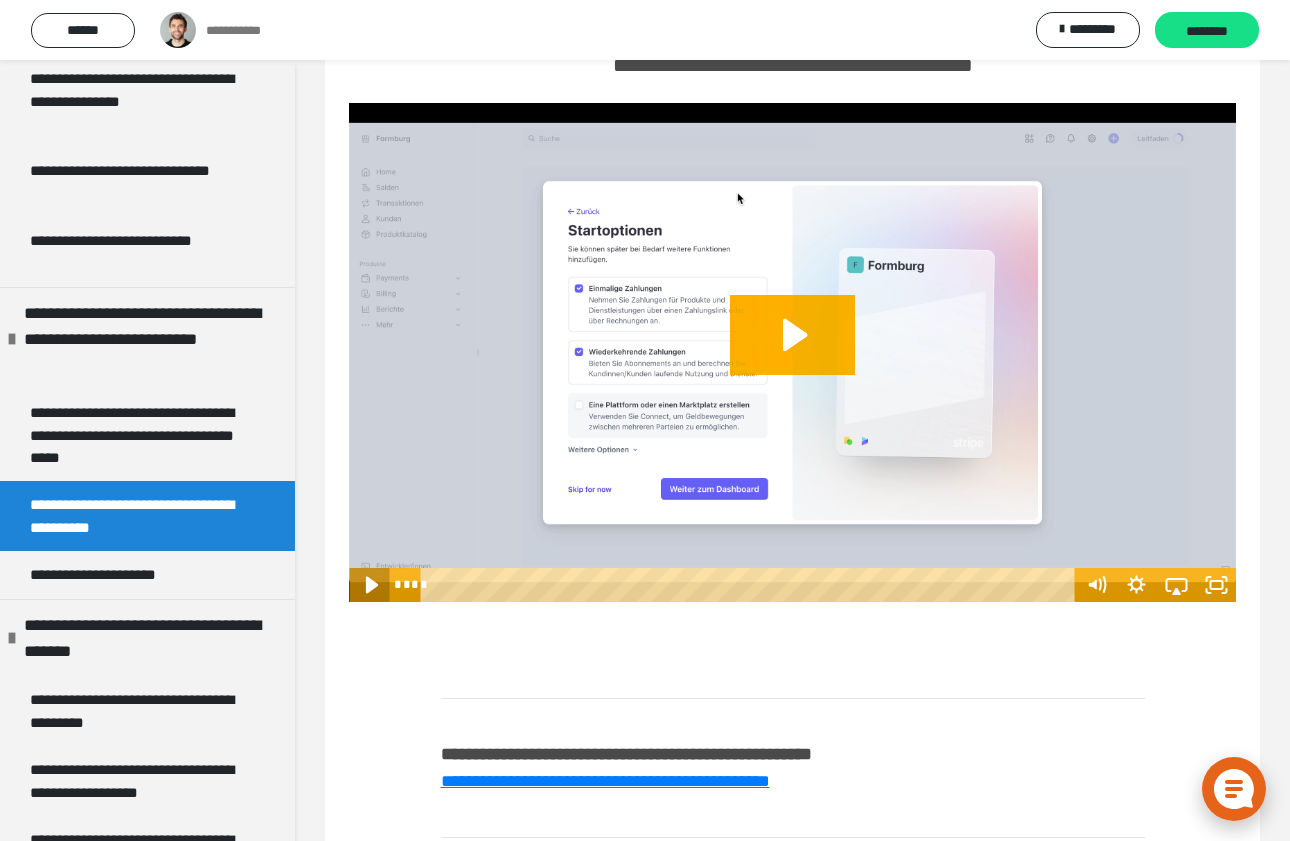 click 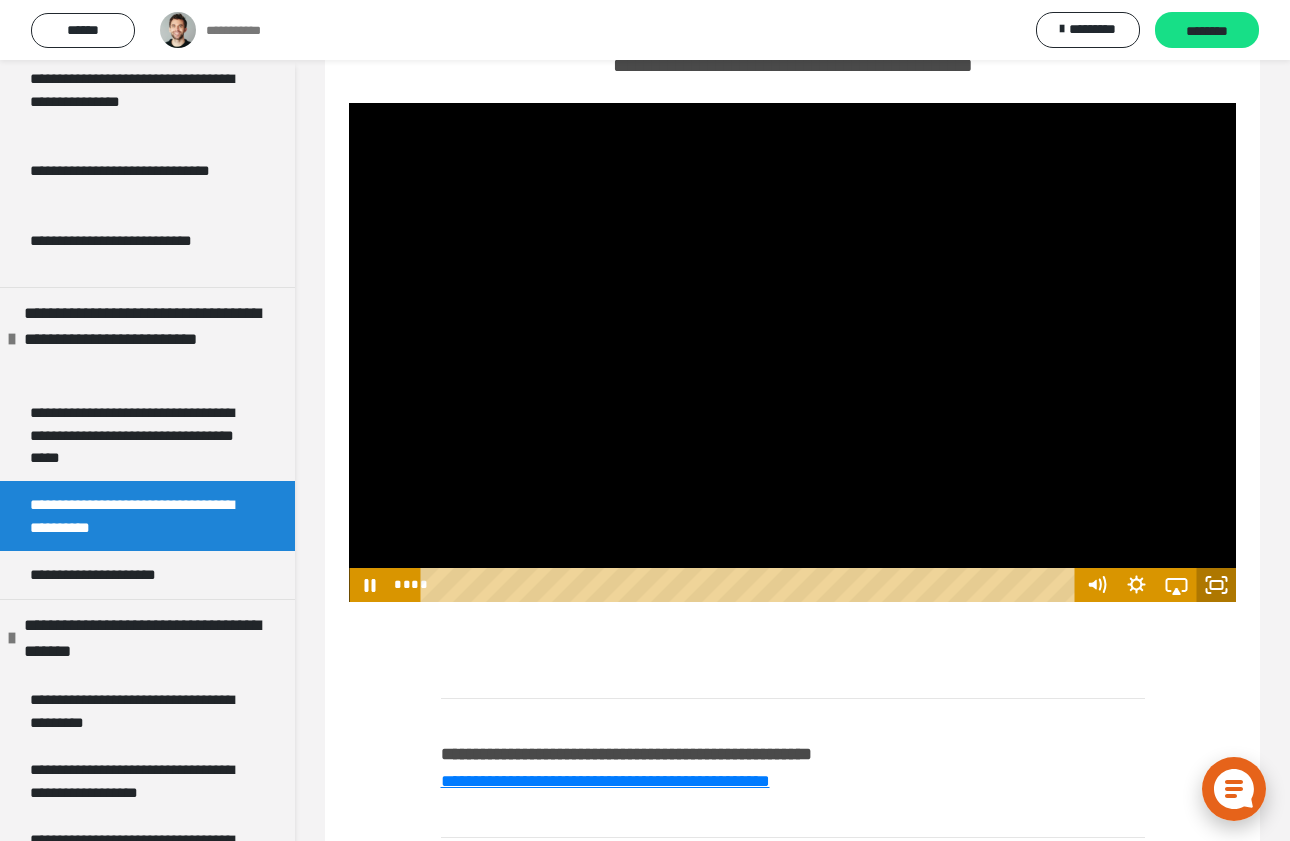 click 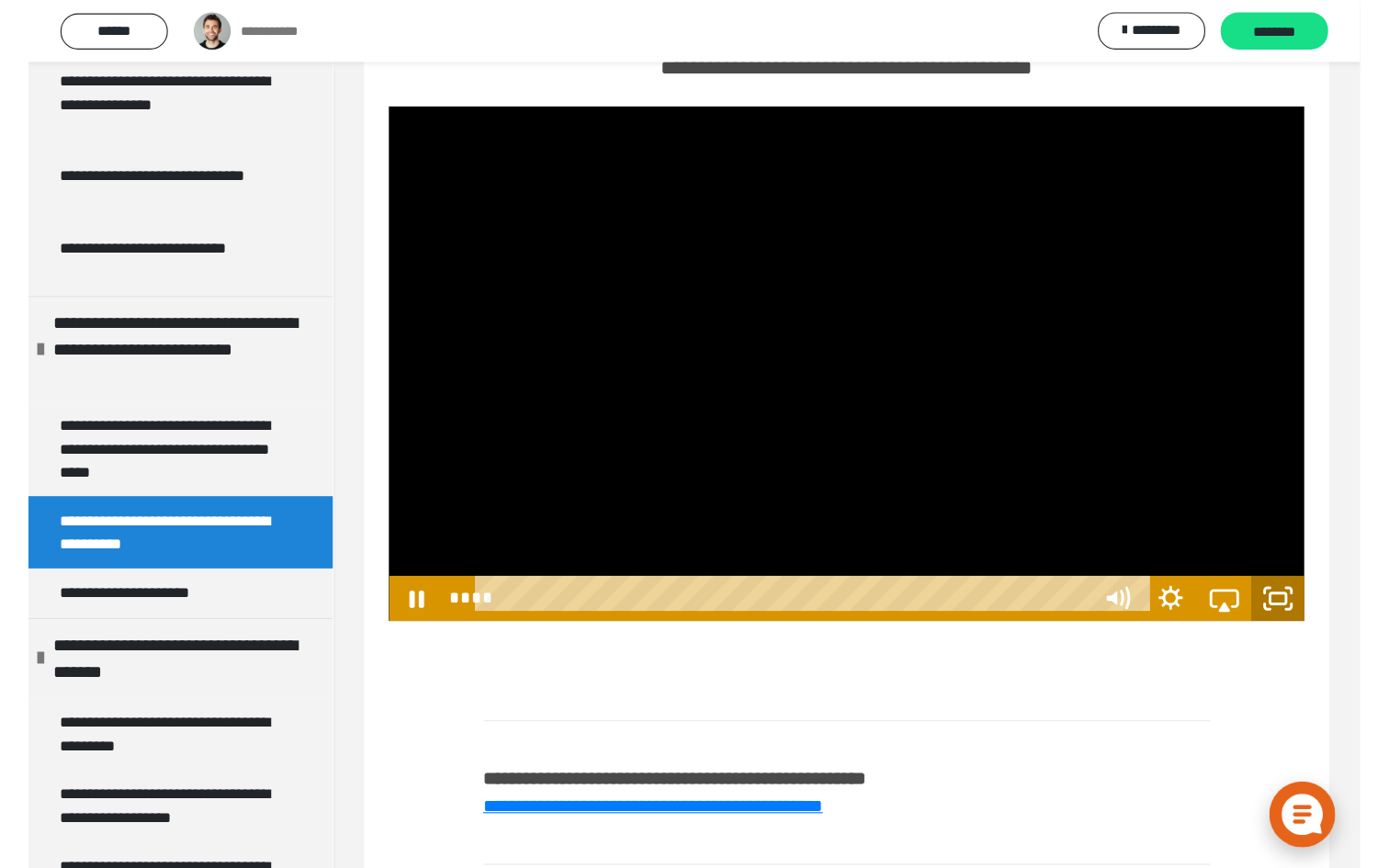 scroll, scrollTop: 0, scrollLeft: 0, axis: both 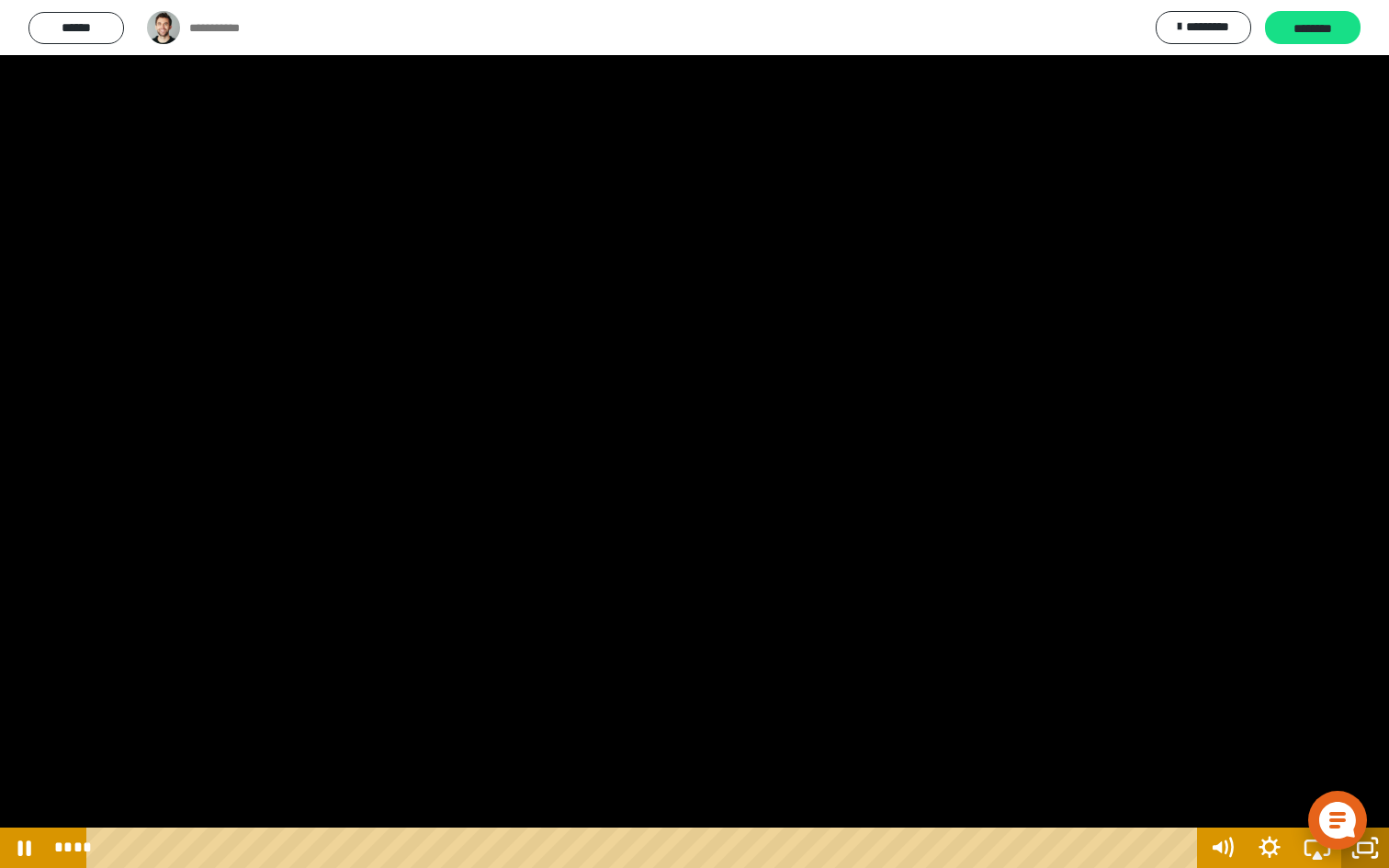 click 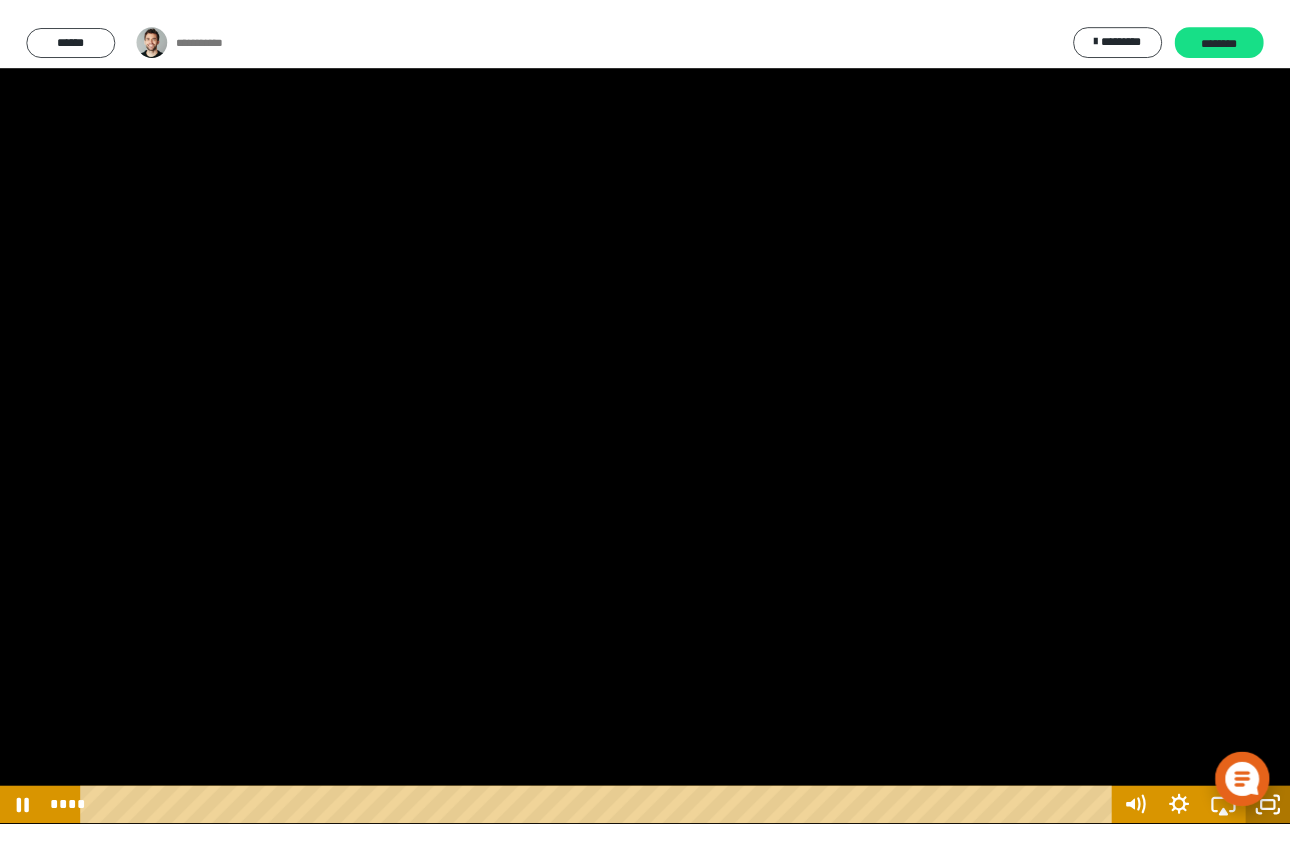 scroll, scrollTop: 64, scrollLeft: 0, axis: vertical 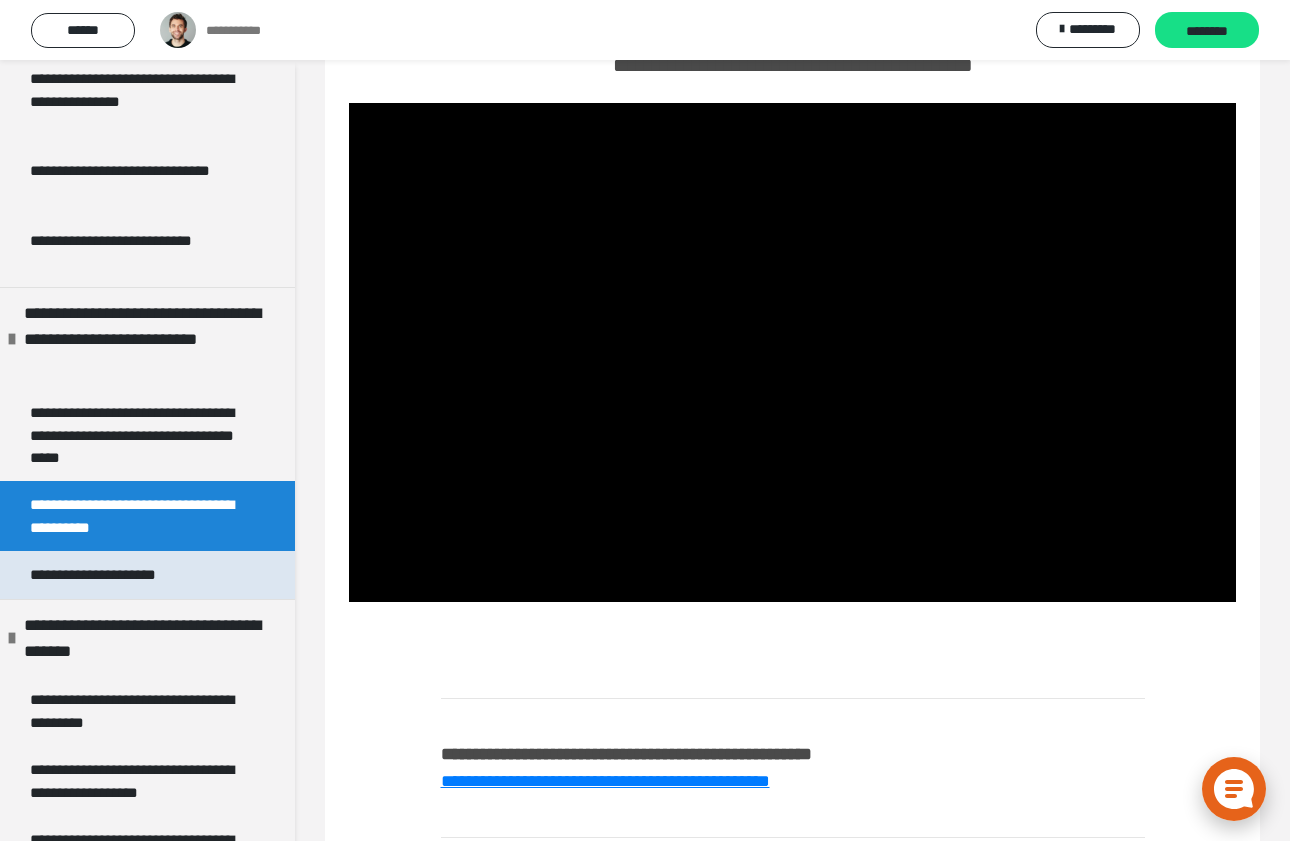 click on "**********" at bounding box center [114, 575] 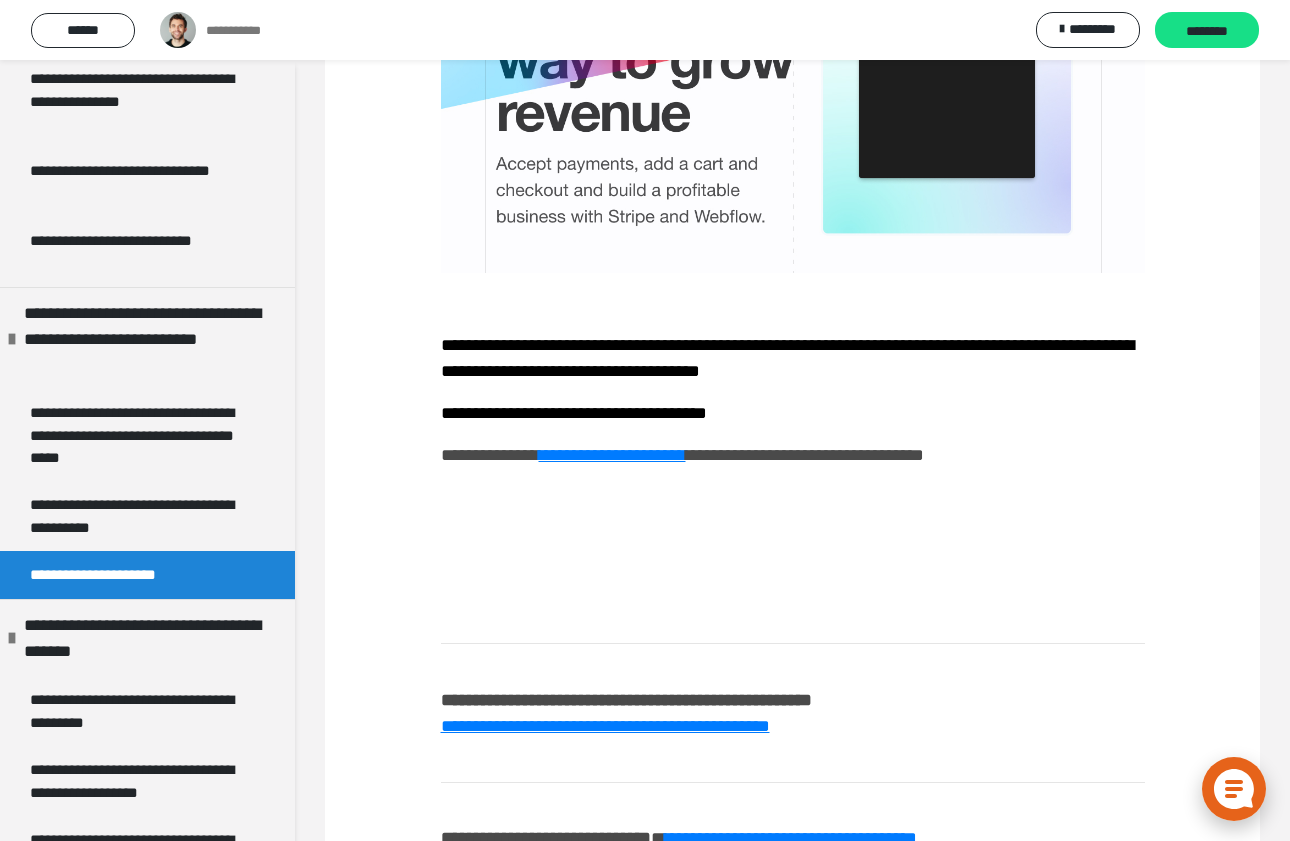 scroll, scrollTop: 428, scrollLeft: 0, axis: vertical 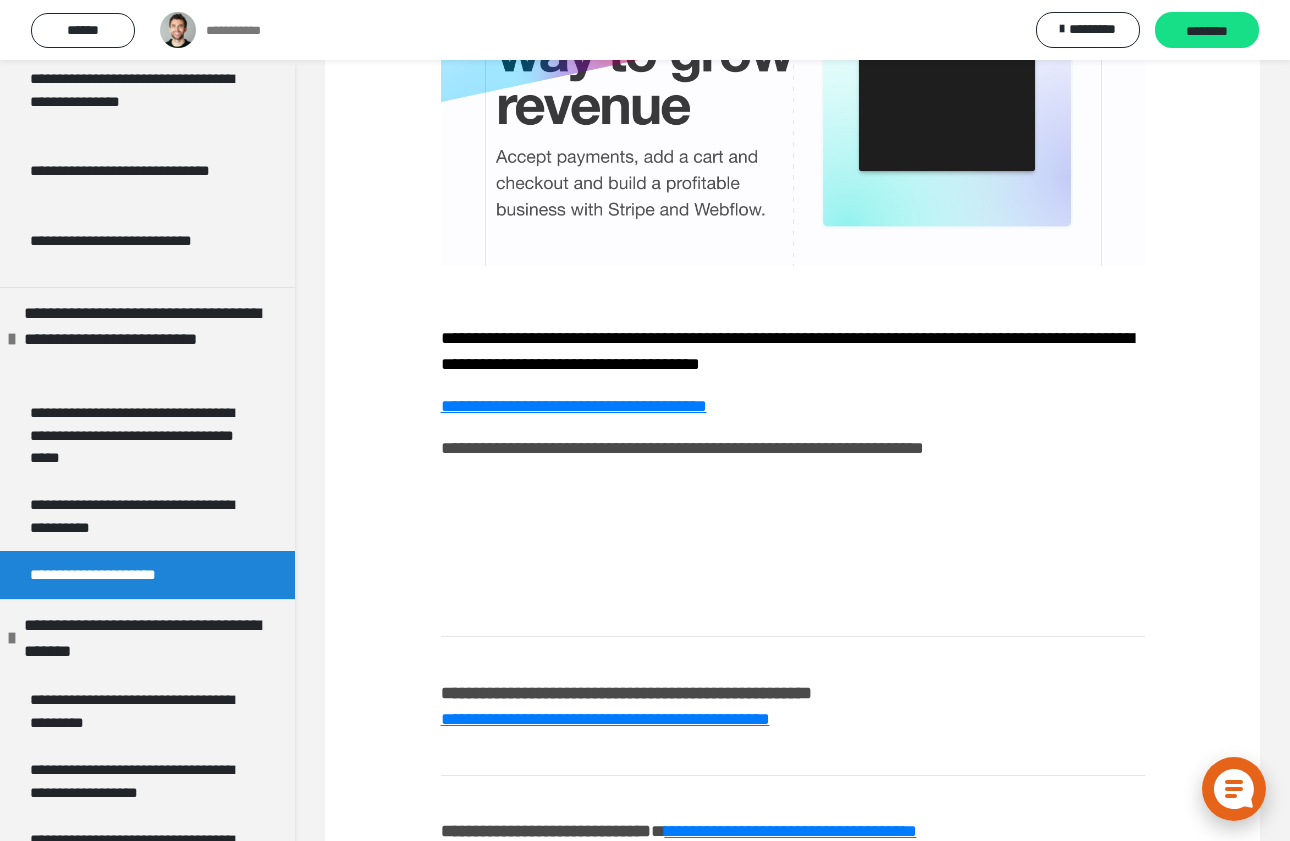 click on "**********" at bounding box center (612, 448) 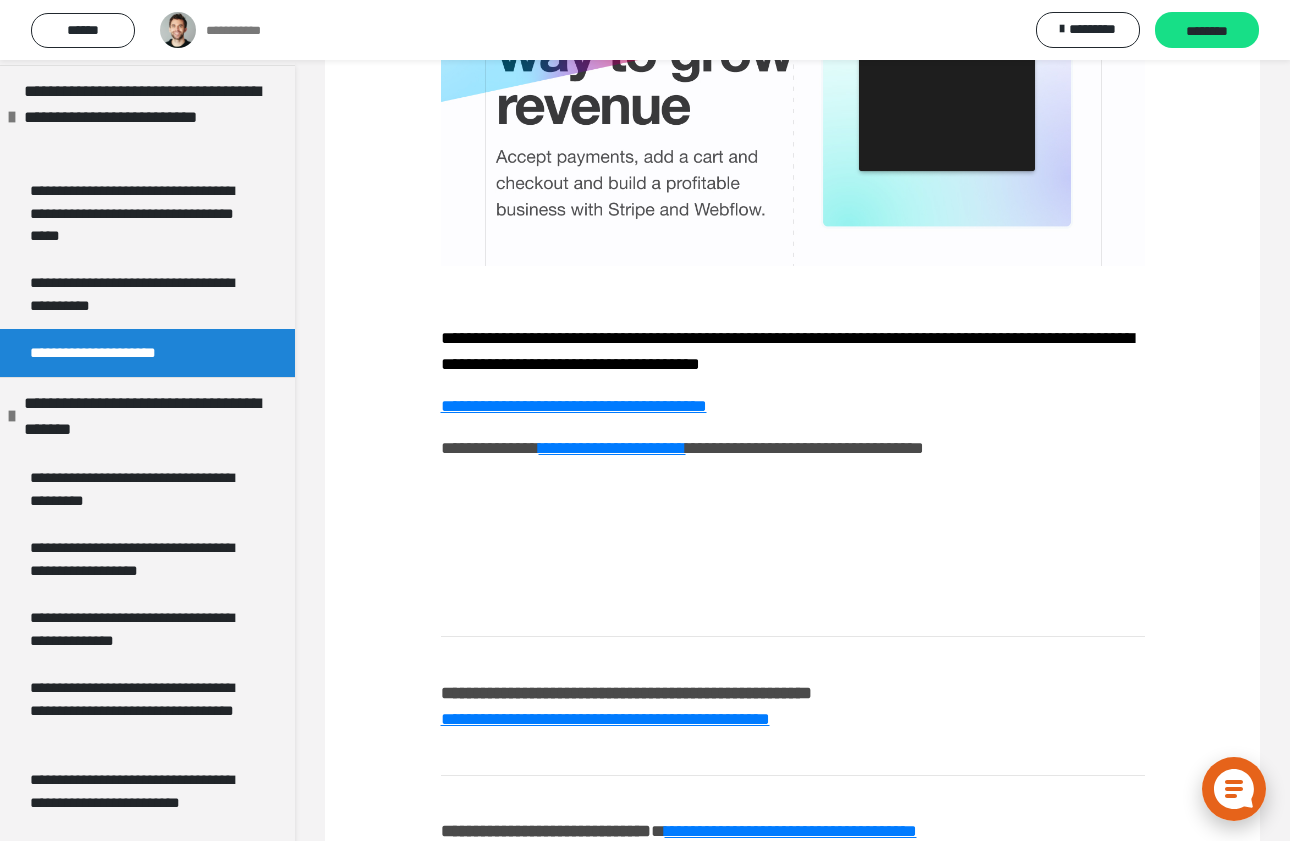 scroll, scrollTop: 3127, scrollLeft: 0, axis: vertical 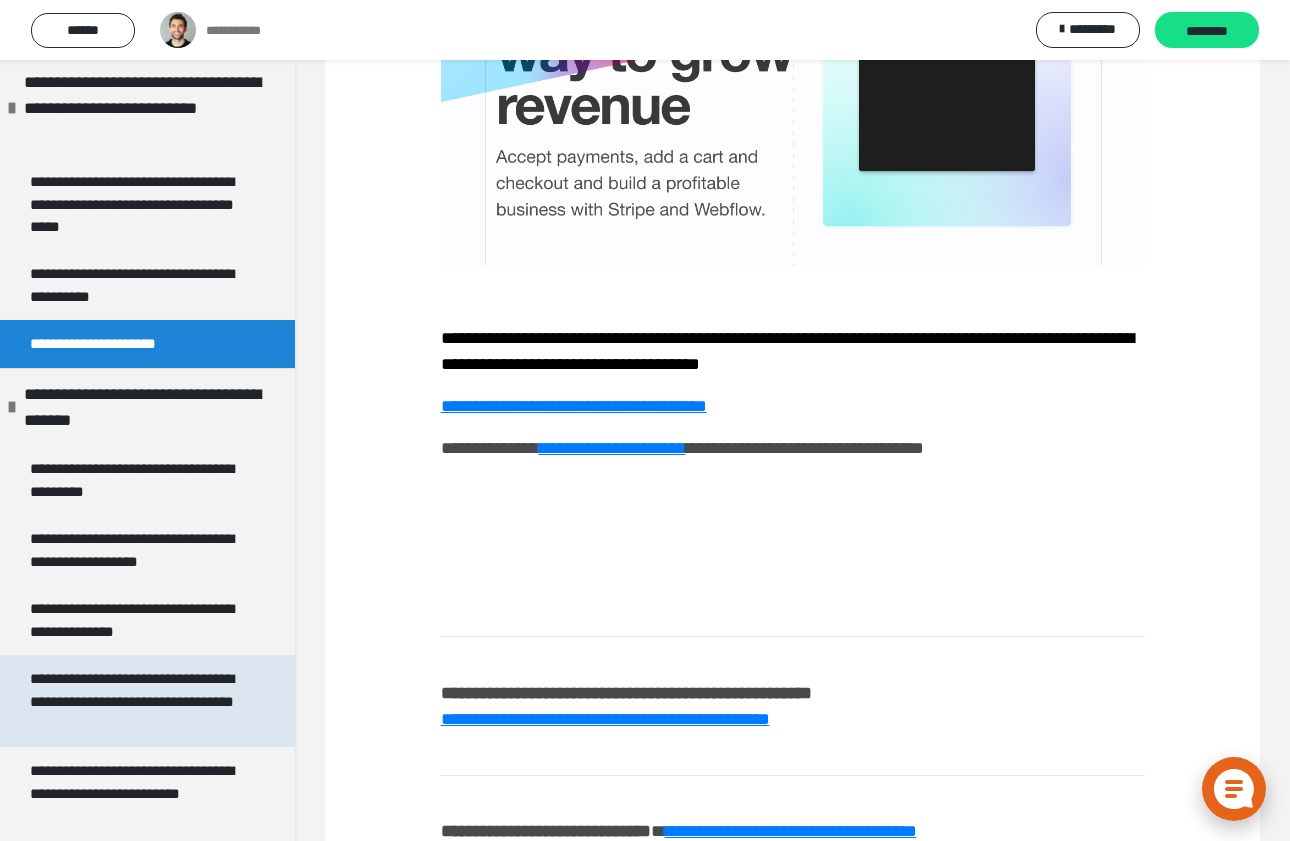 click on "**********" at bounding box center (139, 701) 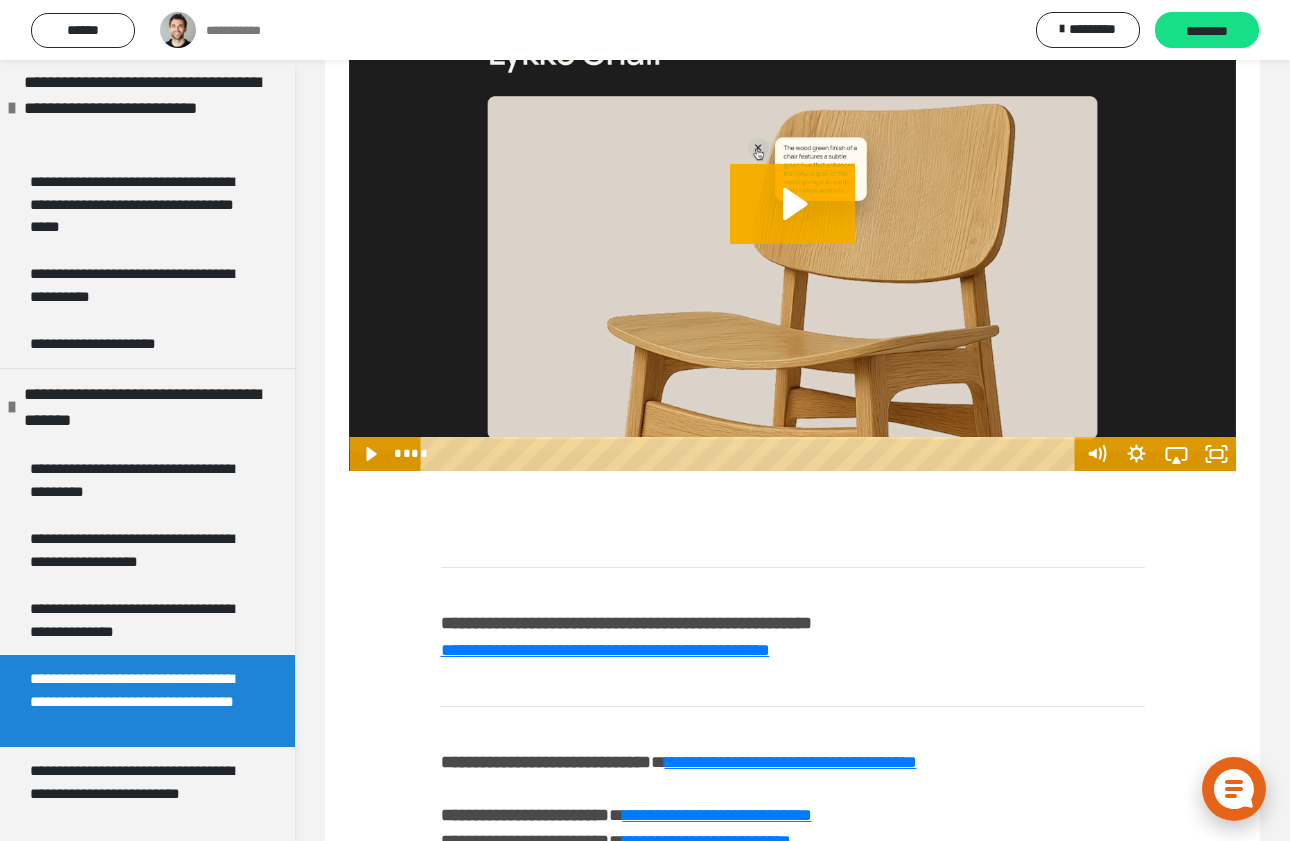 scroll, scrollTop: 216, scrollLeft: 0, axis: vertical 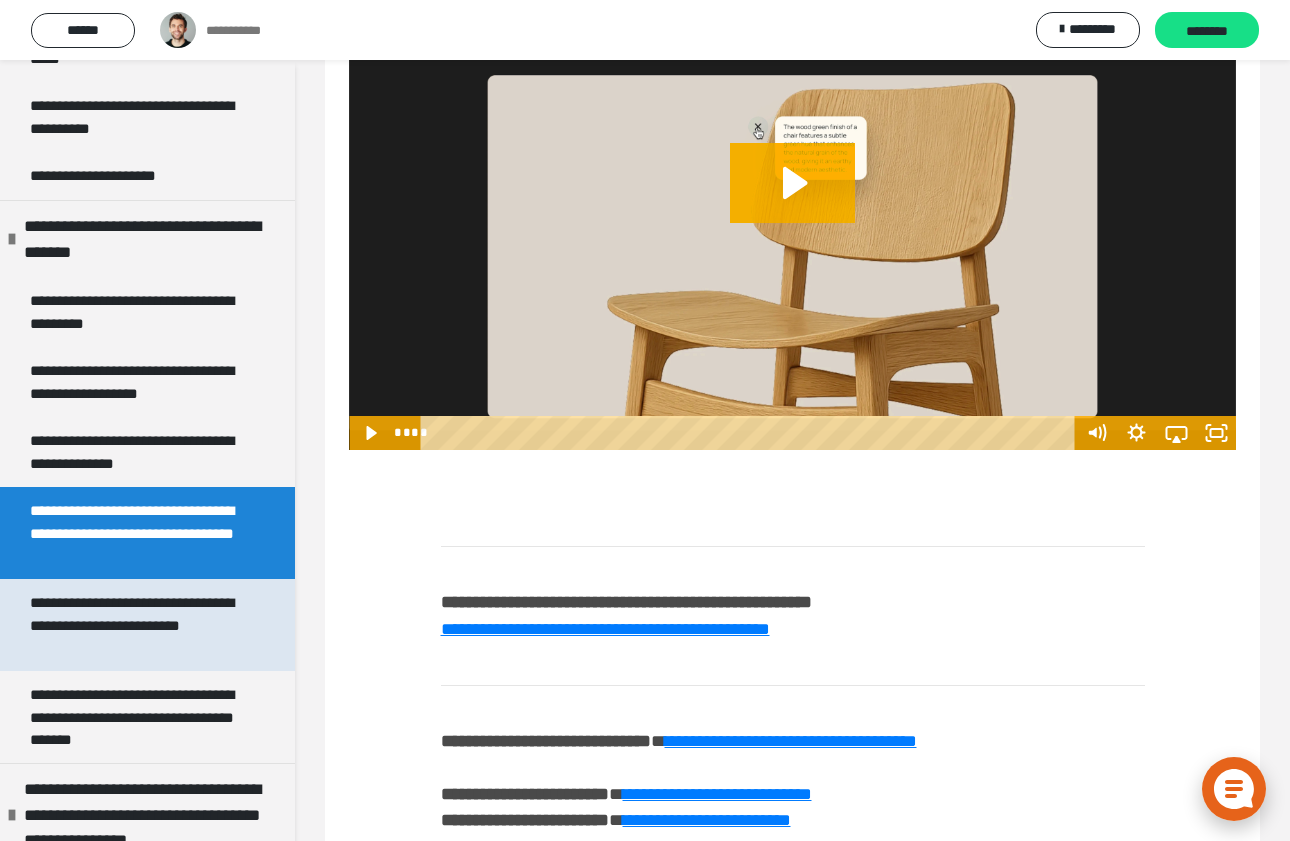 click on "**********" at bounding box center [139, 625] 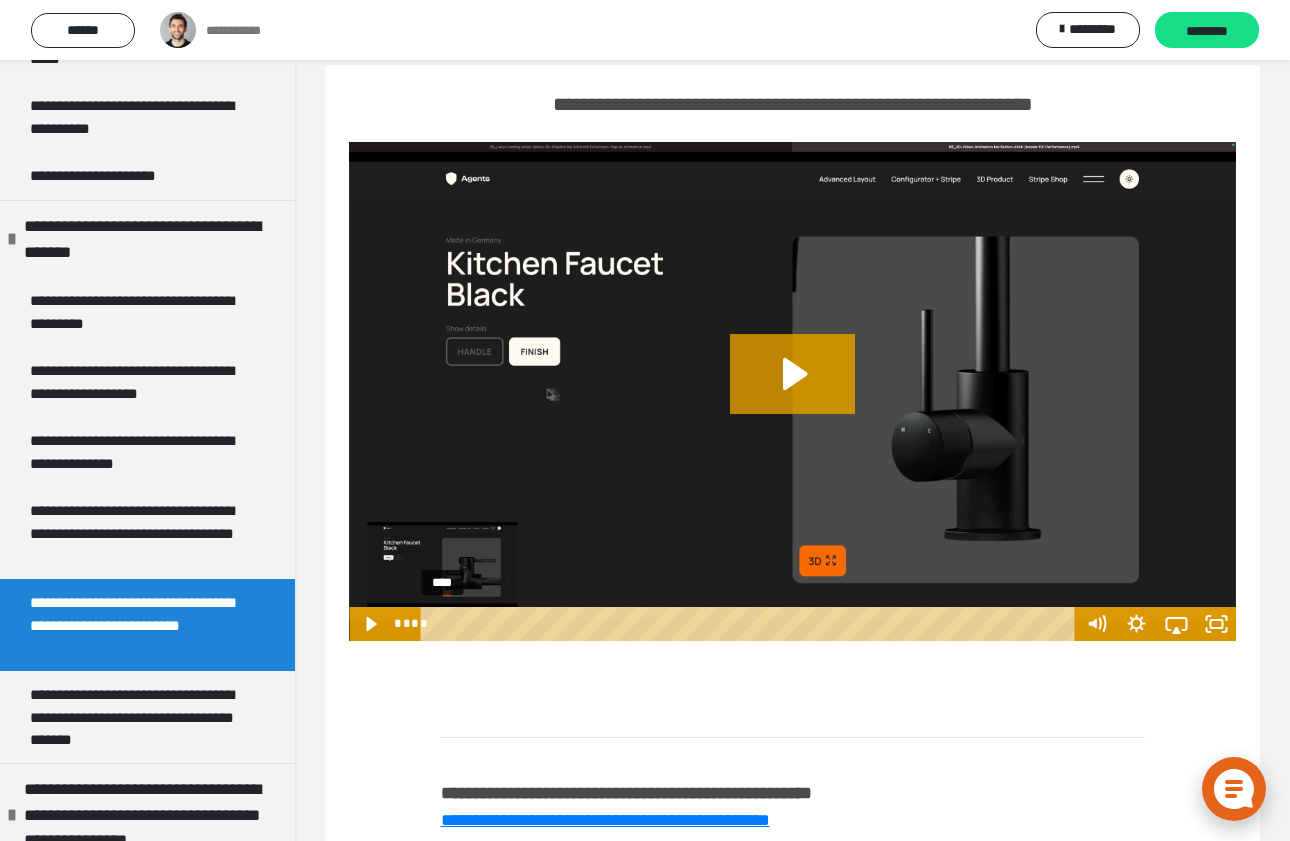 scroll, scrollTop: 25, scrollLeft: 0, axis: vertical 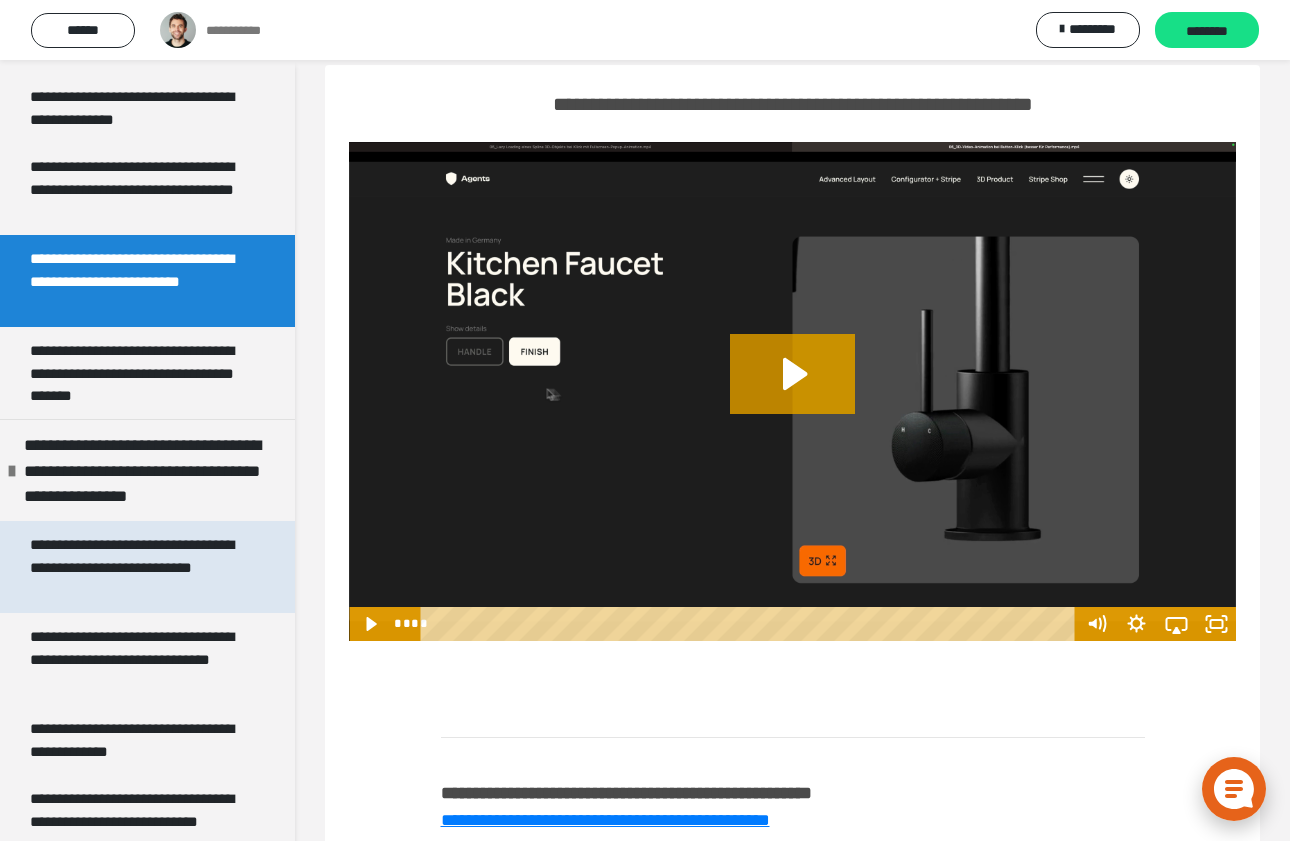 click on "**********" at bounding box center (139, 567) 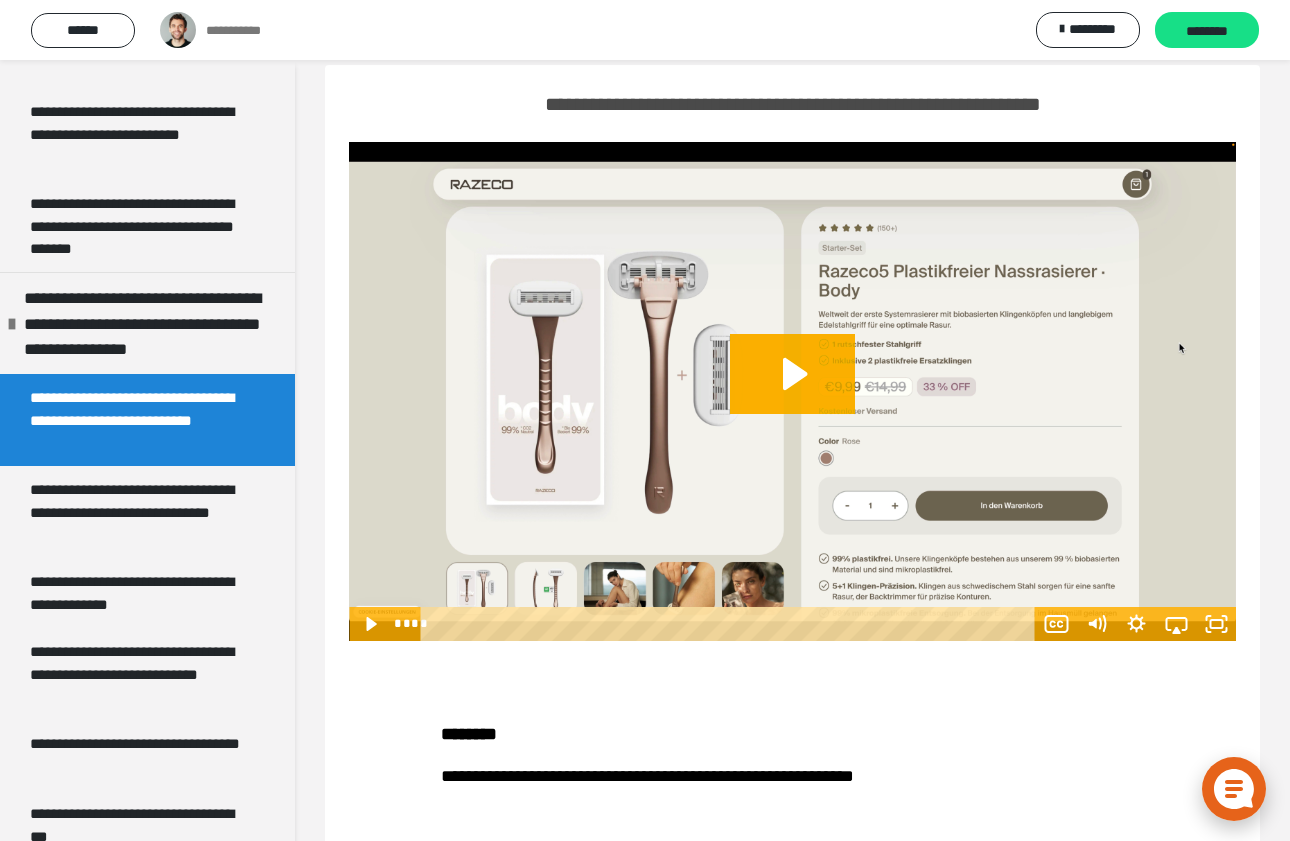 scroll, scrollTop: 3787, scrollLeft: 0, axis: vertical 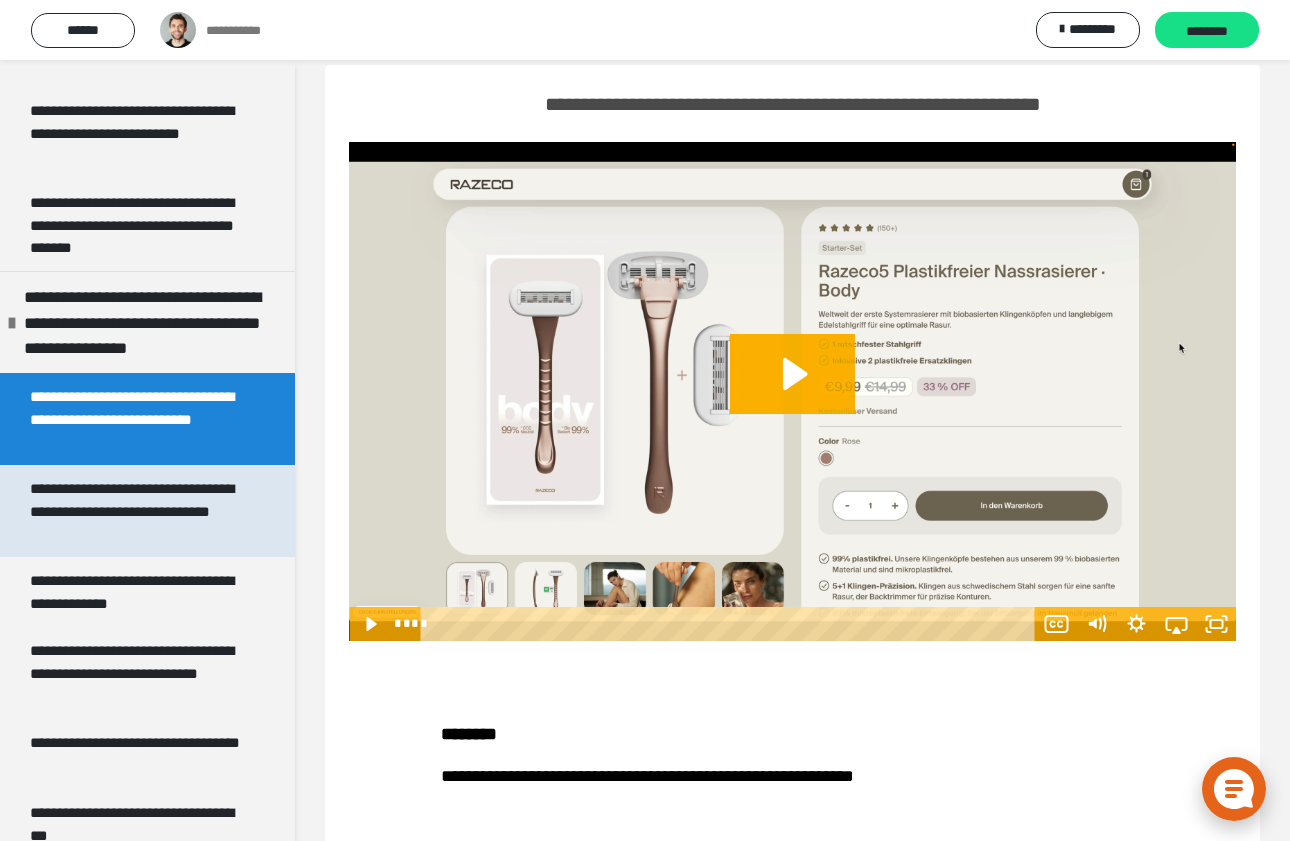 click on "**********" at bounding box center [139, 511] 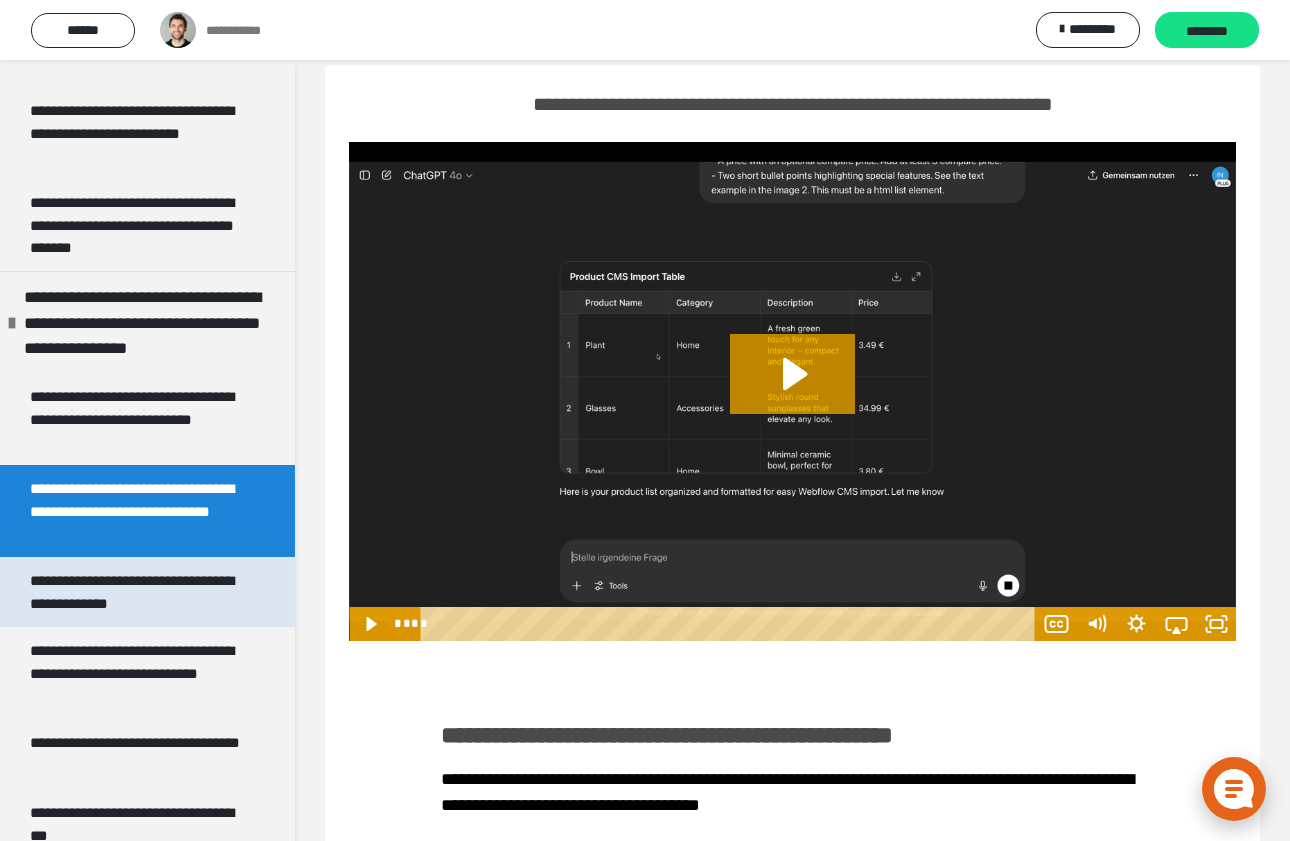 click on "**********" at bounding box center (139, 592) 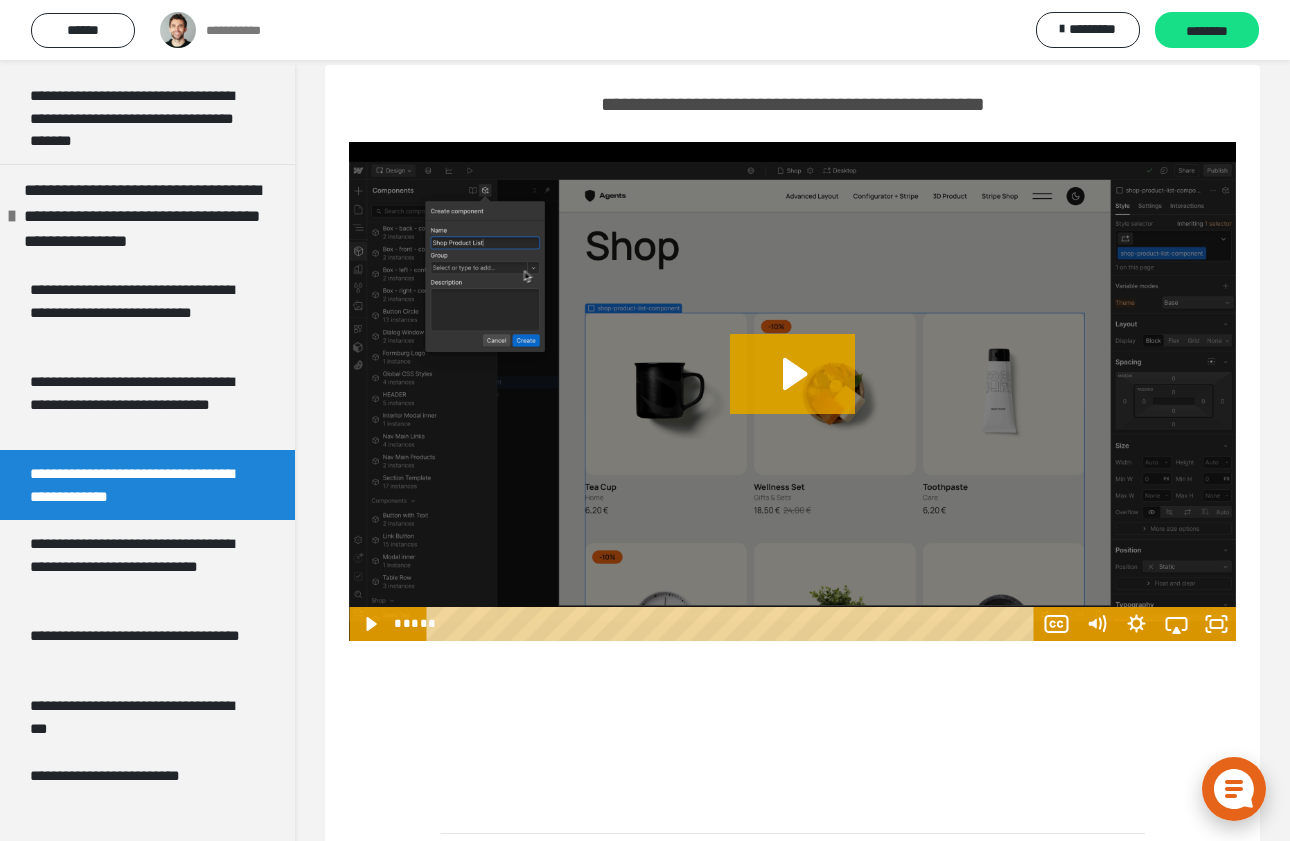 scroll, scrollTop: 3920, scrollLeft: 0, axis: vertical 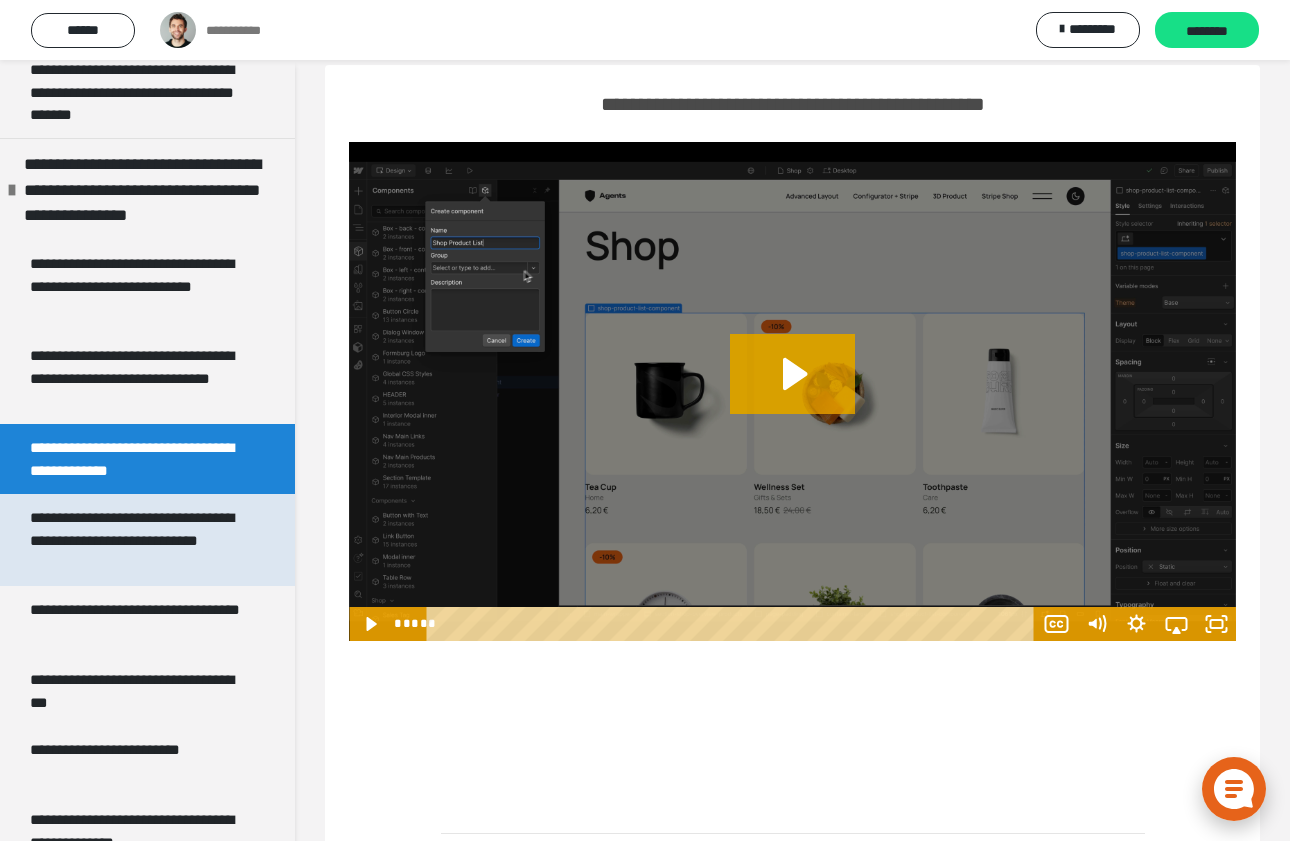 click on "**********" at bounding box center [139, 540] 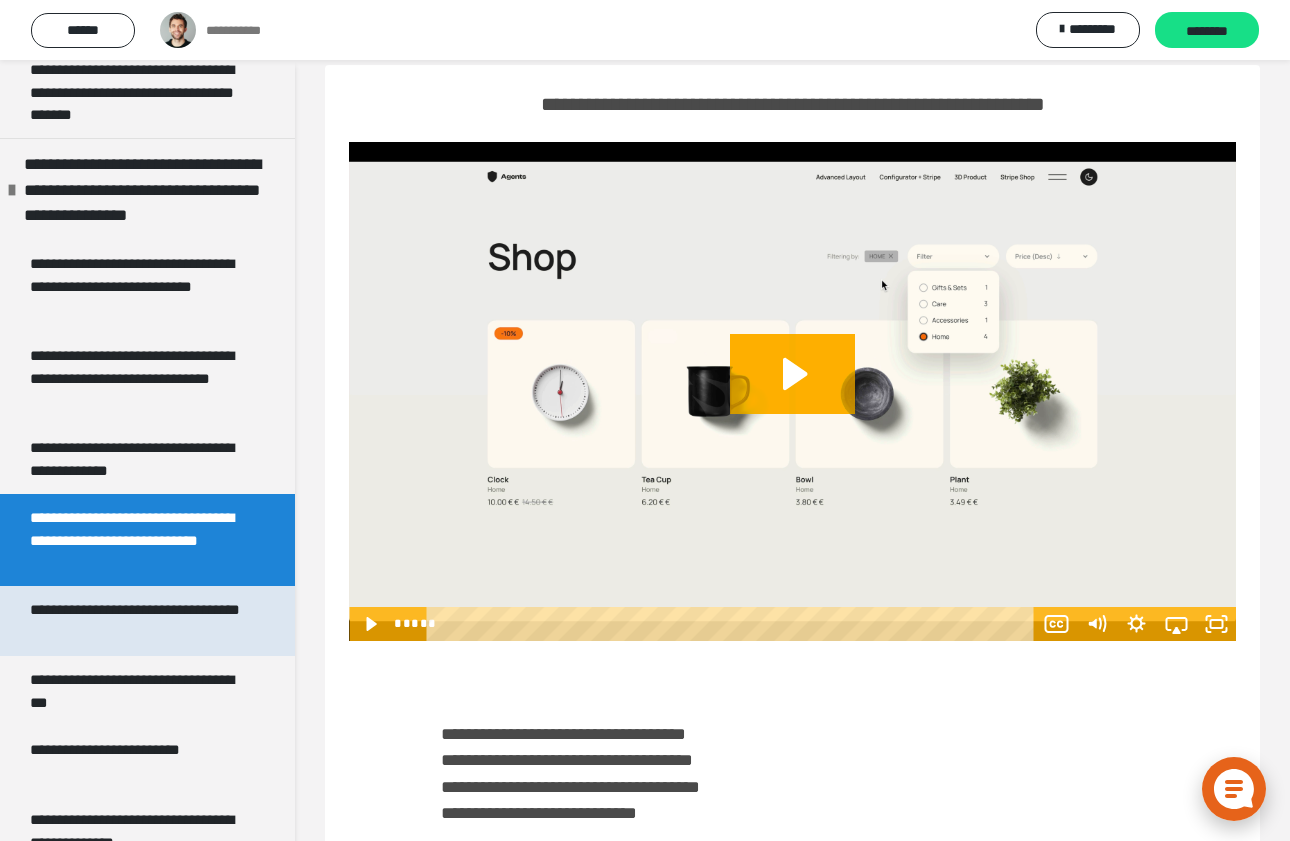 click on "**********" at bounding box center [139, 621] 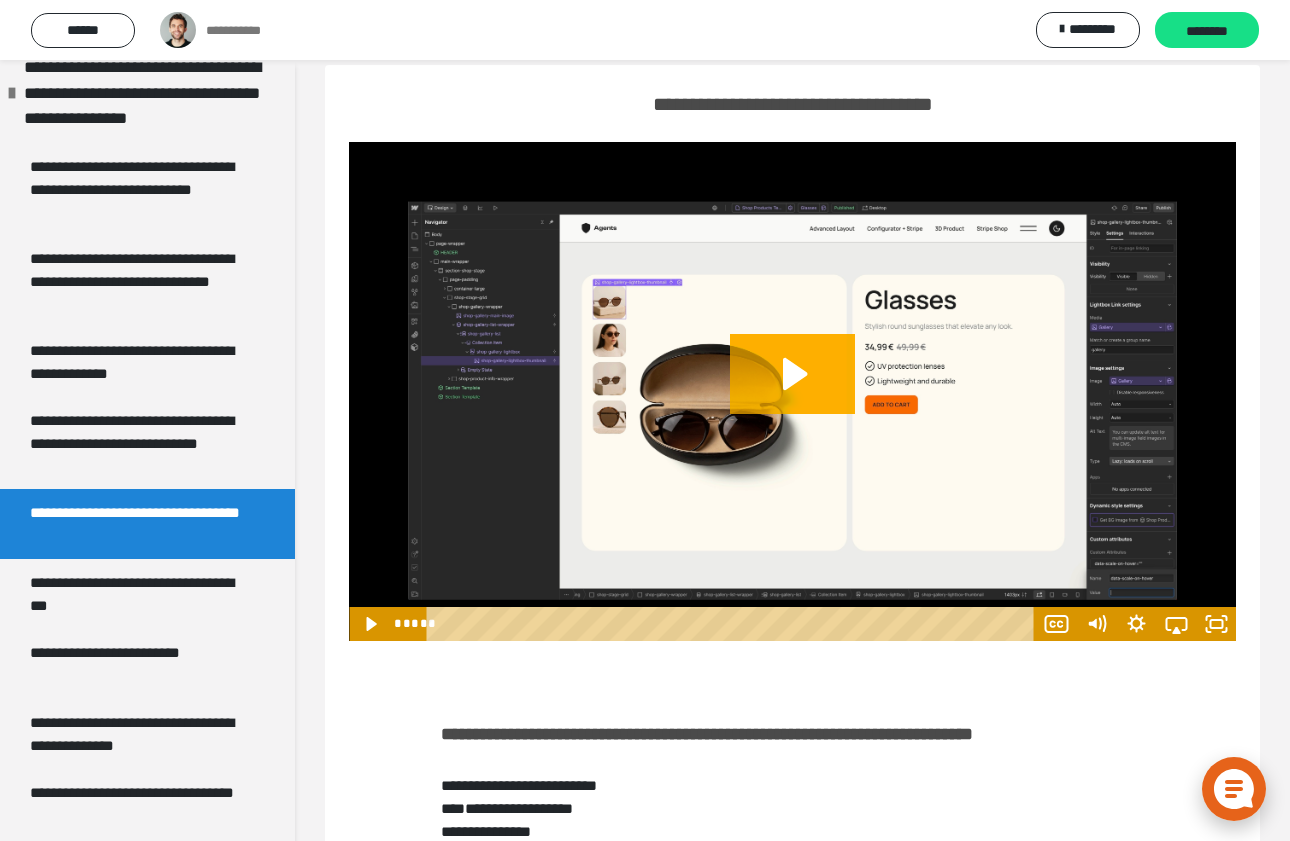 scroll, scrollTop: 4039, scrollLeft: 0, axis: vertical 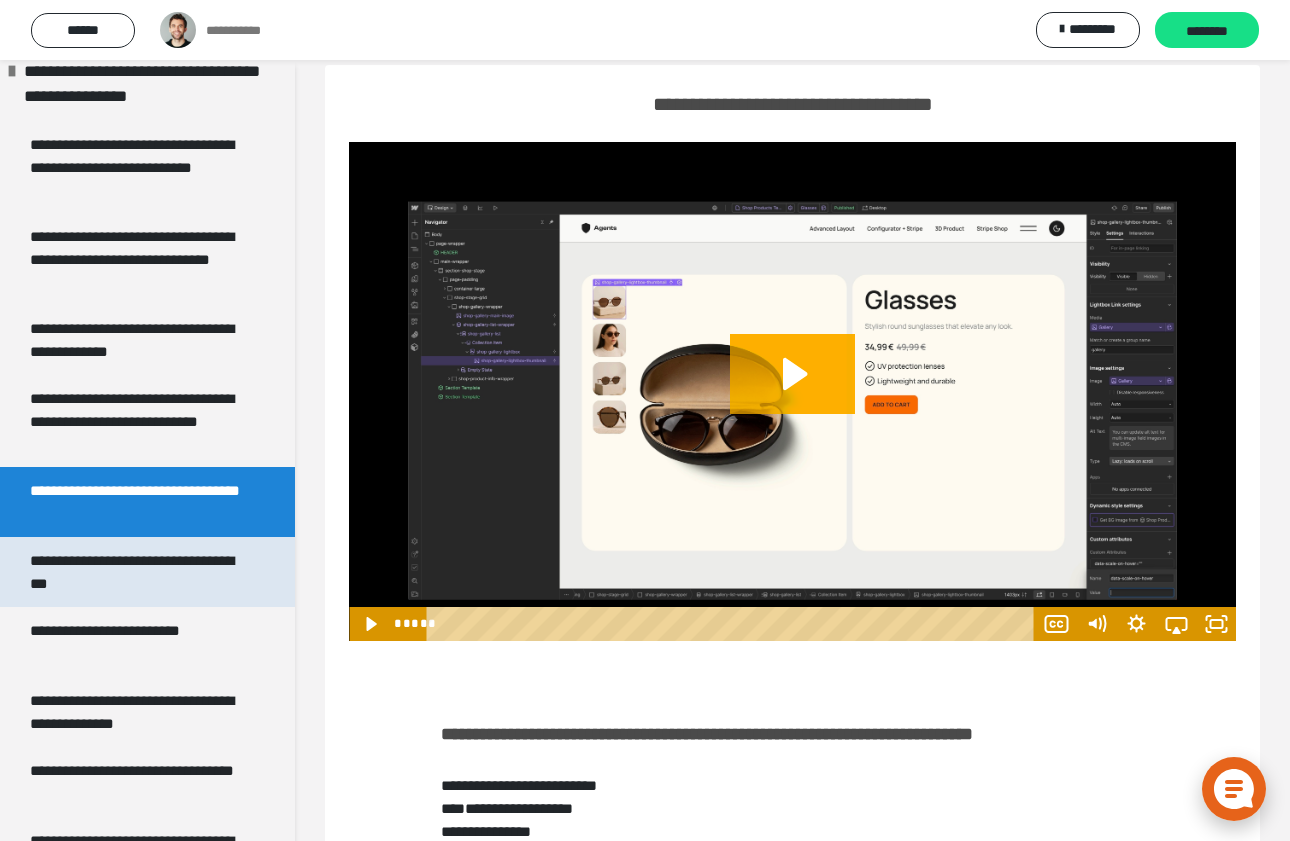click on "**********" at bounding box center [139, 572] 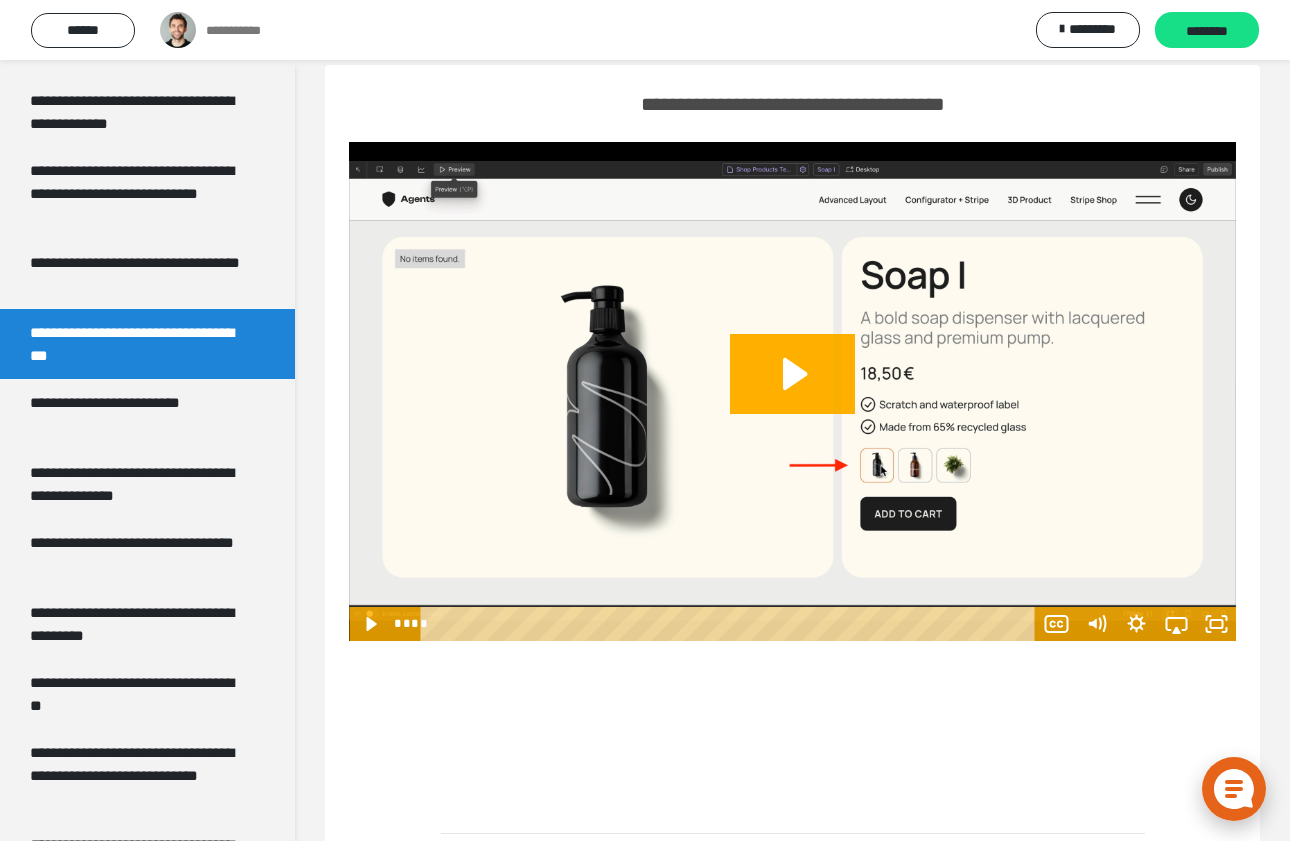 scroll, scrollTop: 4278, scrollLeft: 0, axis: vertical 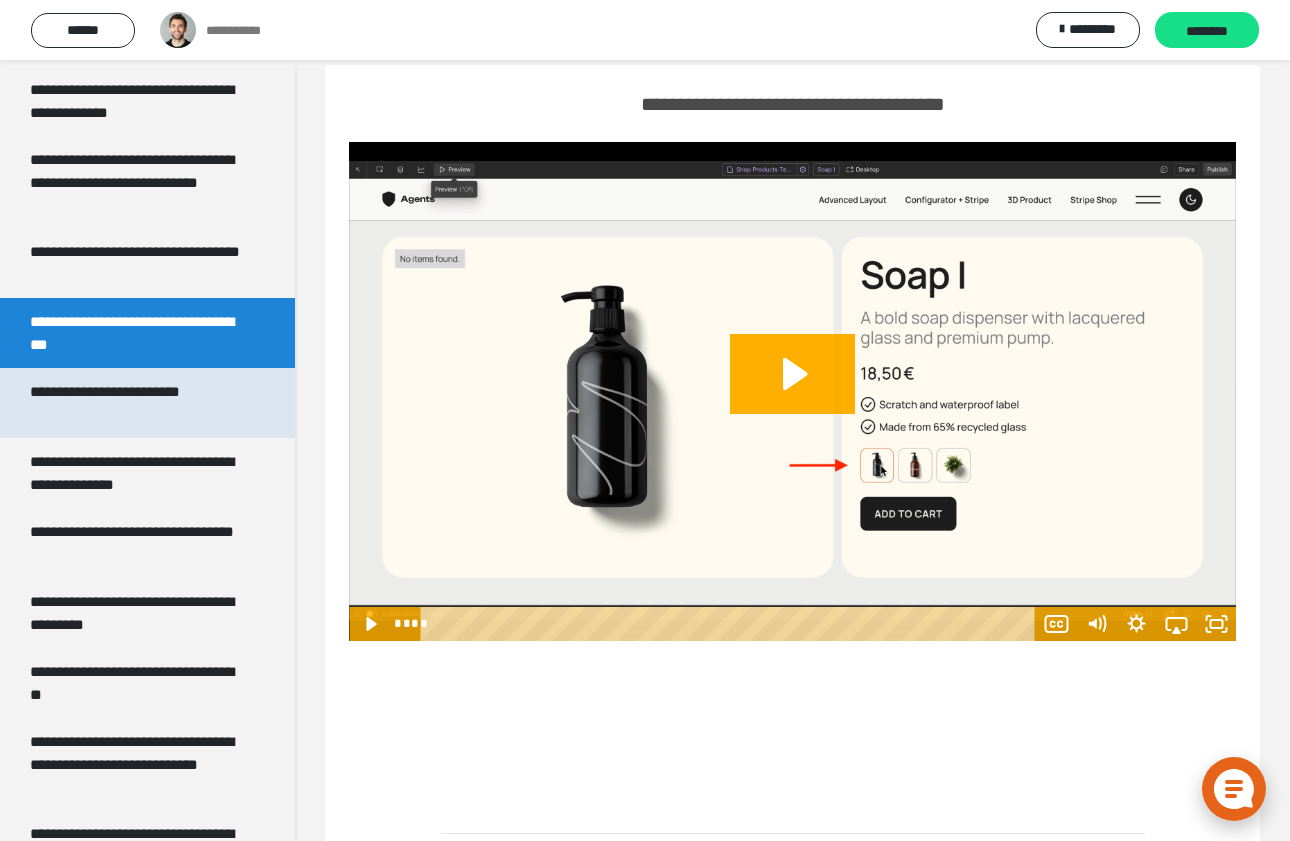 click on "**********" at bounding box center (139, 403) 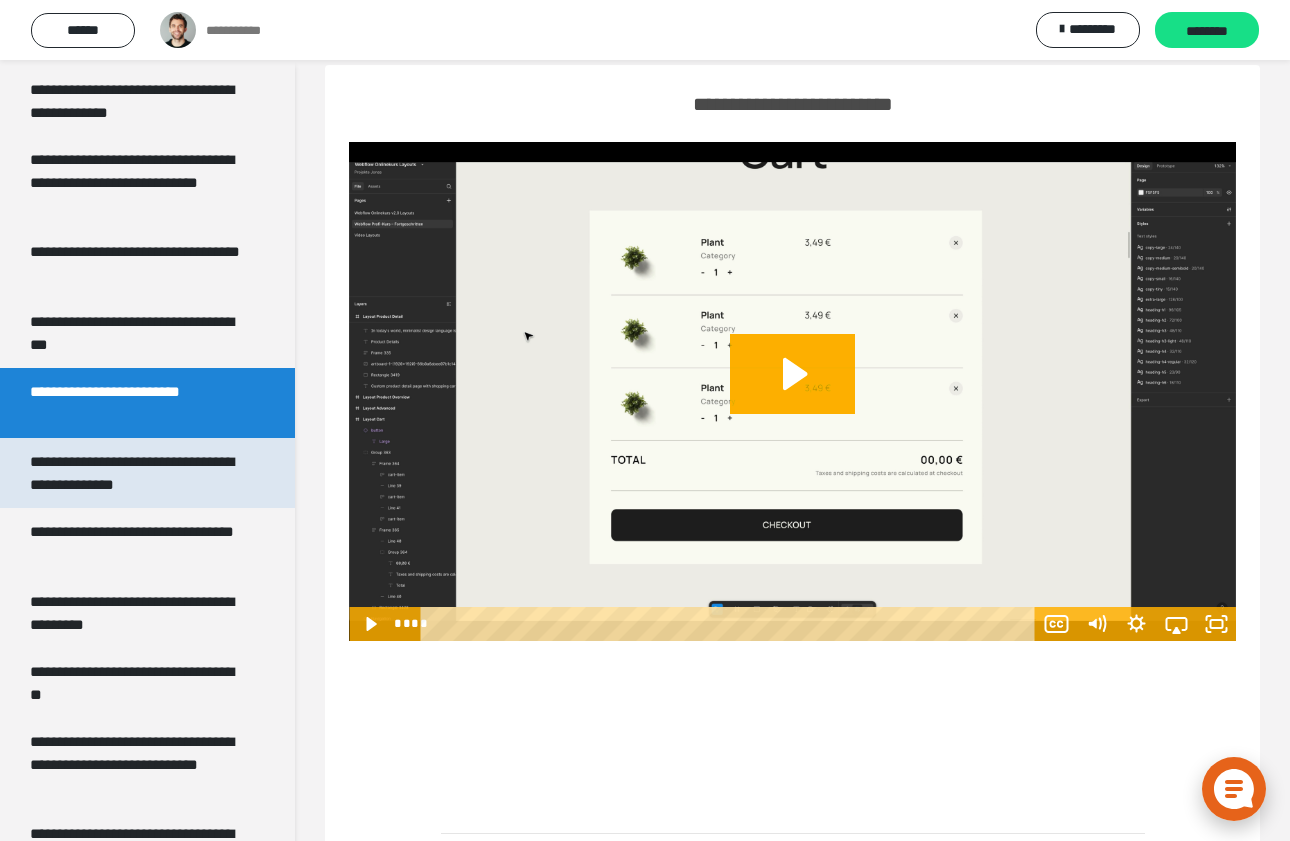 click on "**********" at bounding box center (139, 473) 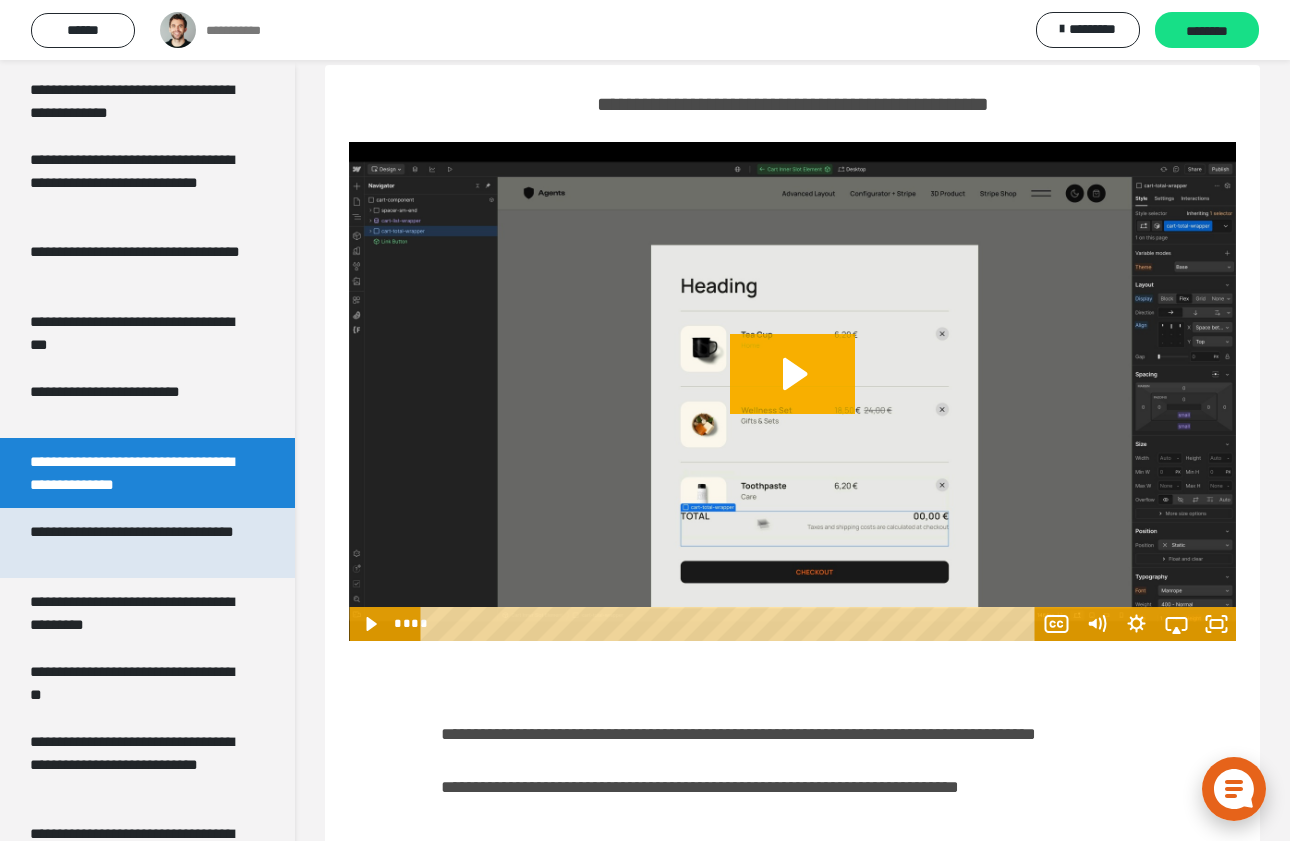 click on "**********" at bounding box center (139, 543) 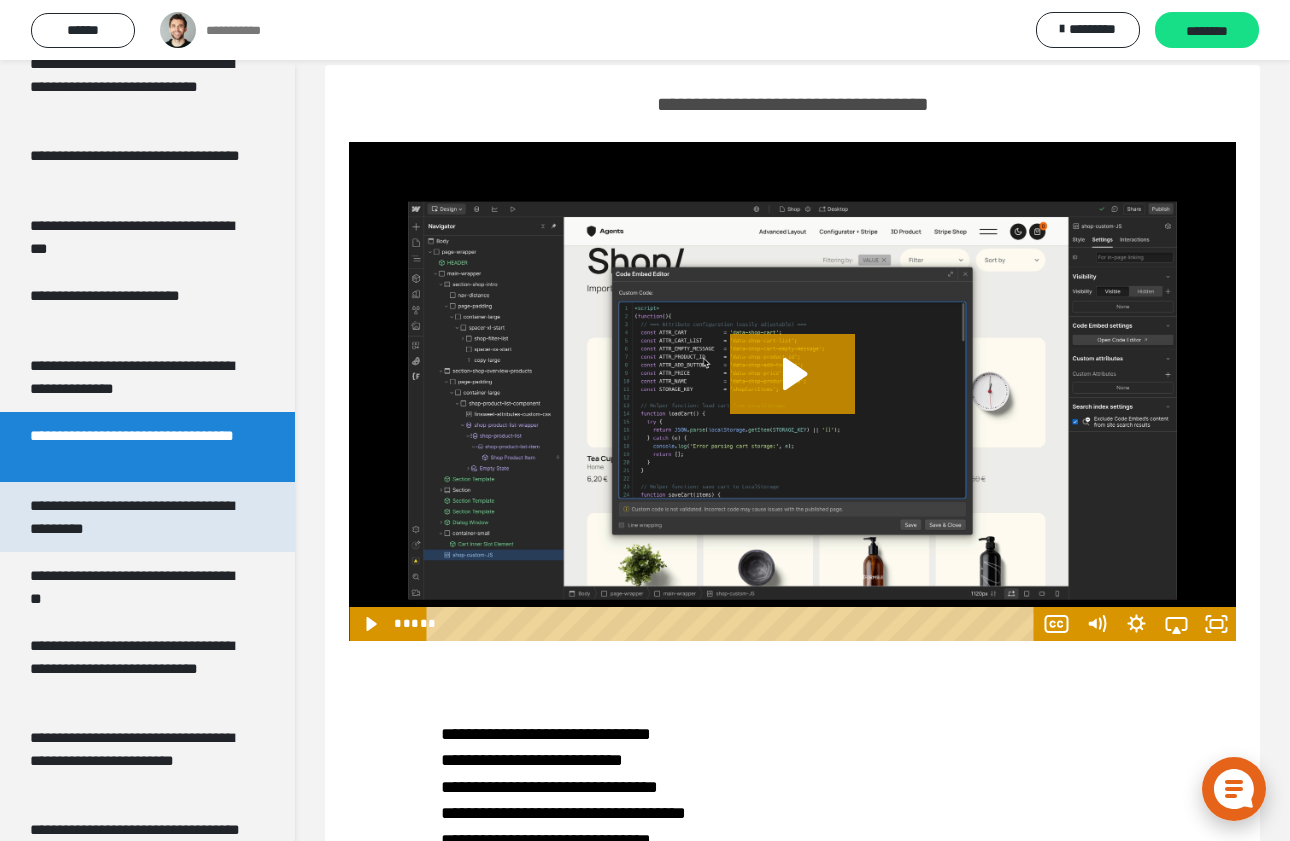 scroll, scrollTop: 4389, scrollLeft: 0, axis: vertical 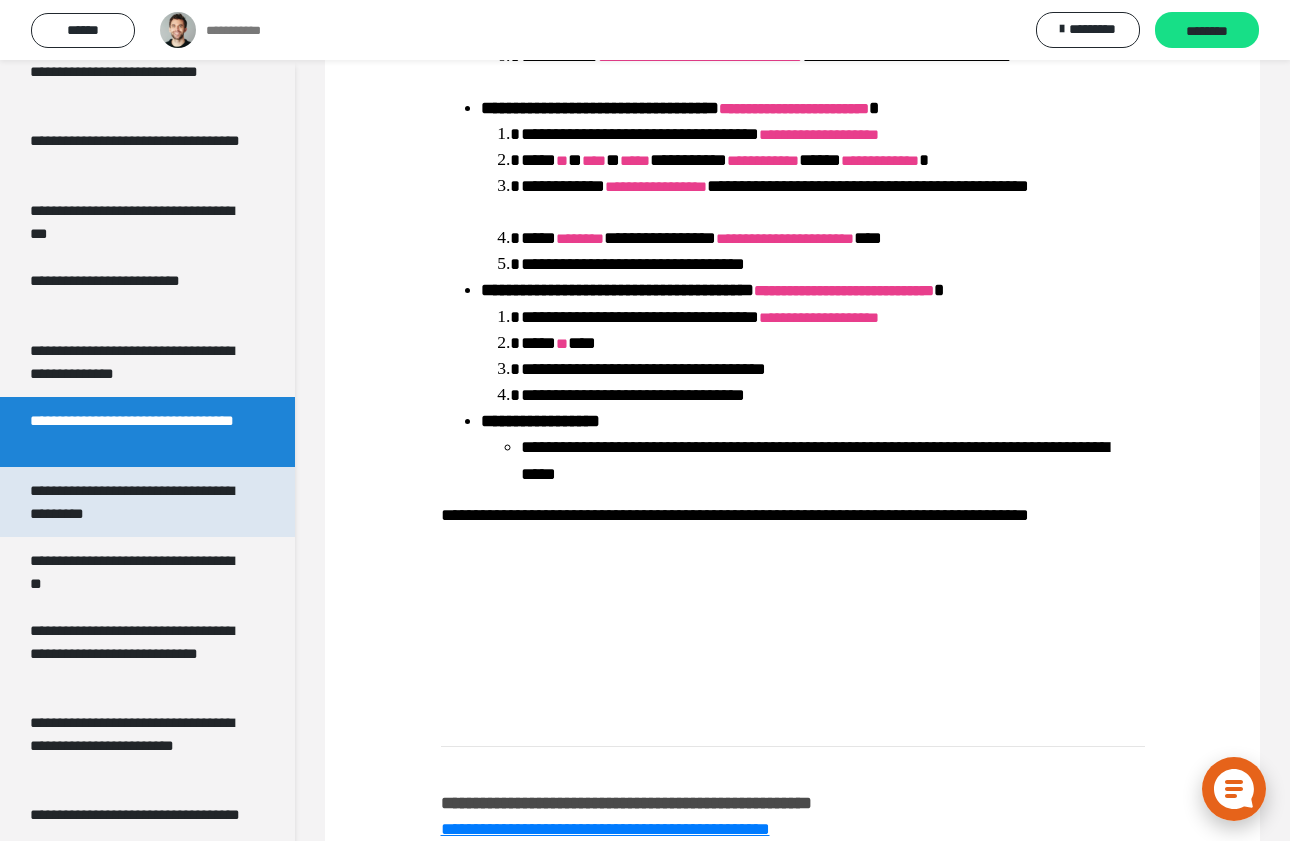 click on "**********" at bounding box center [139, 502] 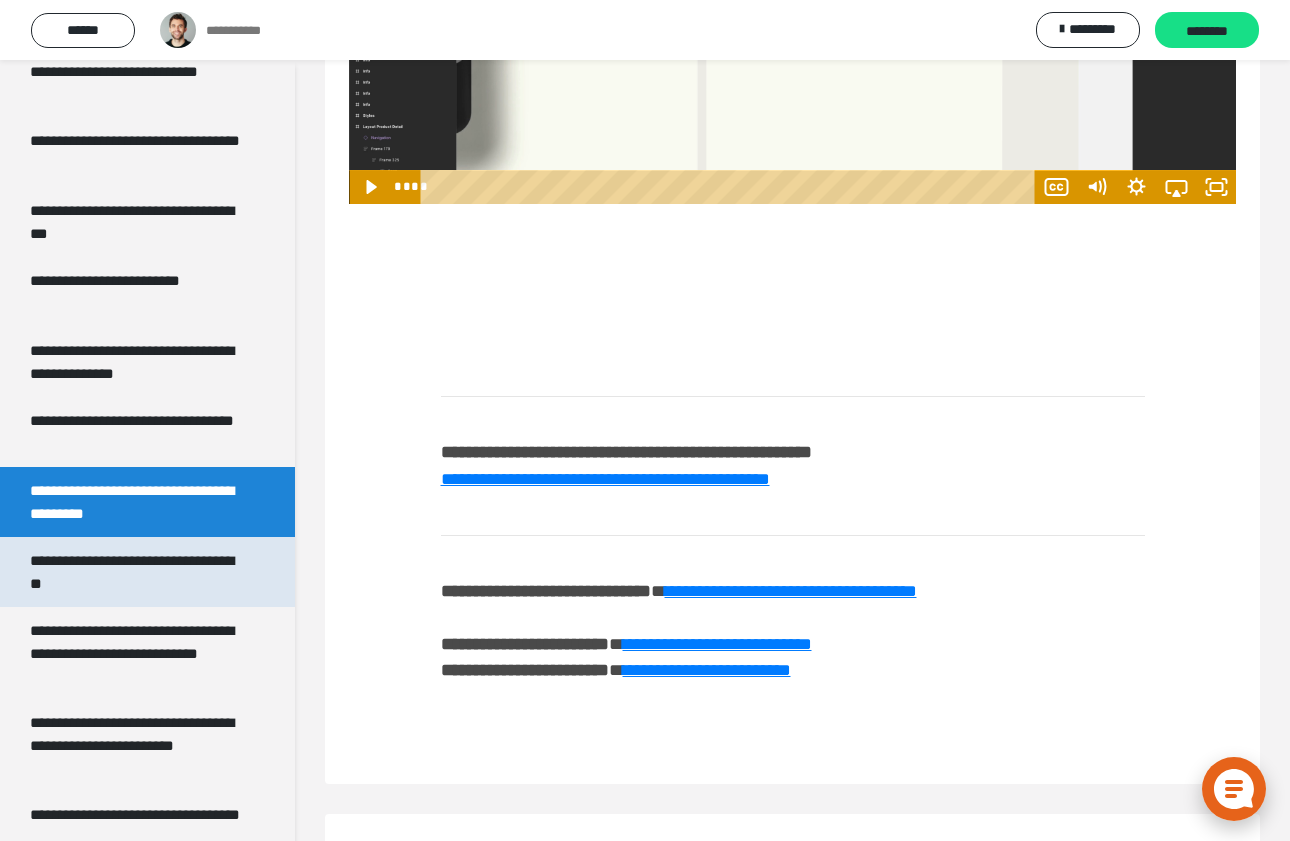 scroll, scrollTop: 475, scrollLeft: 0, axis: vertical 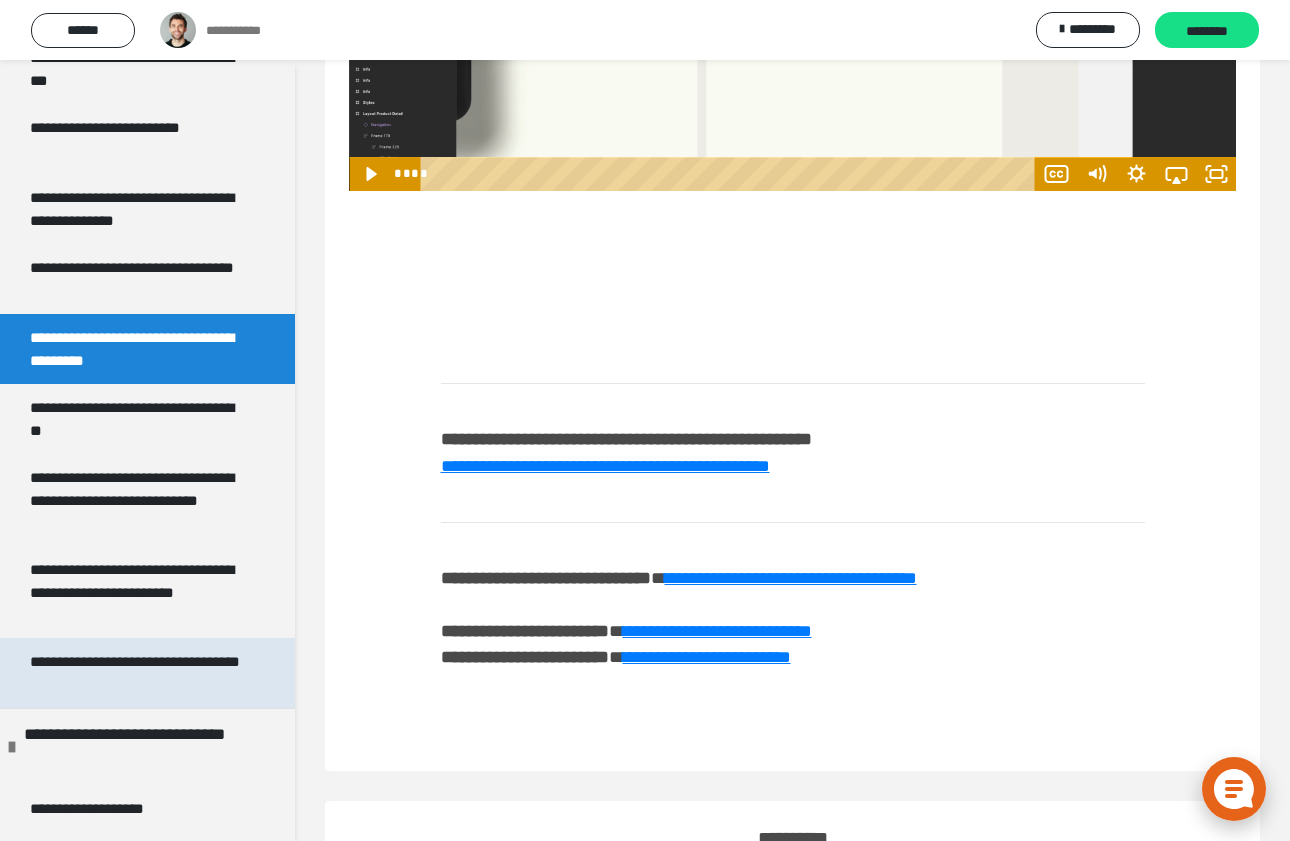 click on "**********" at bounding box center [147, 163] 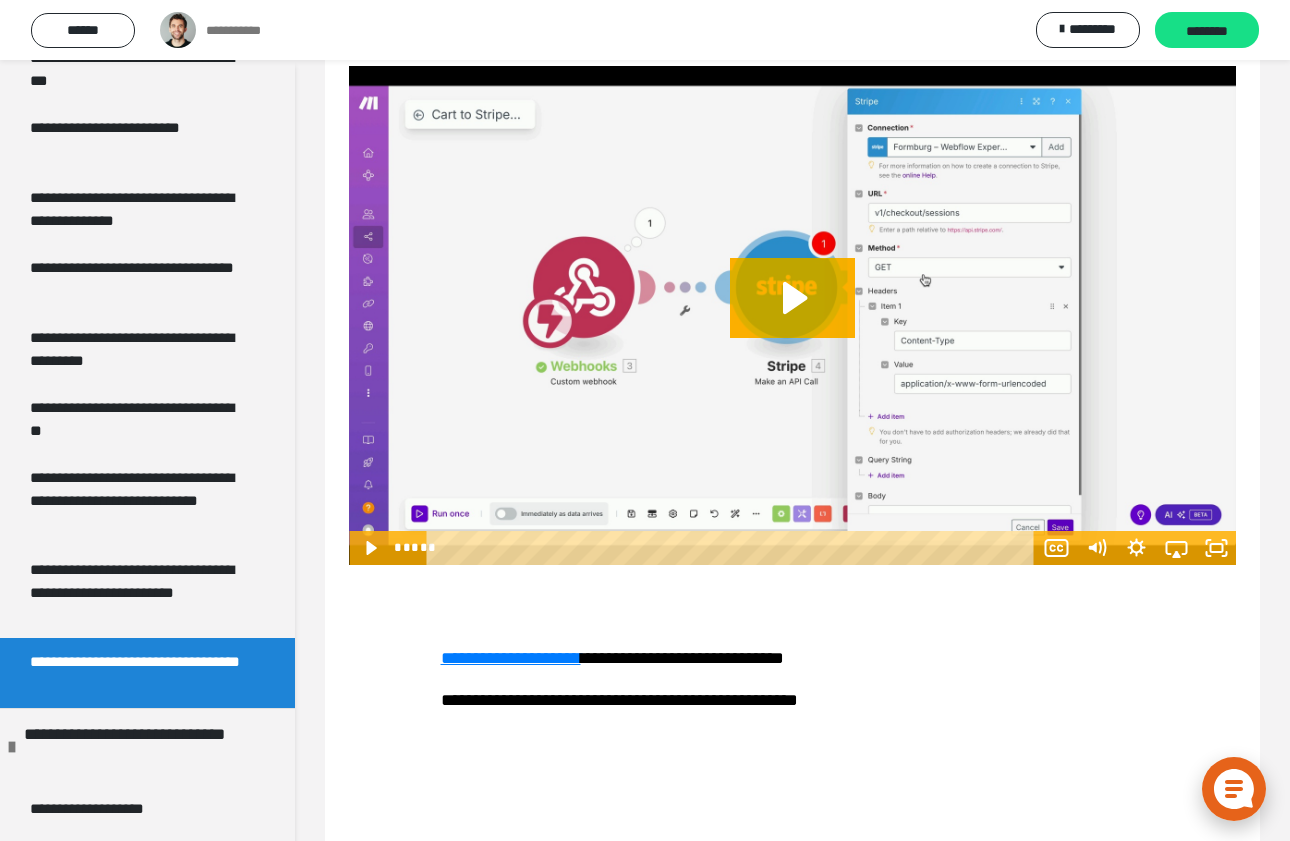 scroll, scrollTop: 92, scrollLeft: 0, axis: vertical 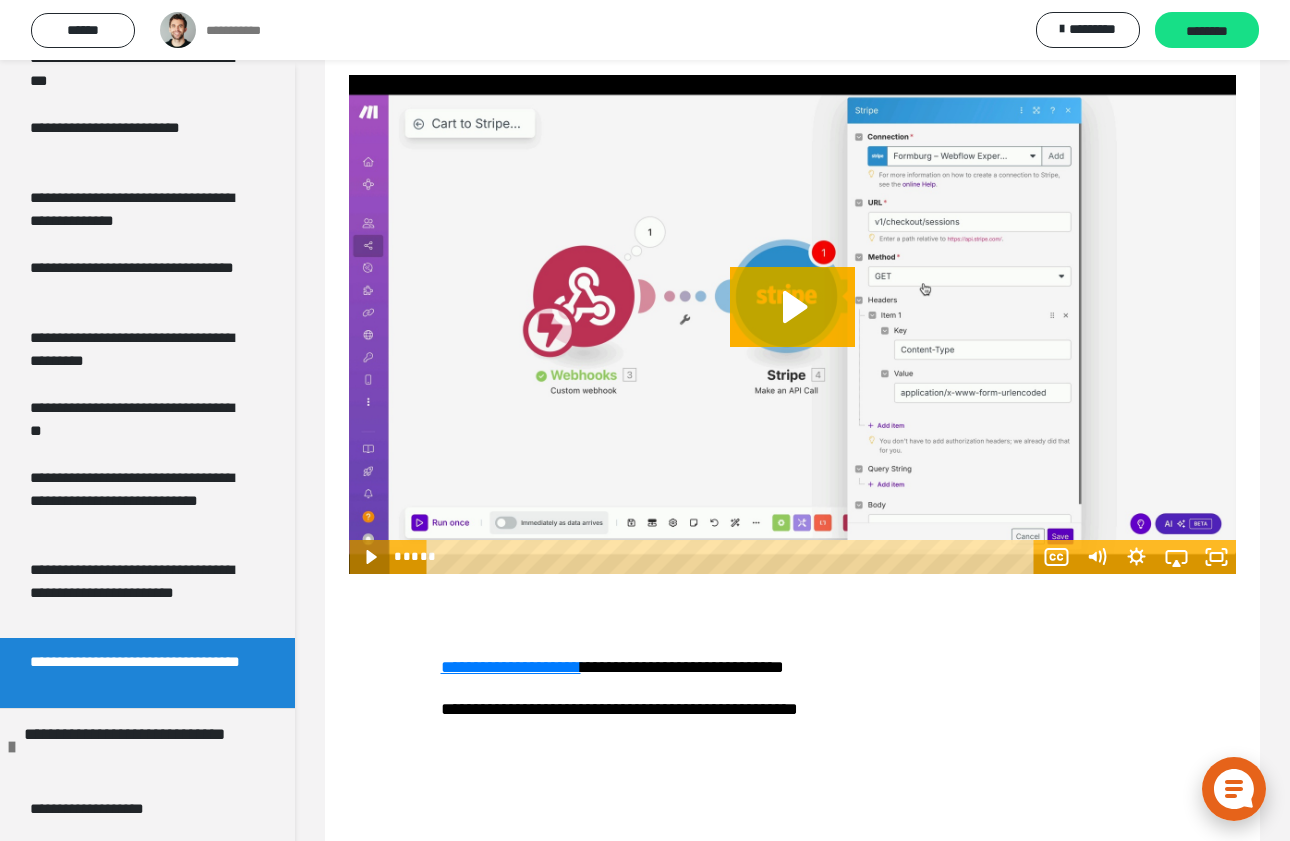 click 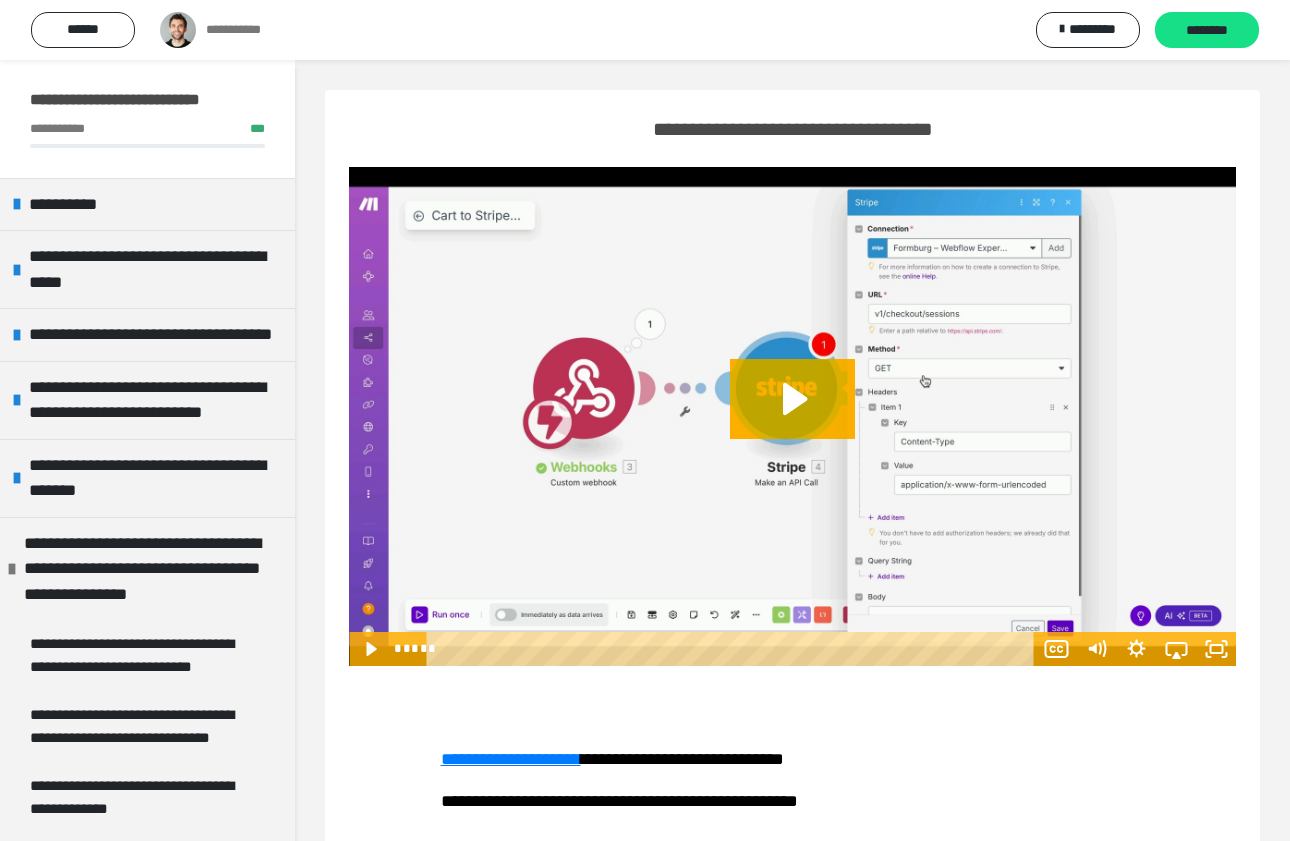 click on "**********" at bounding box center (793, 759) 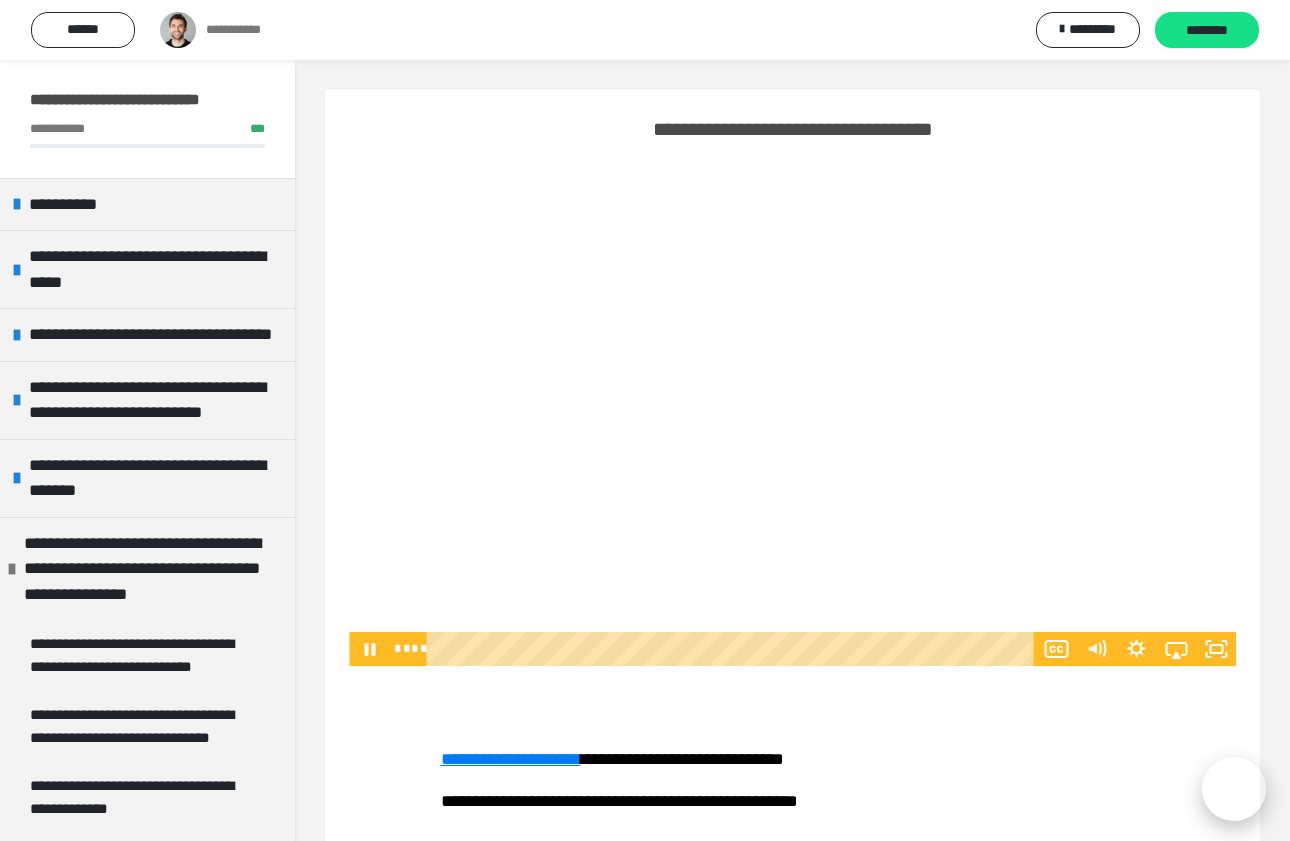 click at bounding box center [792, 416] 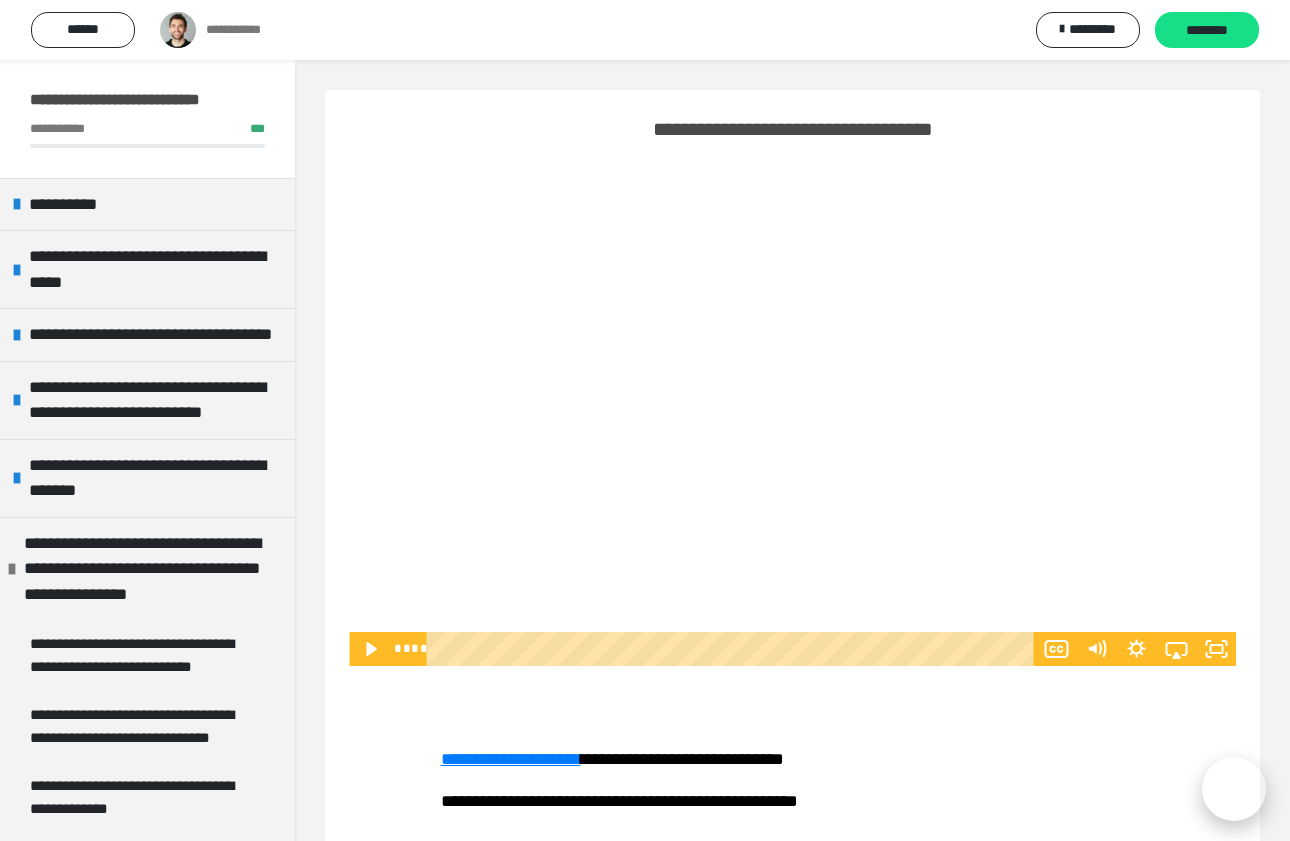 type 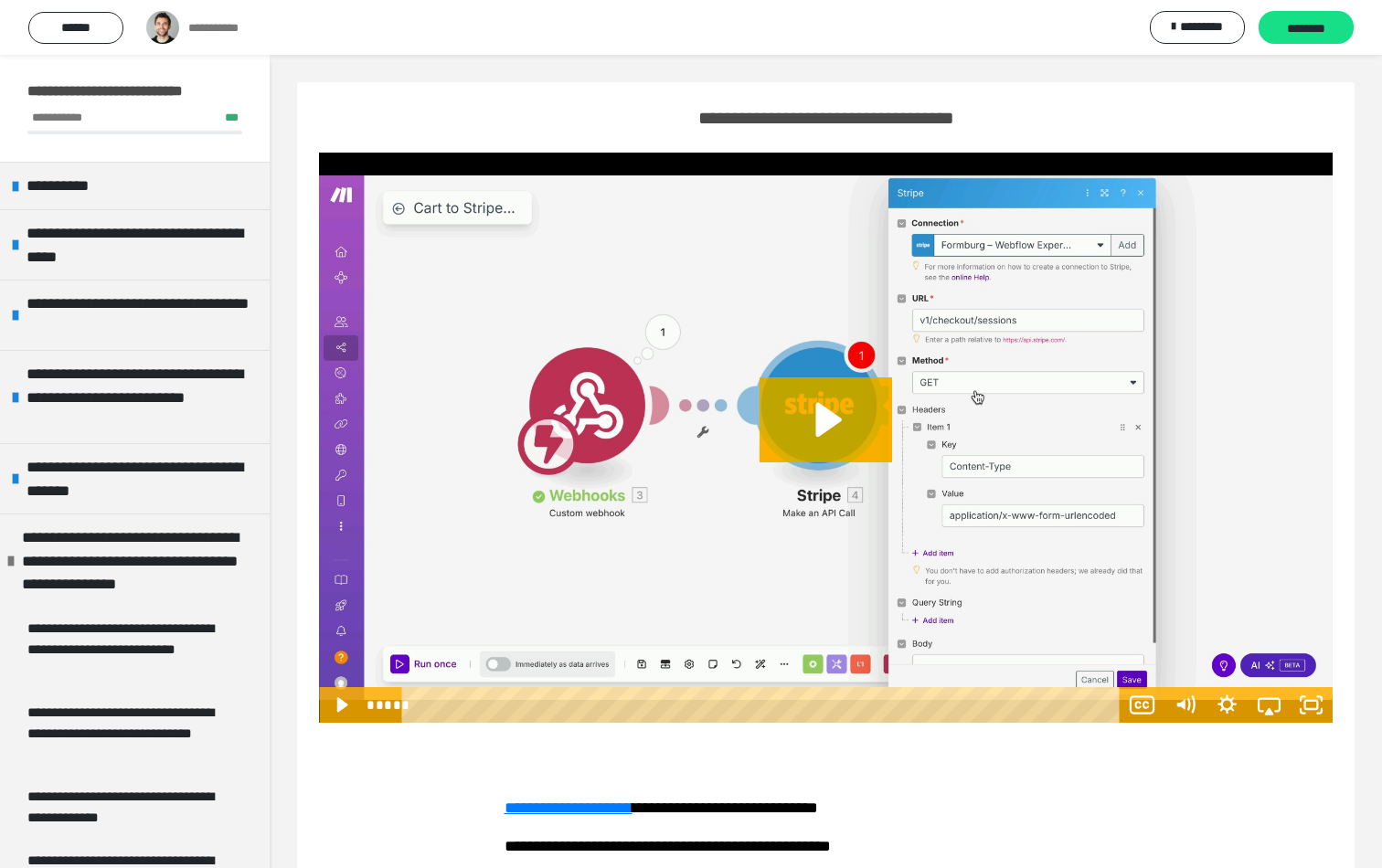 scroll, scrollTop: 0, scrollLeft: 0, axis: both 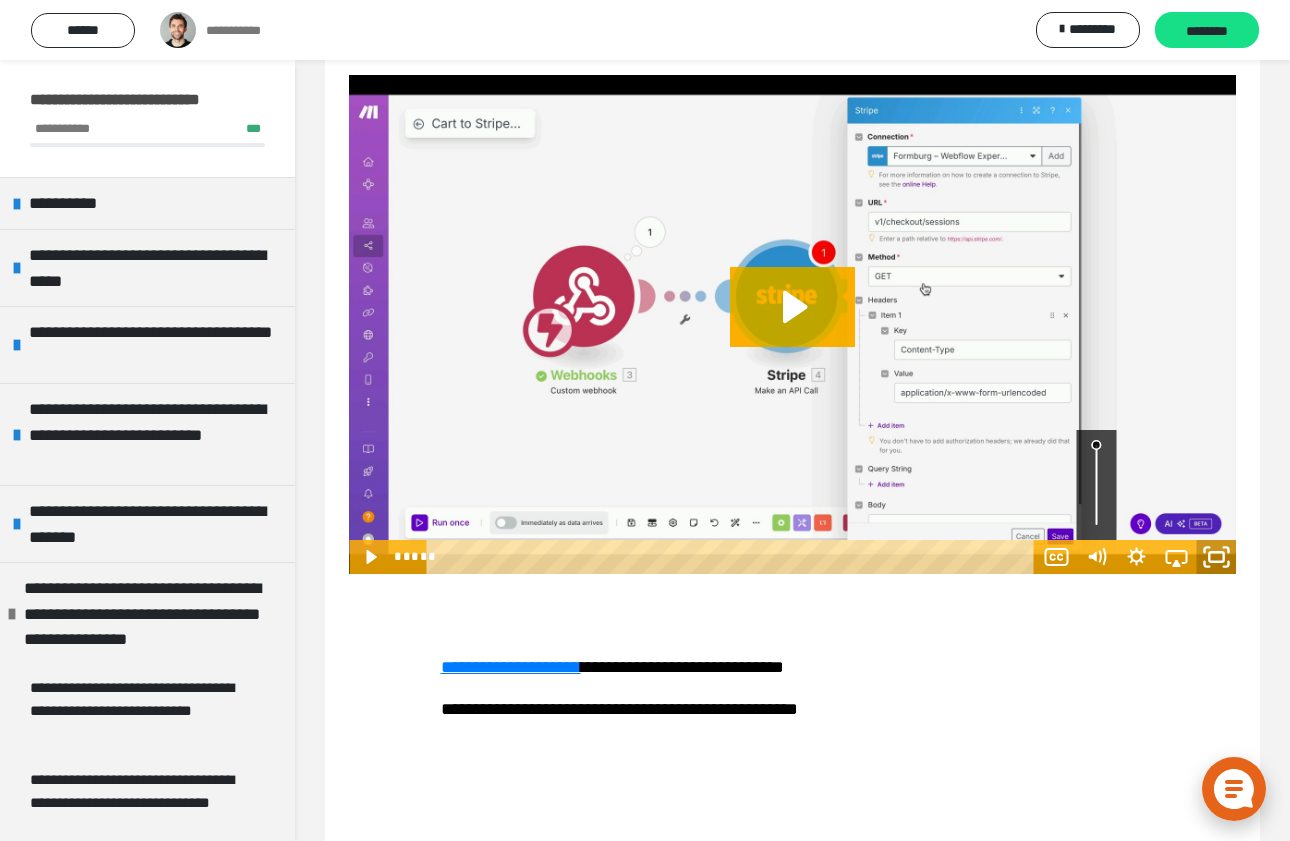 click 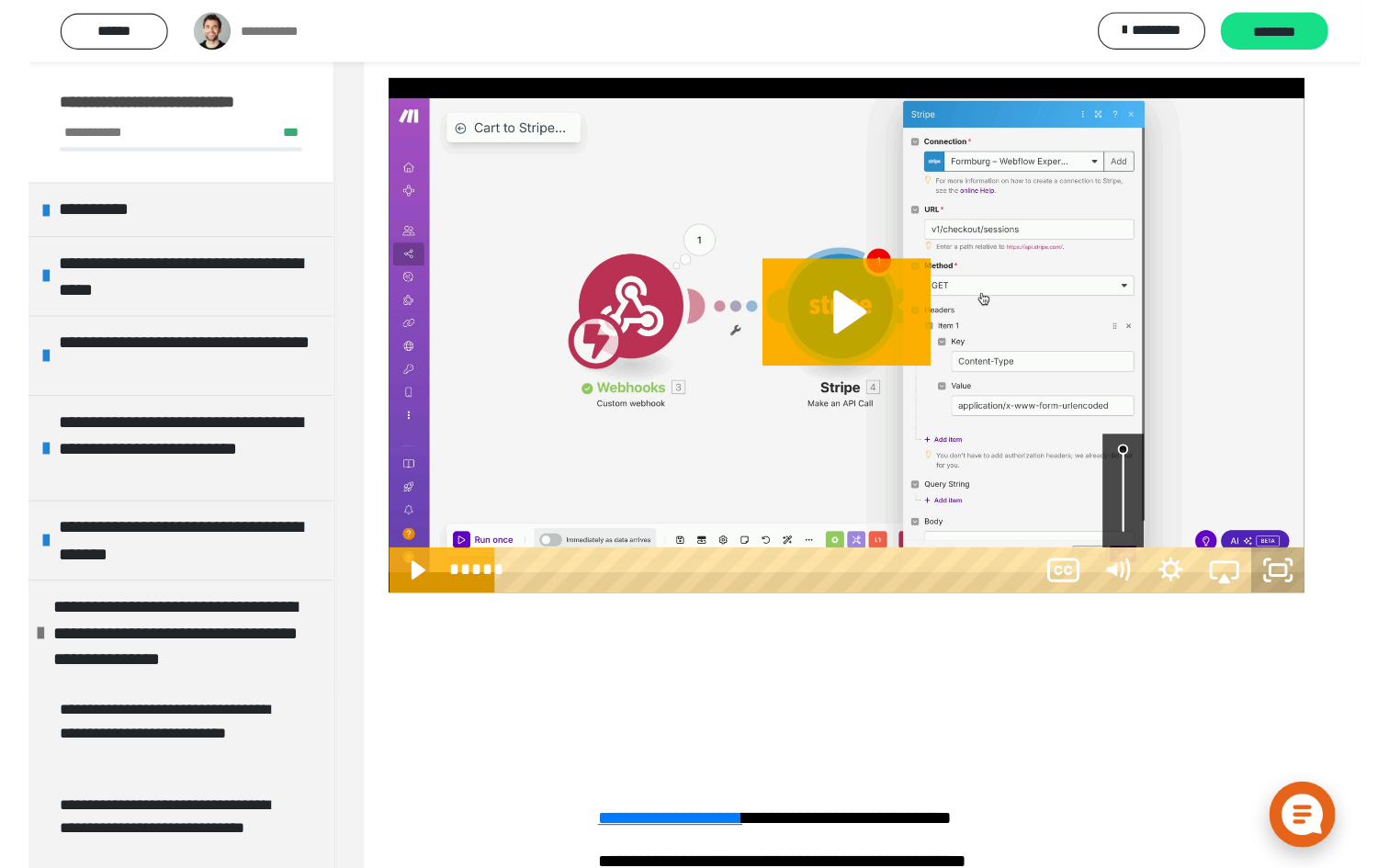 scroll, scrollTop: 0, scrollLeft: 0, axis: both 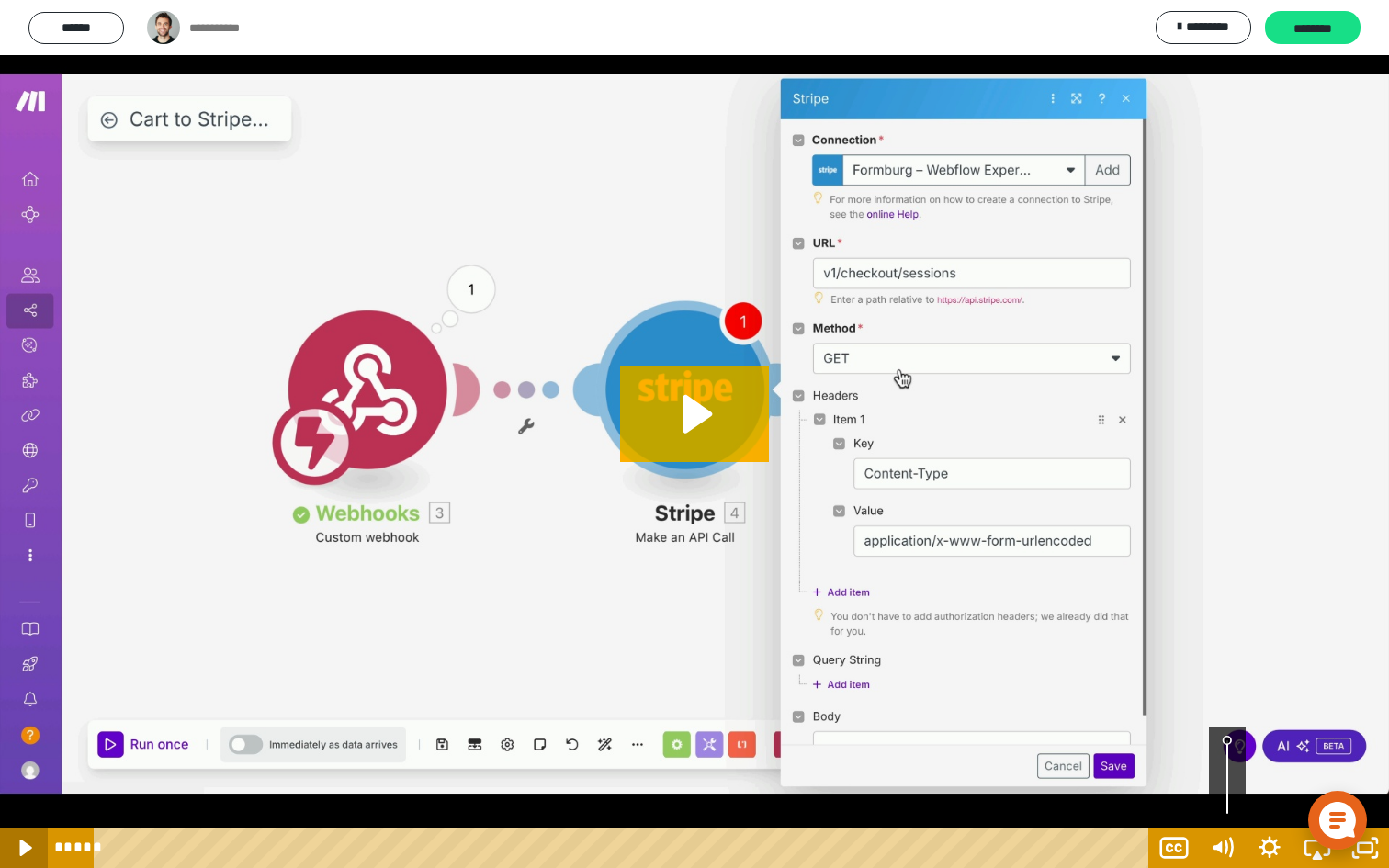 click 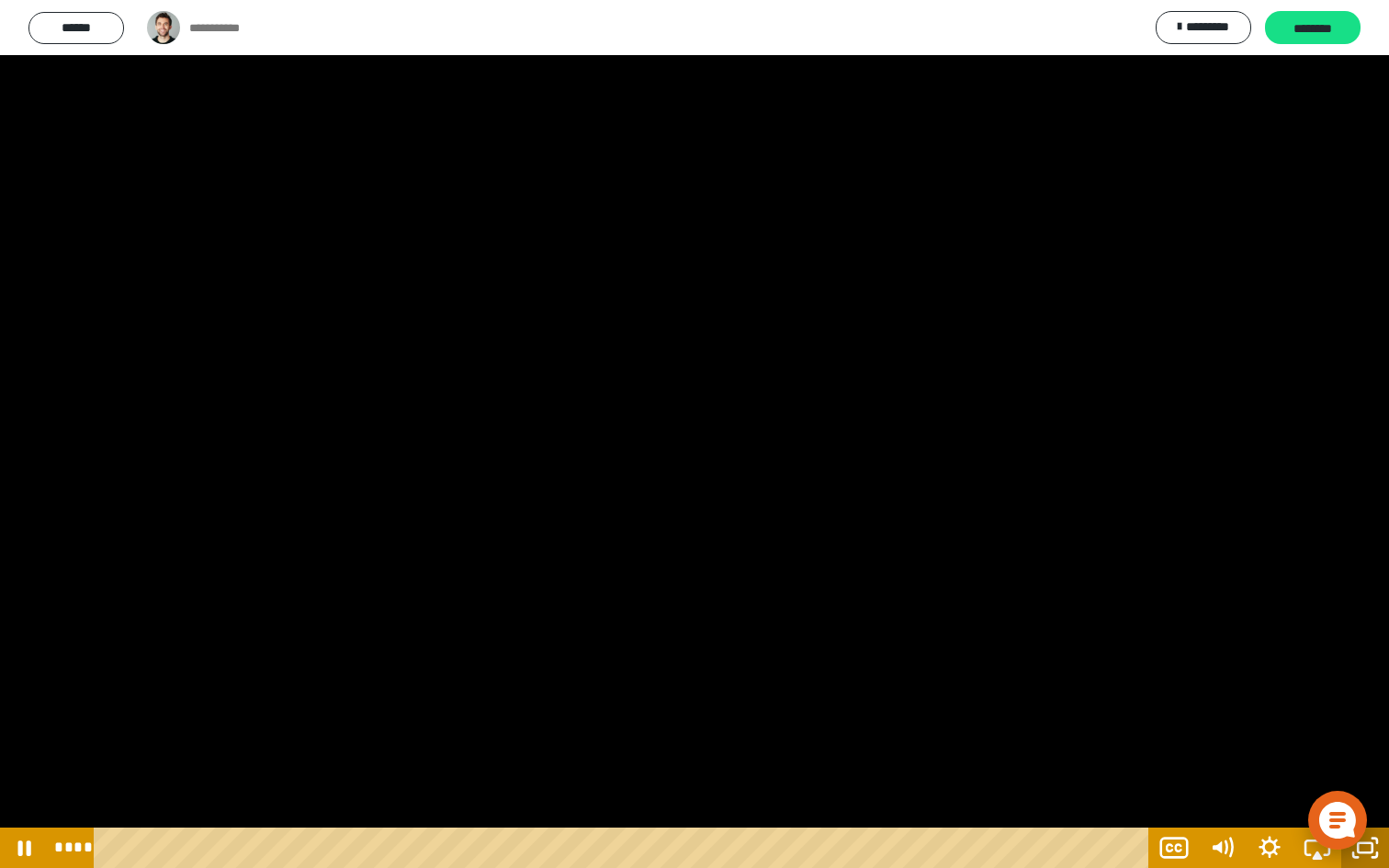 click 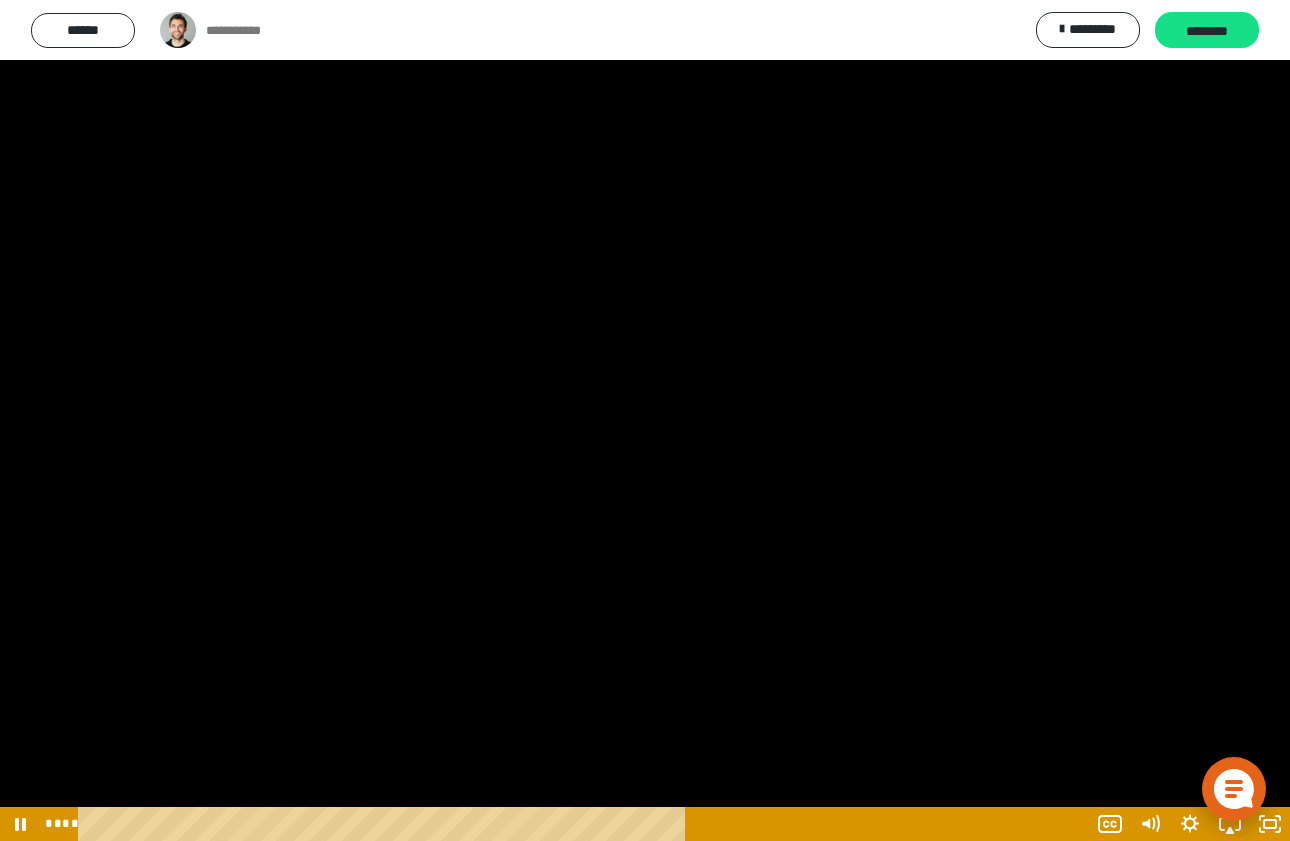 scroll, scrollTop: 722, scrollLeft: 0, axis: vertical 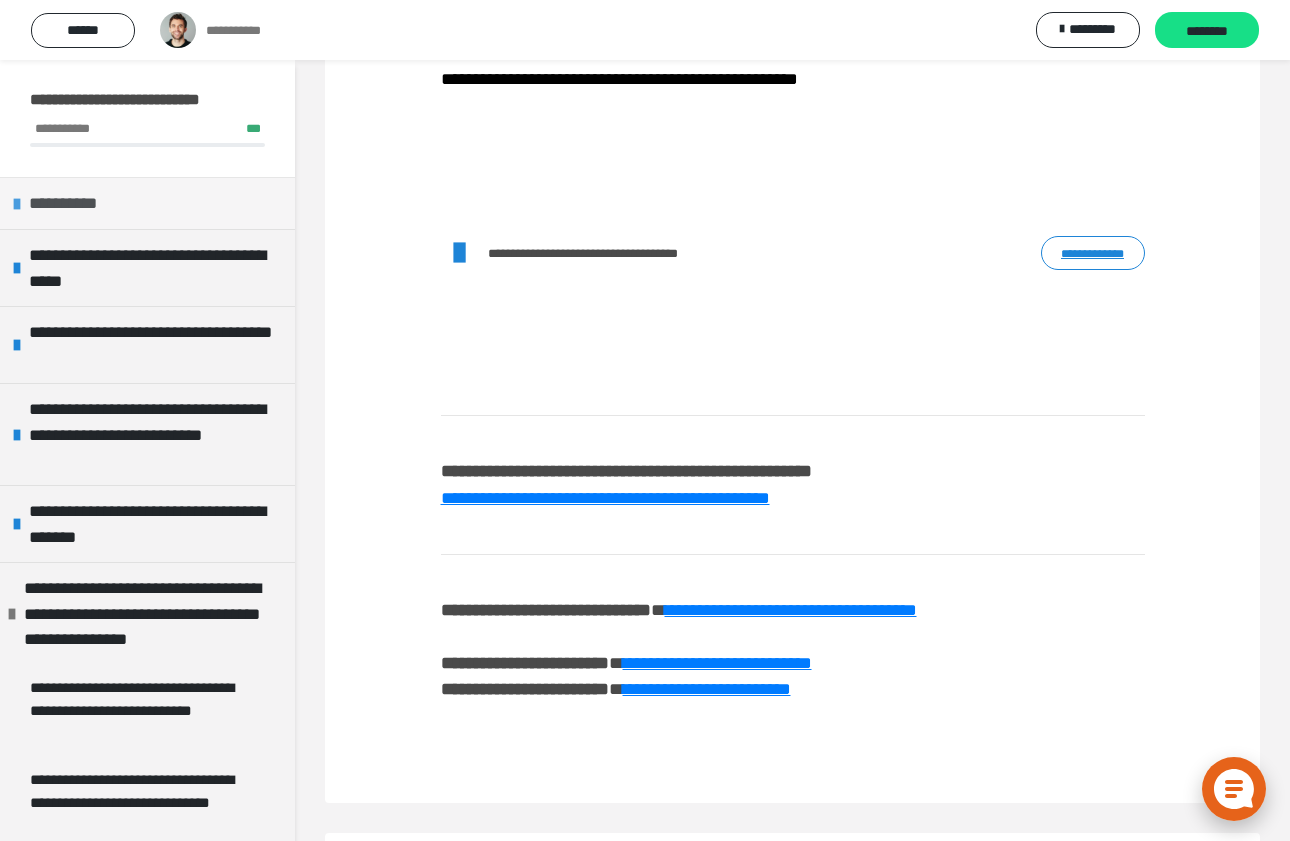 click on "**********" at bounding box center (147, 203) 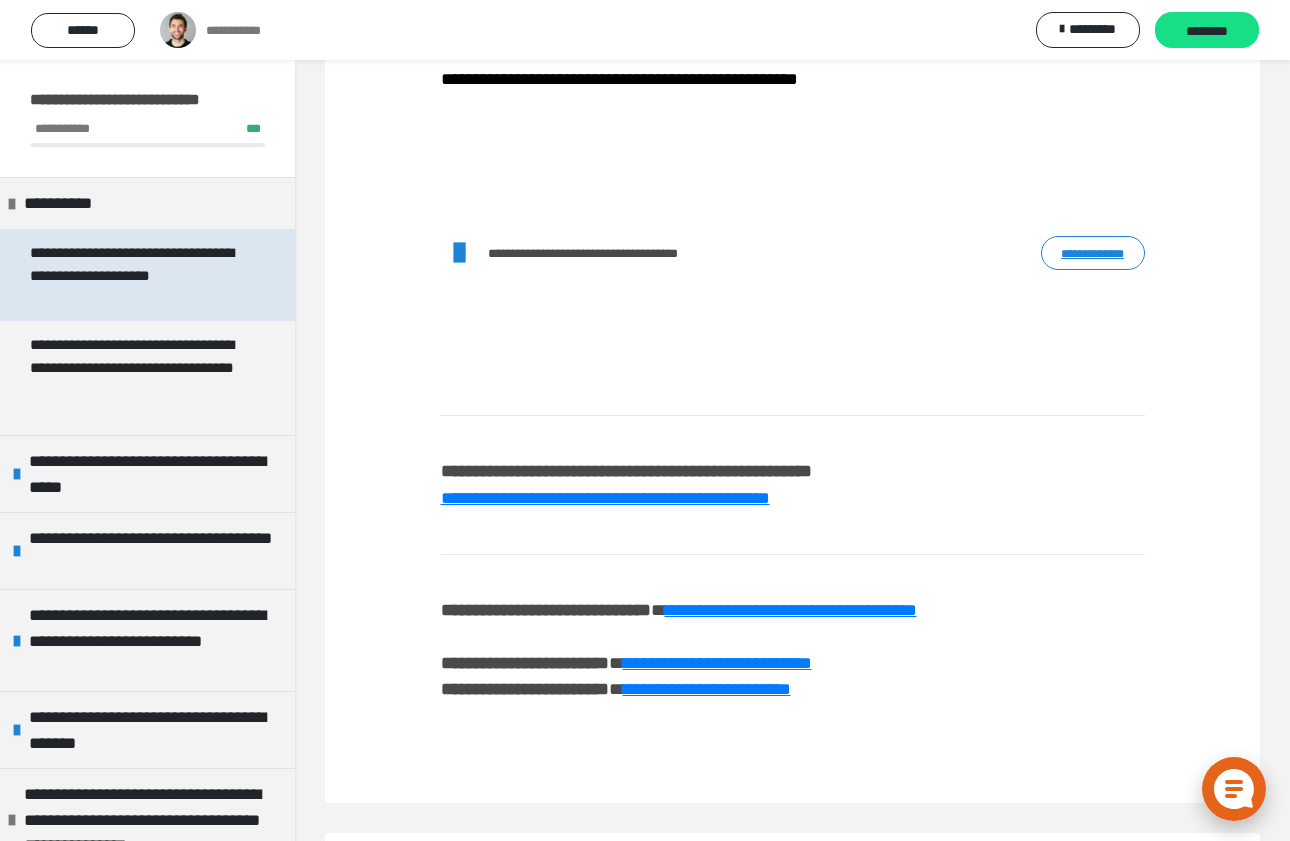 click on "**********" at bounding box center (139, 275) 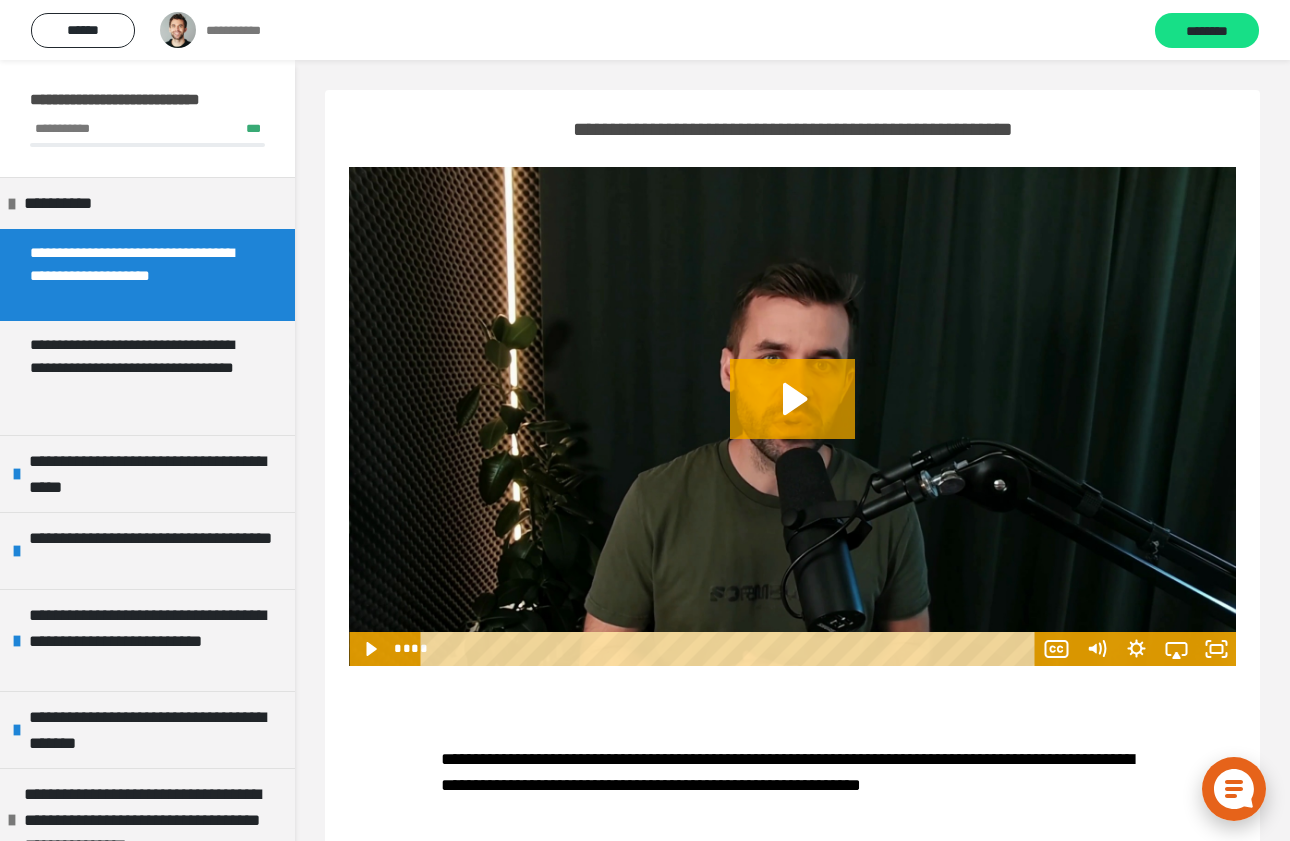 scroll, scrollTop: 0, scrollLeft: 0, axis: both 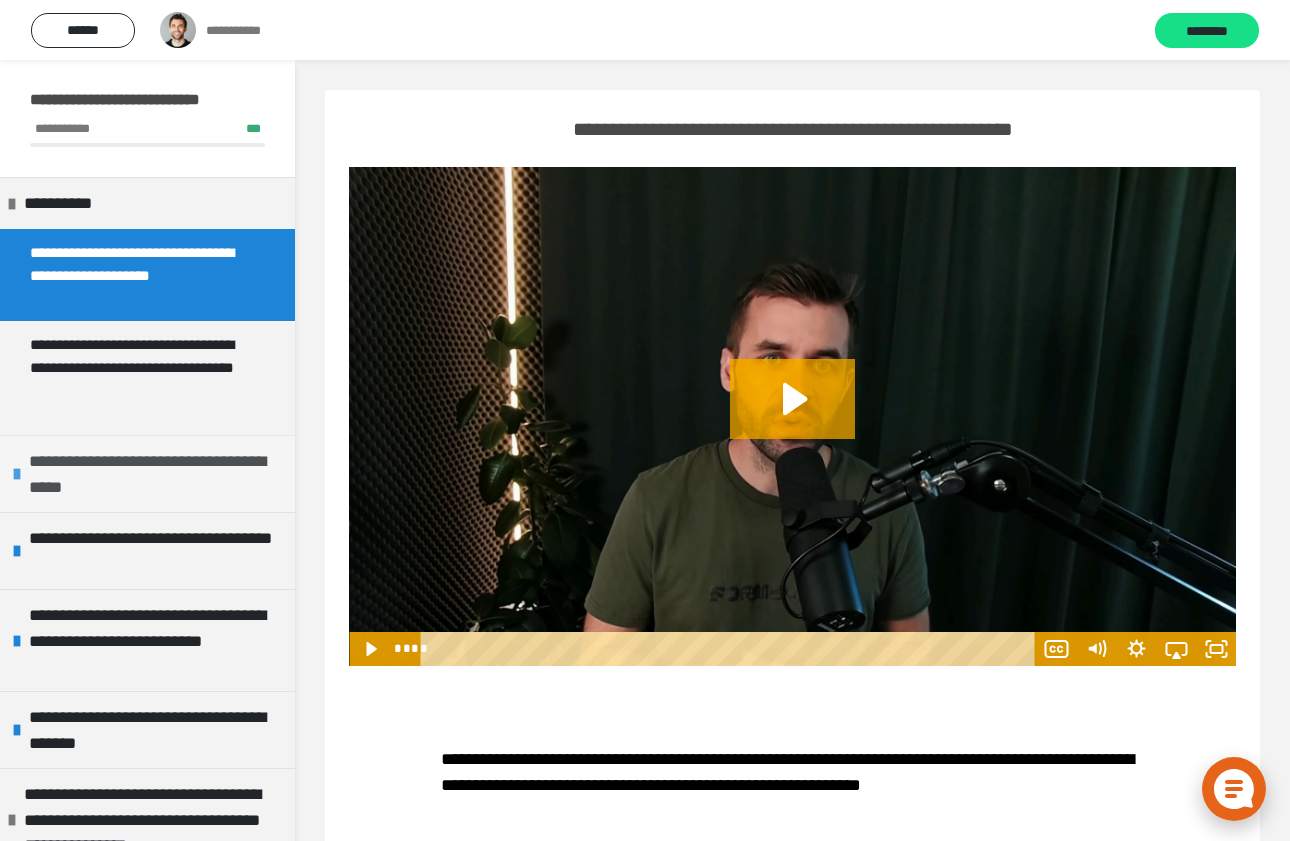 click on "**********" at bounding box center (157, 474) 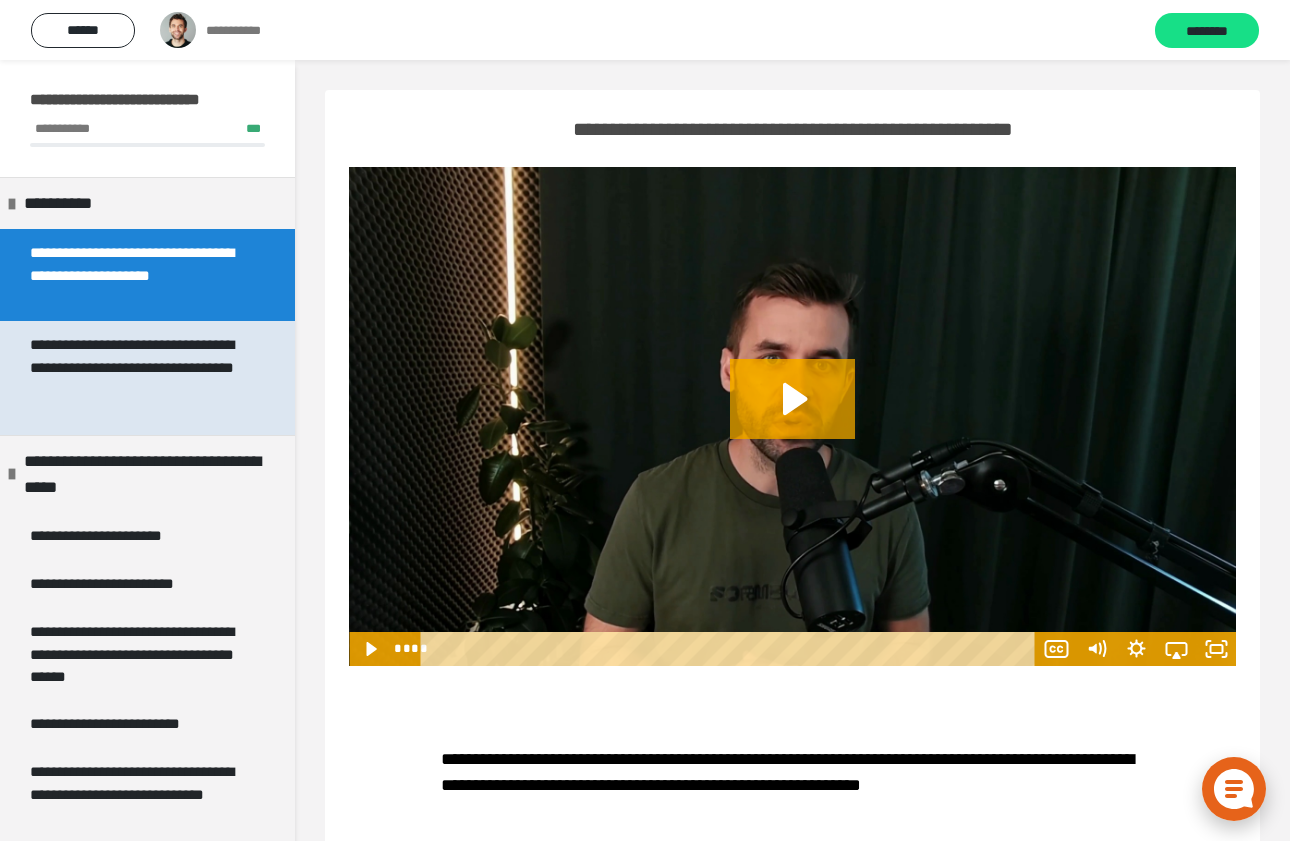 scroll, scrollTop: 0, scrollLeft: 0, axis: both 